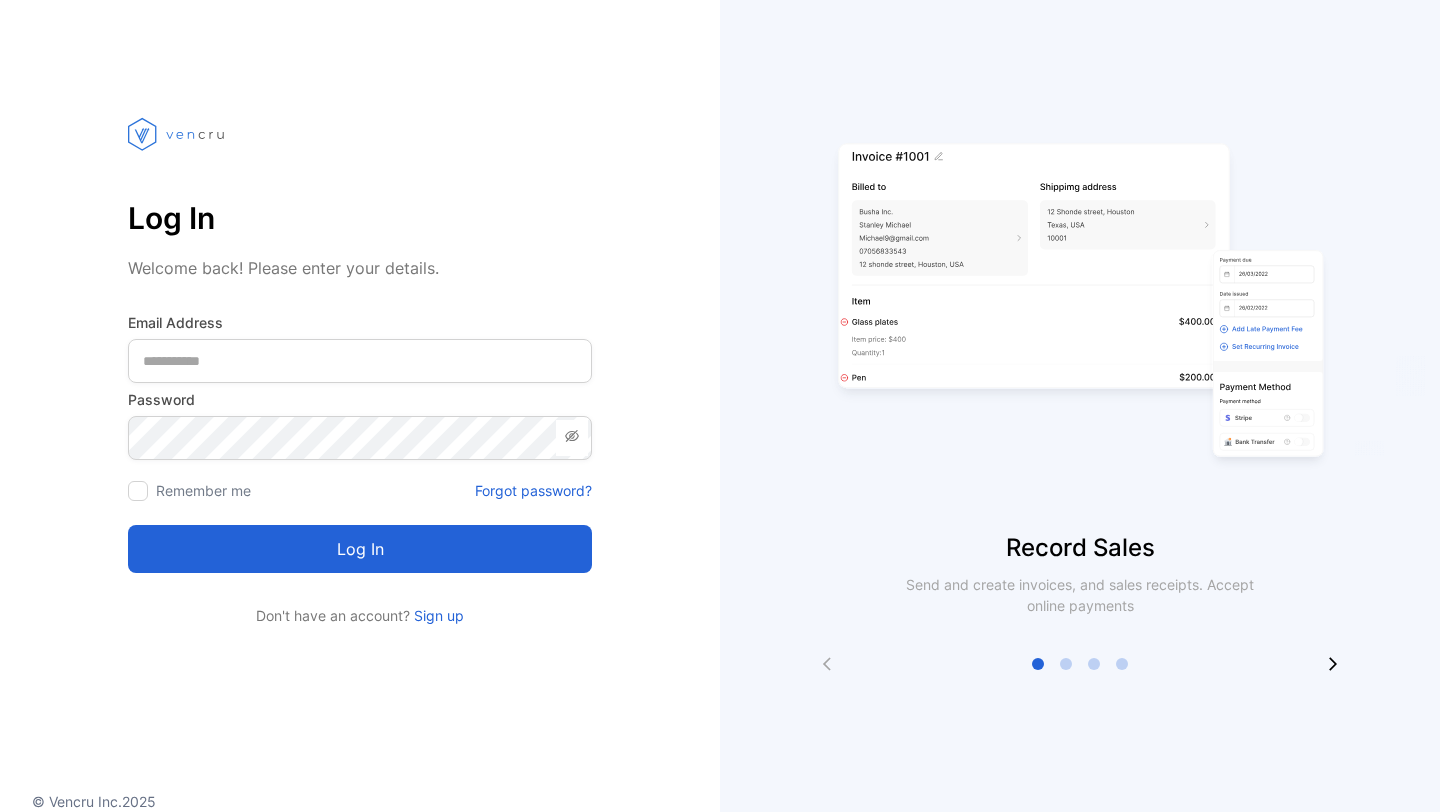 scroll, scrollTop: 0, scrollLeft: 0, axis: both 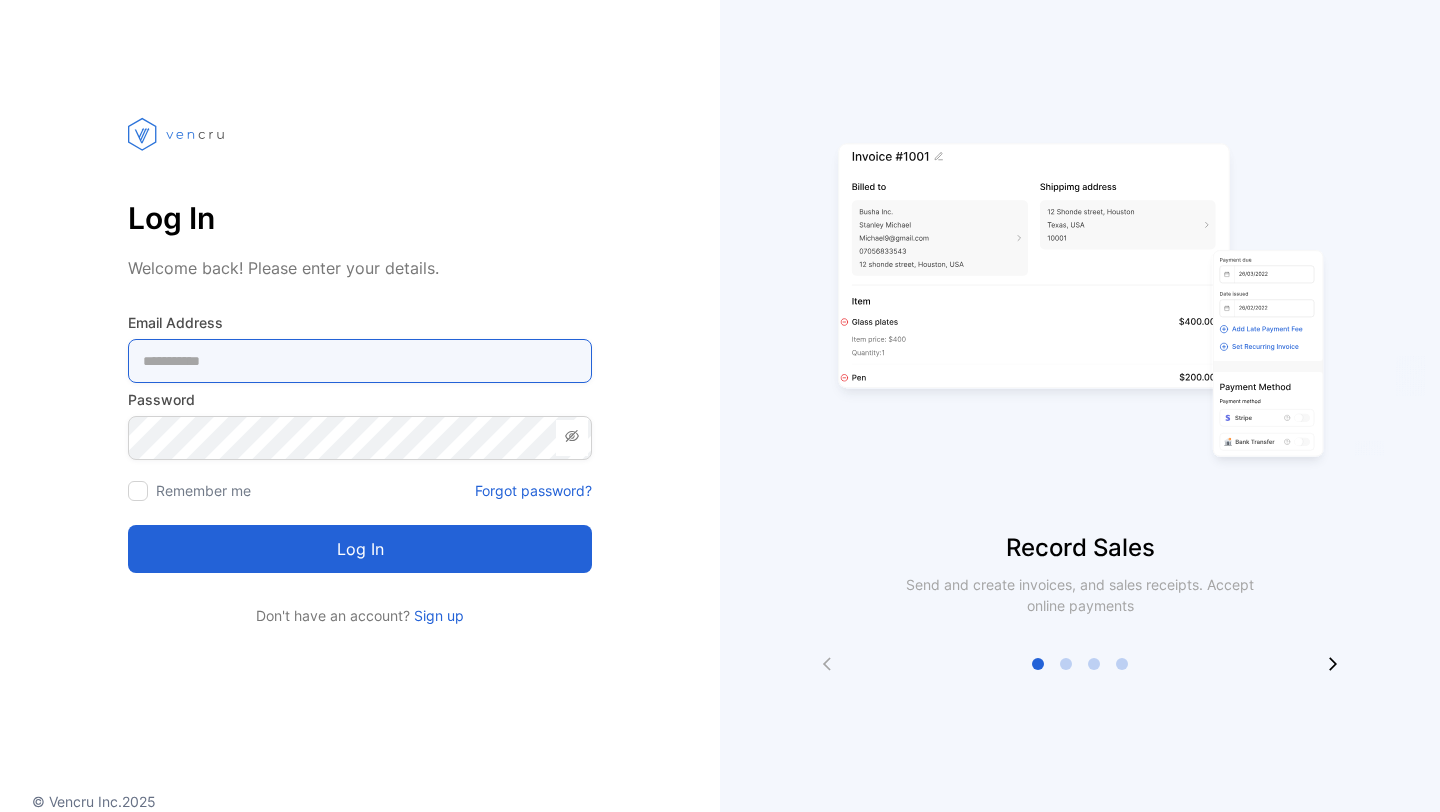 click at bounding box center (360, 361) 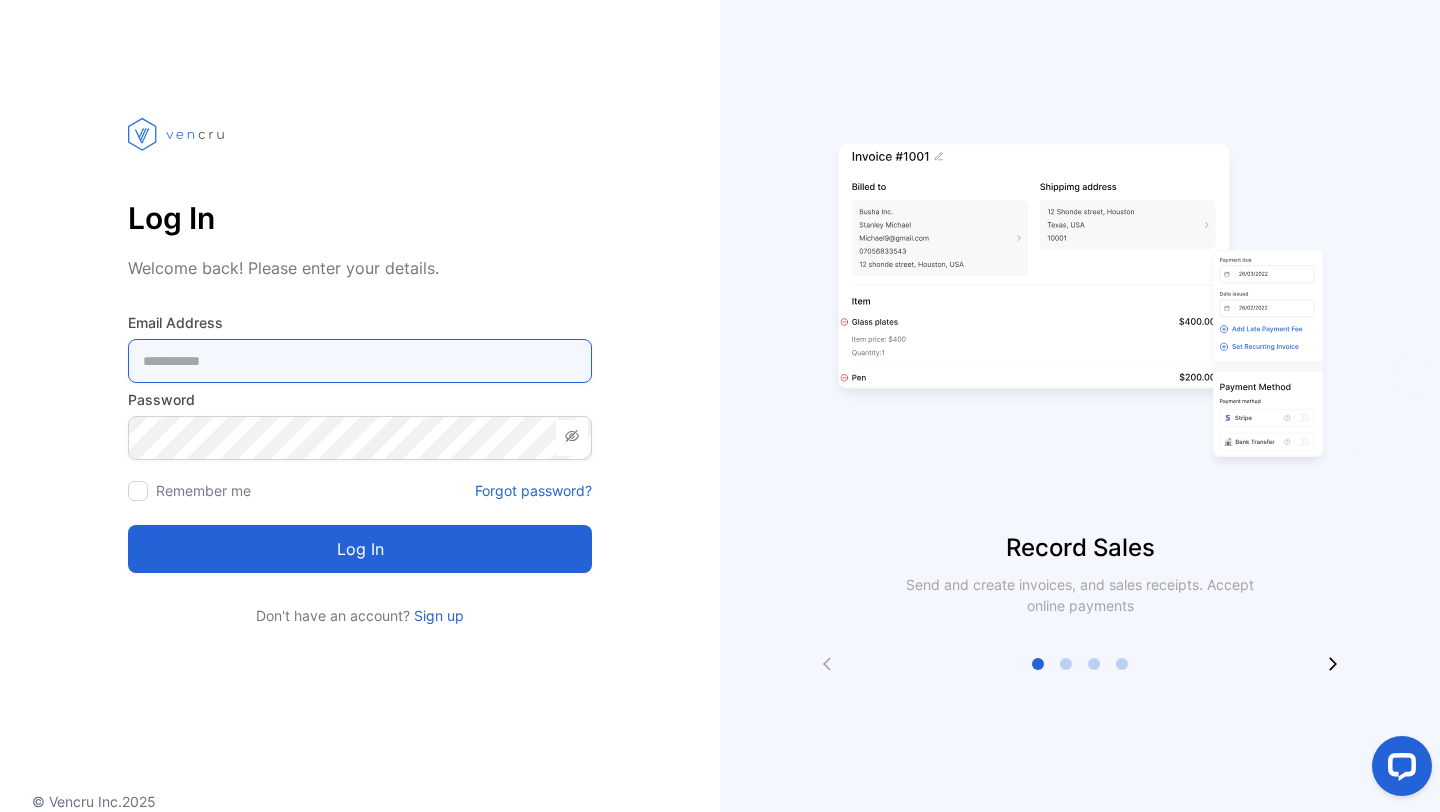 scroll, scrollTop: 0, scrollLeft: 0, axis: both 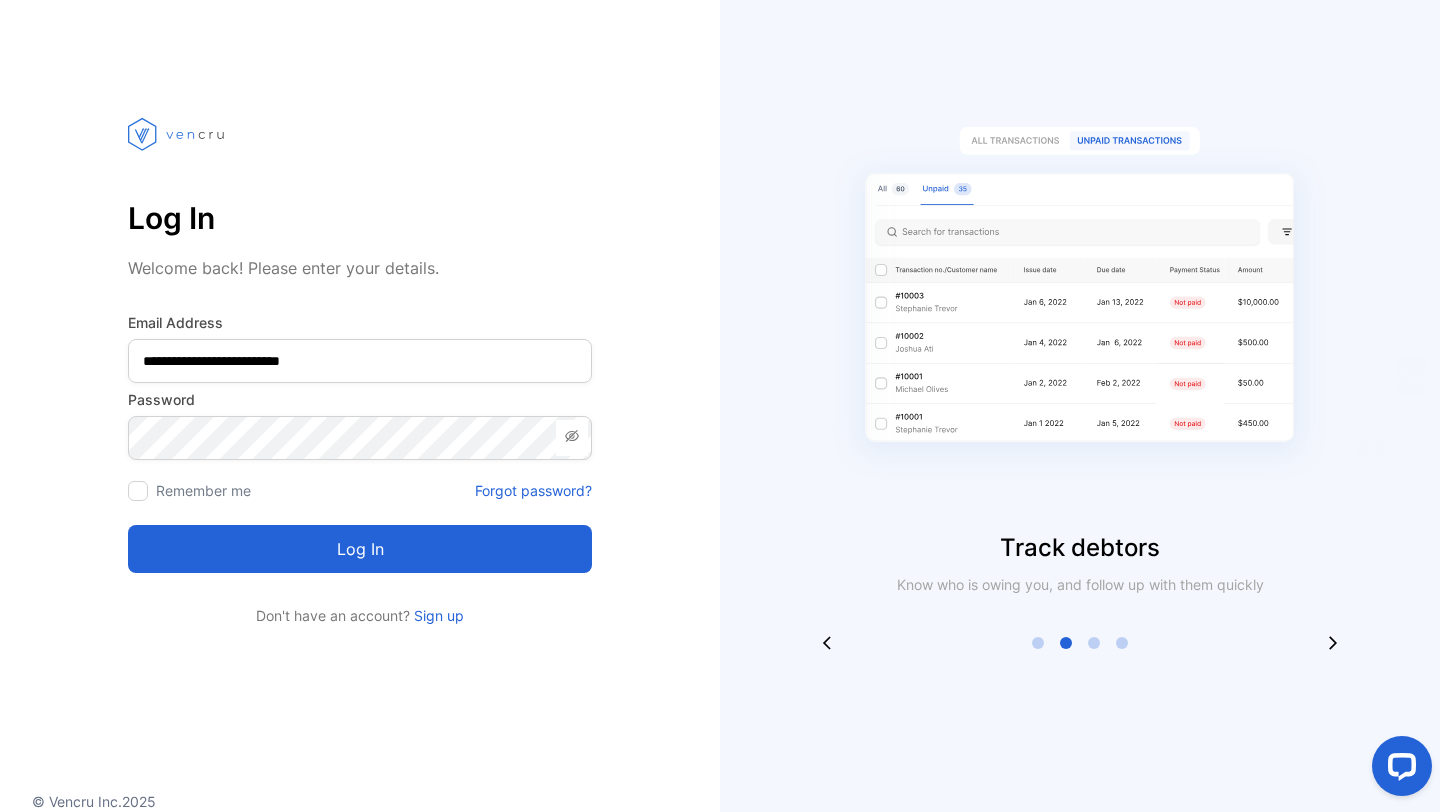 click on "Log in" at bounding box center (360, 549) 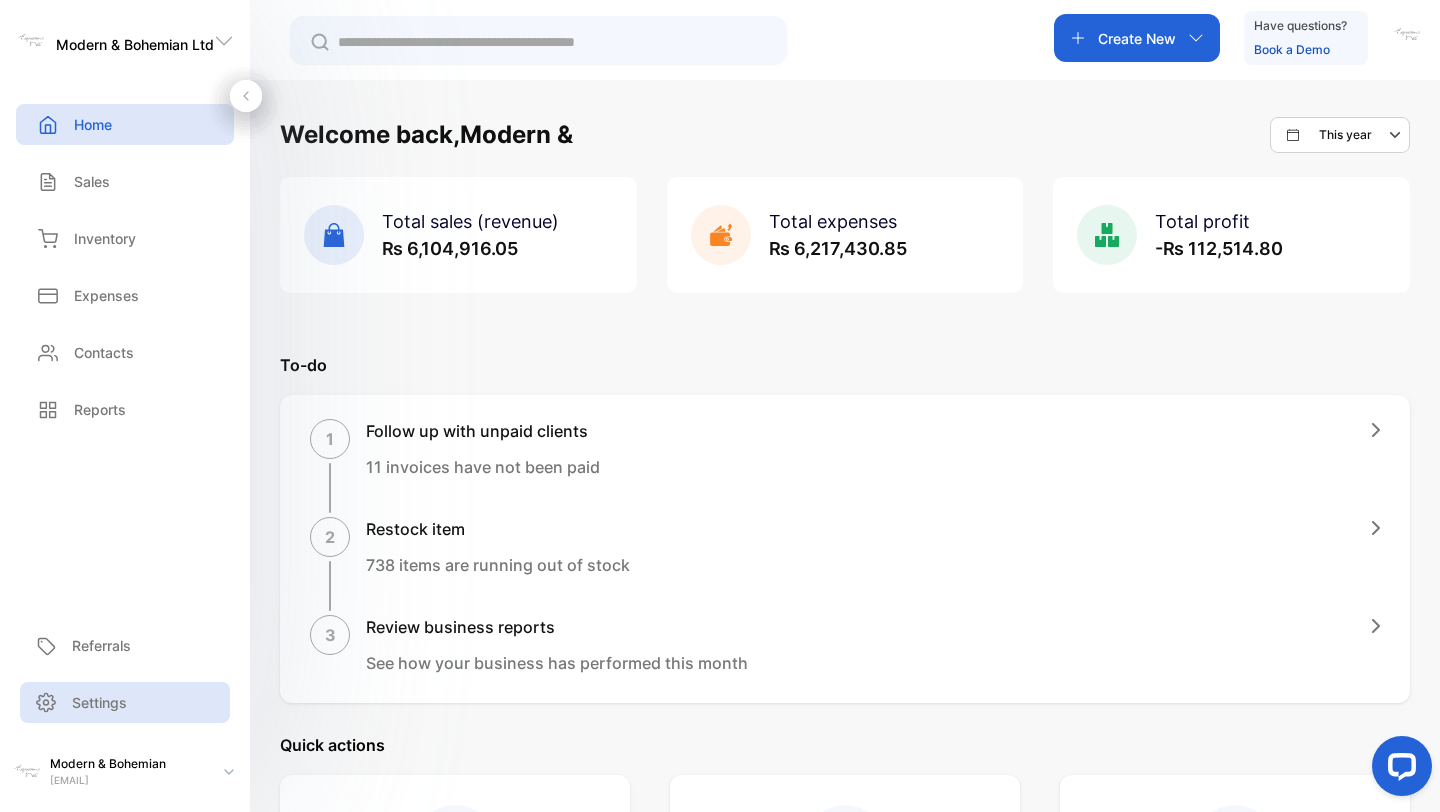 click on "Settings" at bounding box center [99, 702] 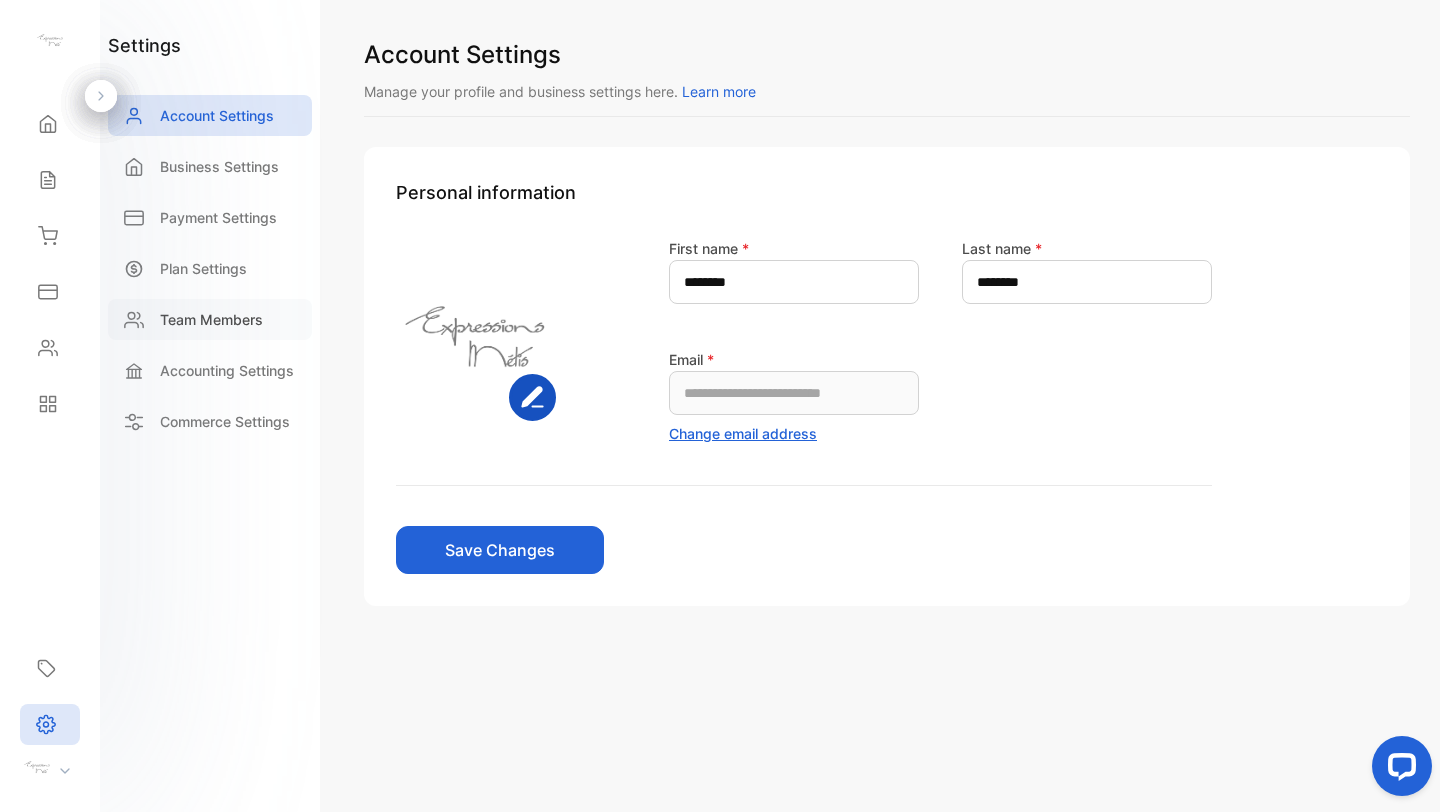 click on "Team Members" at bounding box center [211, 319] 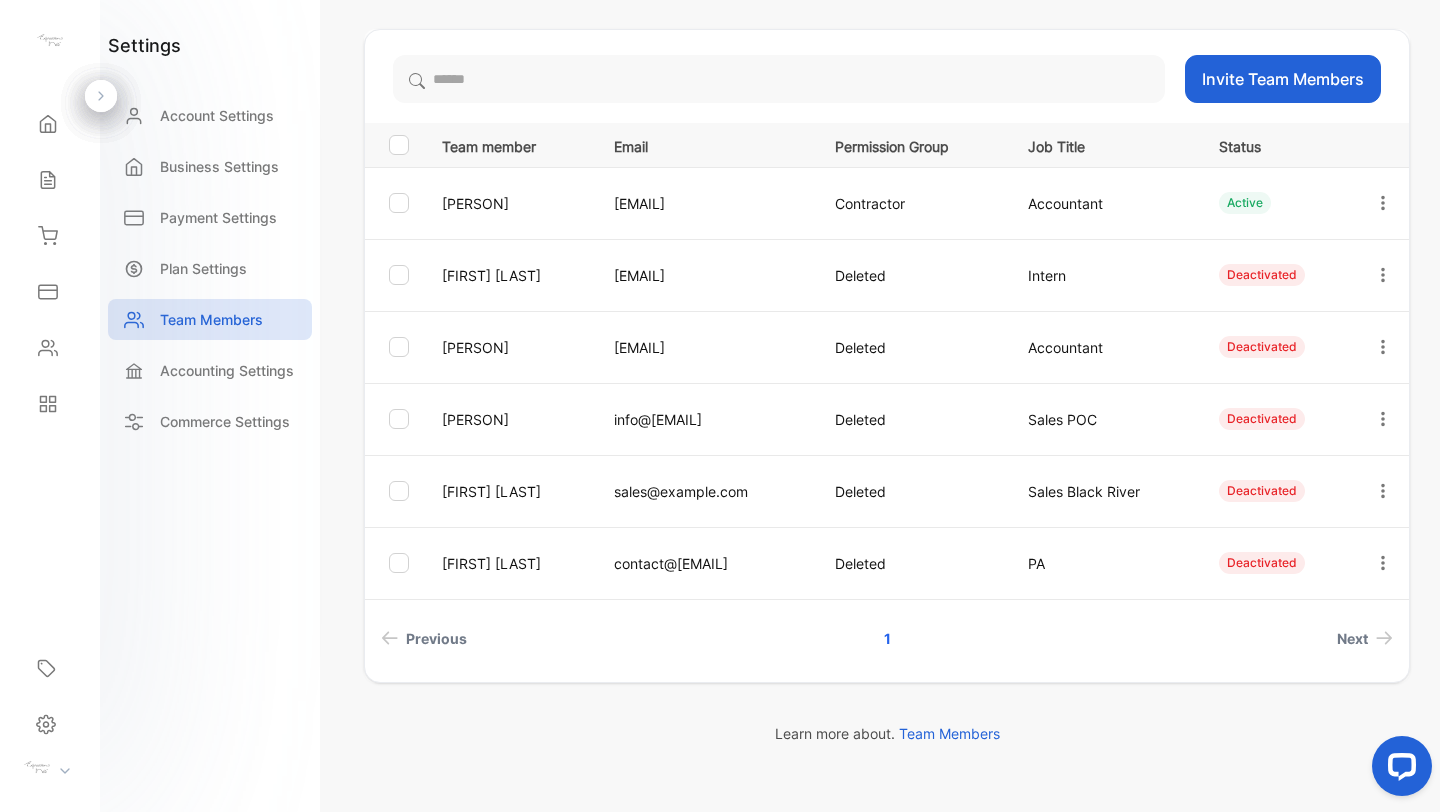 scroll, scrollTop: 149, scrollLeft: 0, axis: vertical 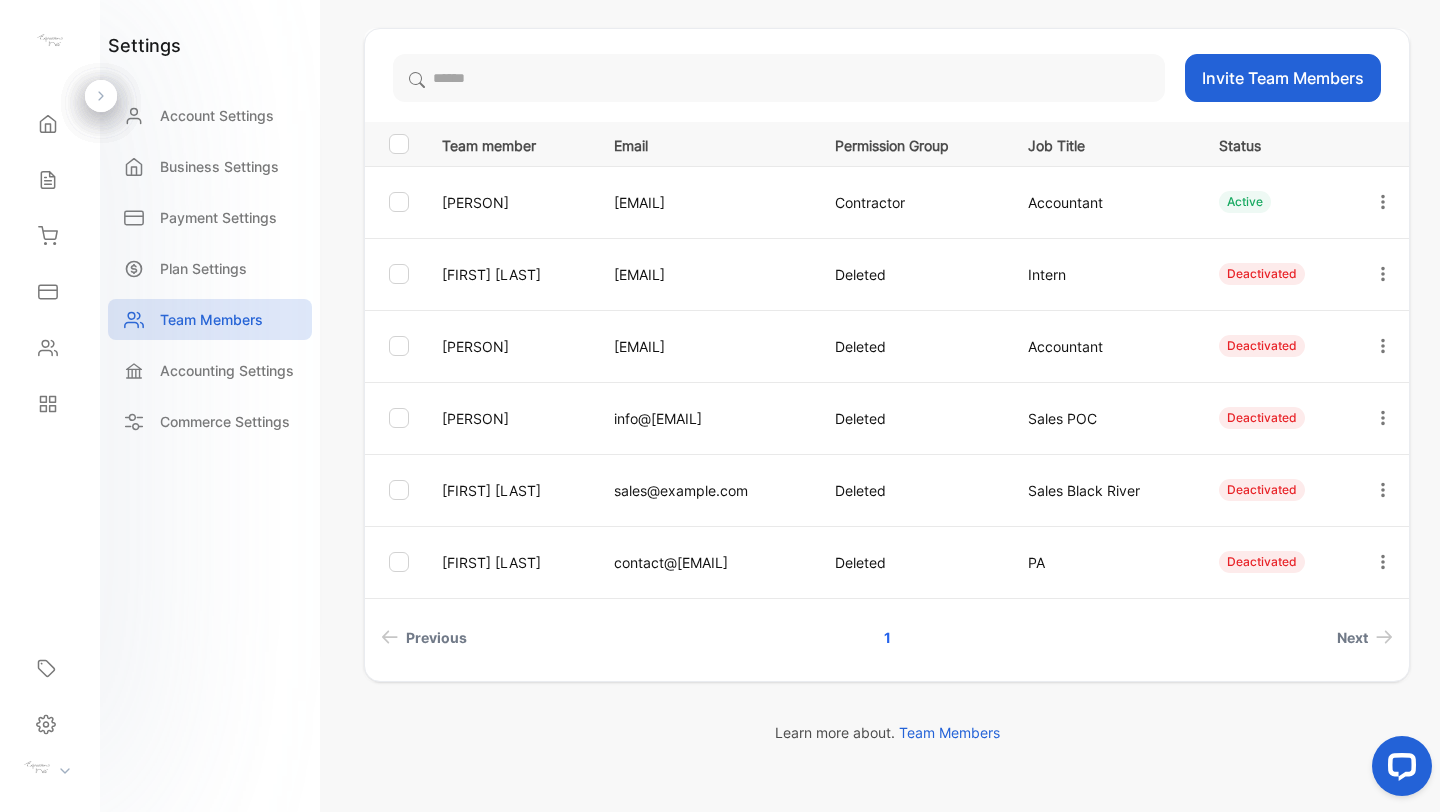 click 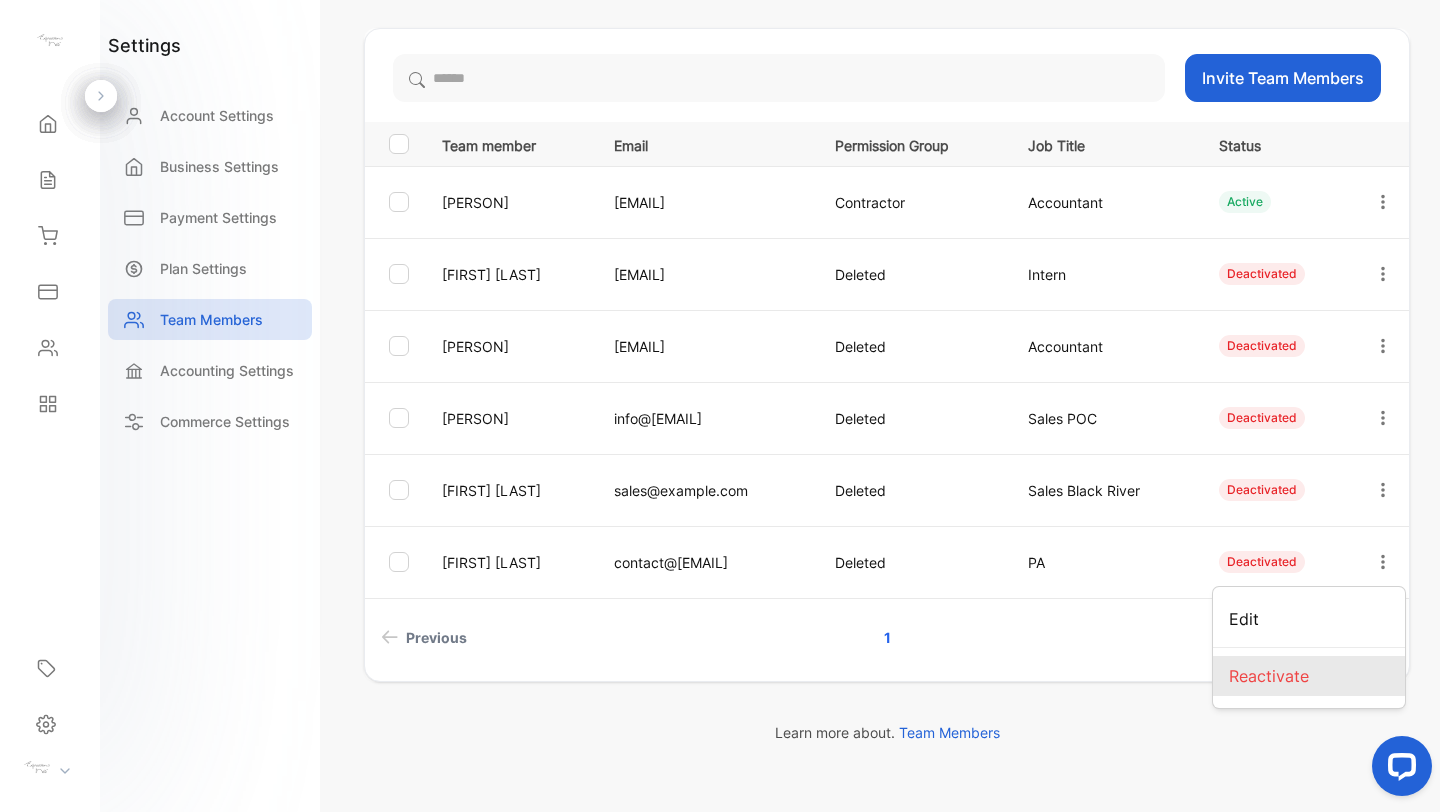 click on "Reactivate" at bounding box center [1309, 676] 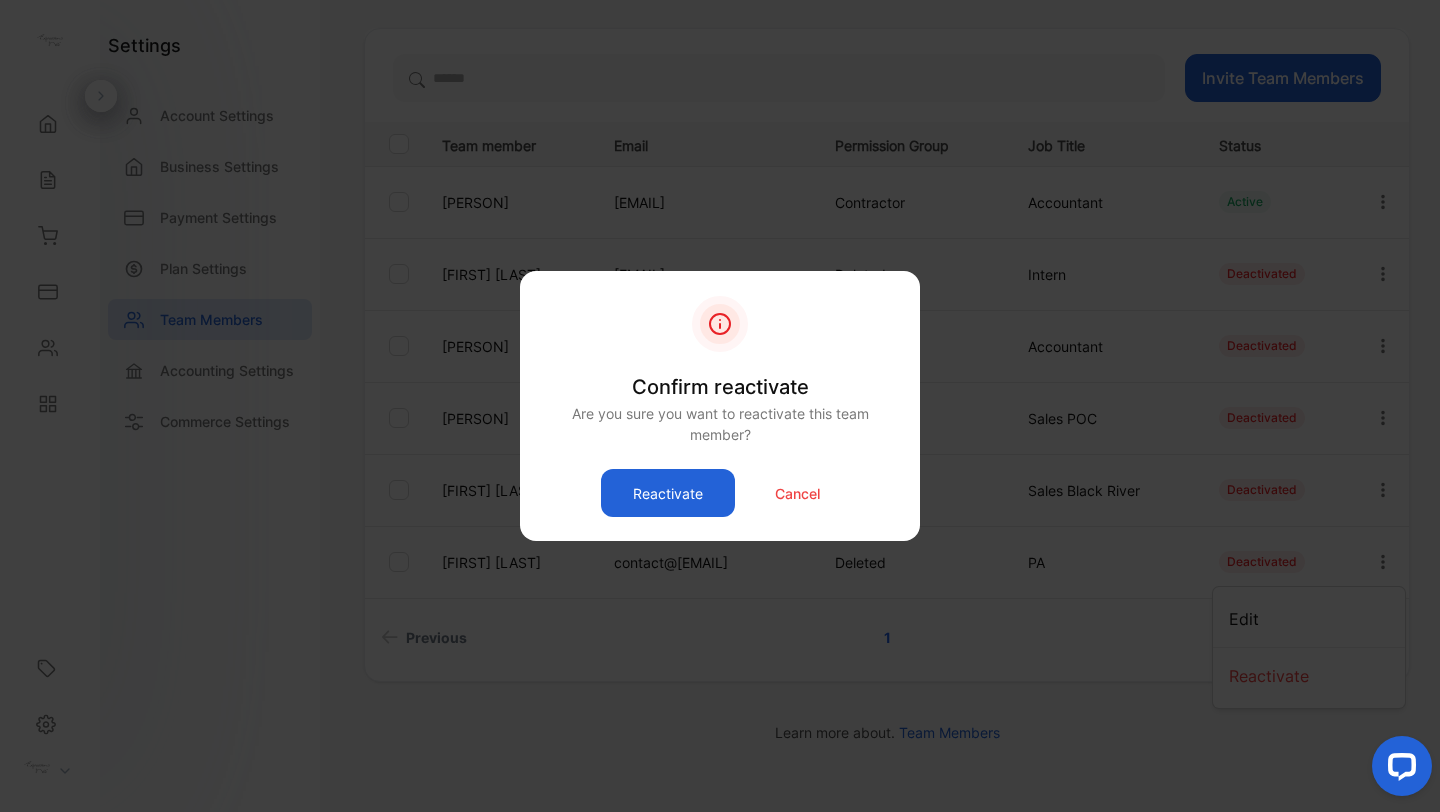 click on "Reactivate" at bounding box center [668, 493] 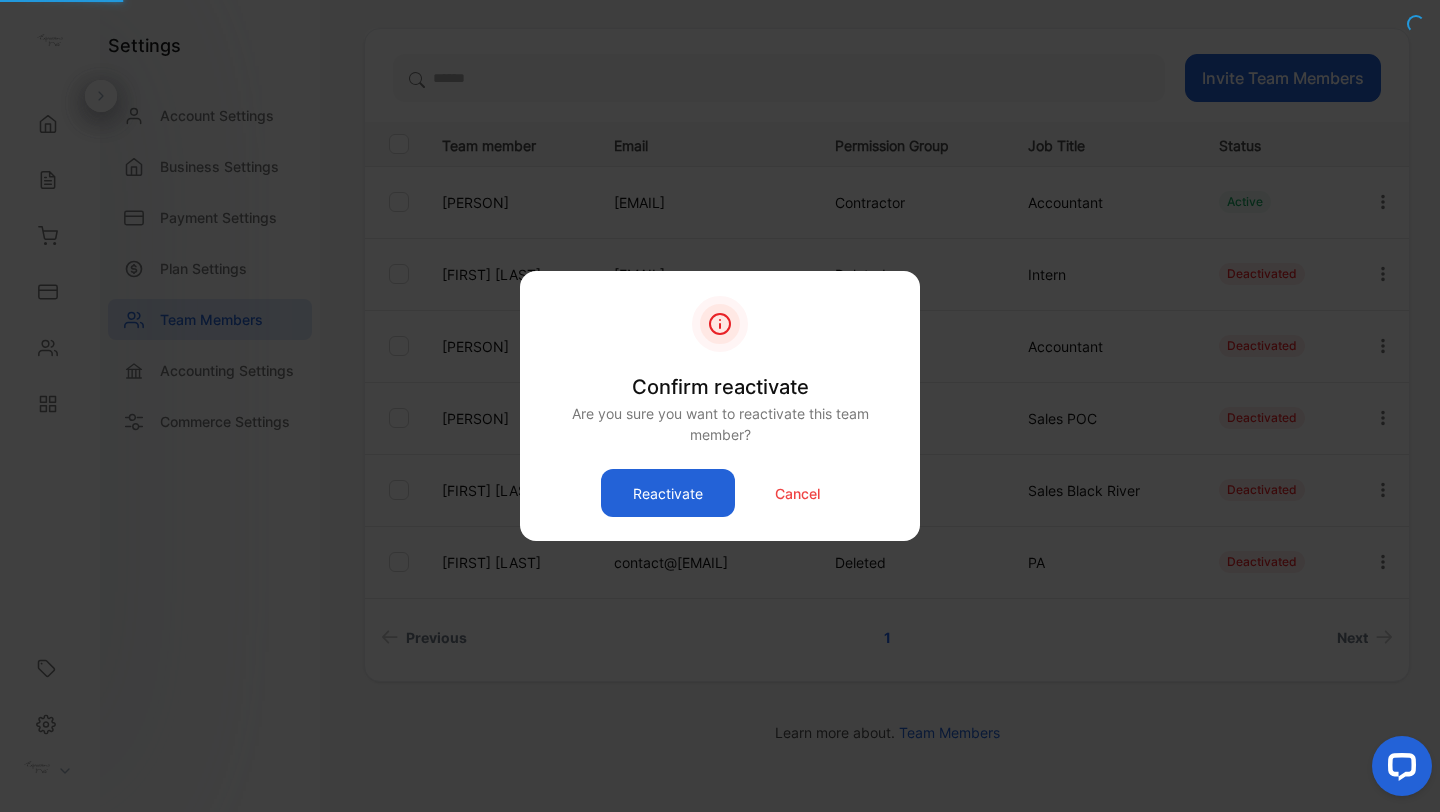 scroll, scrollTop: 107, scrollLeft: 0, axis: vertical 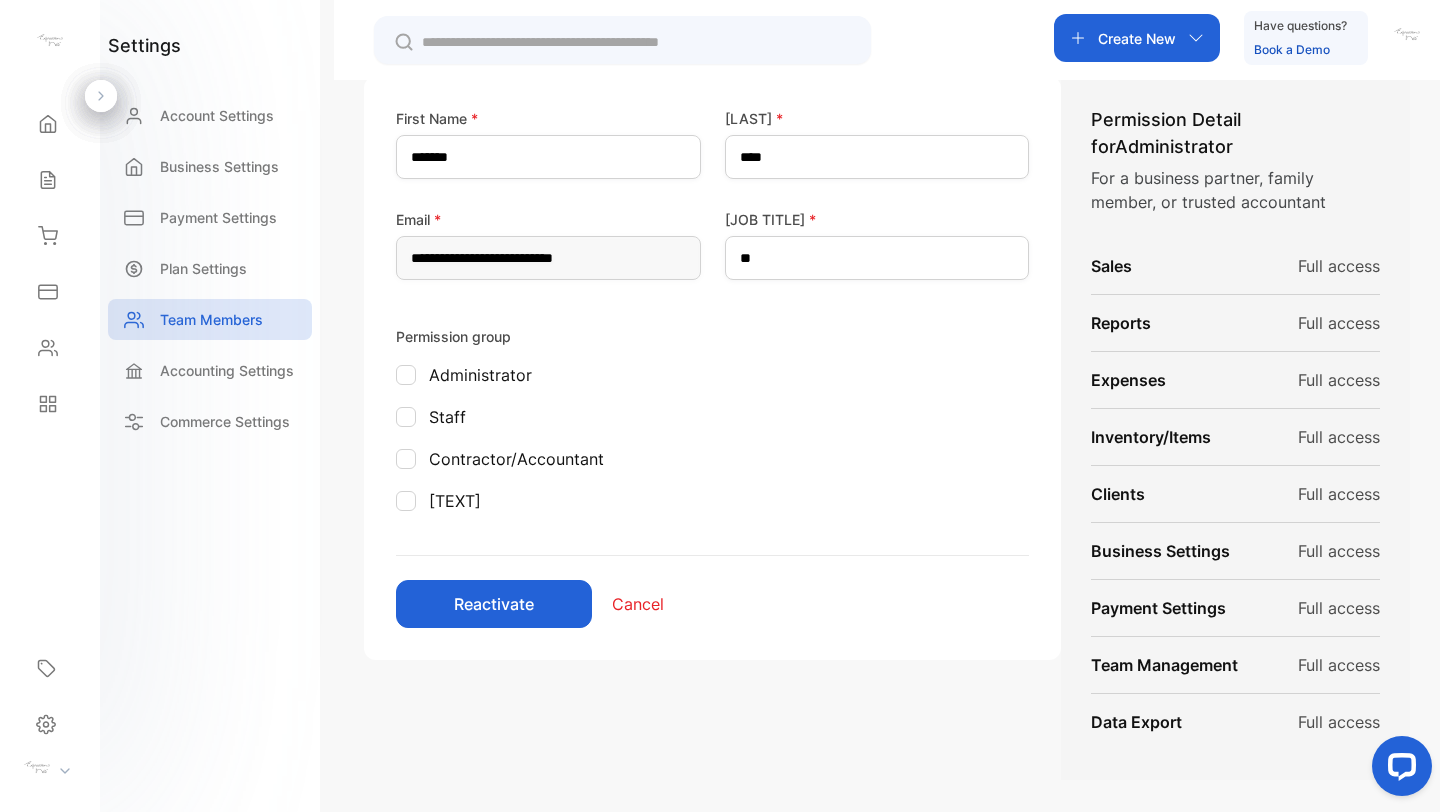 click at bounding box center [406, 375] 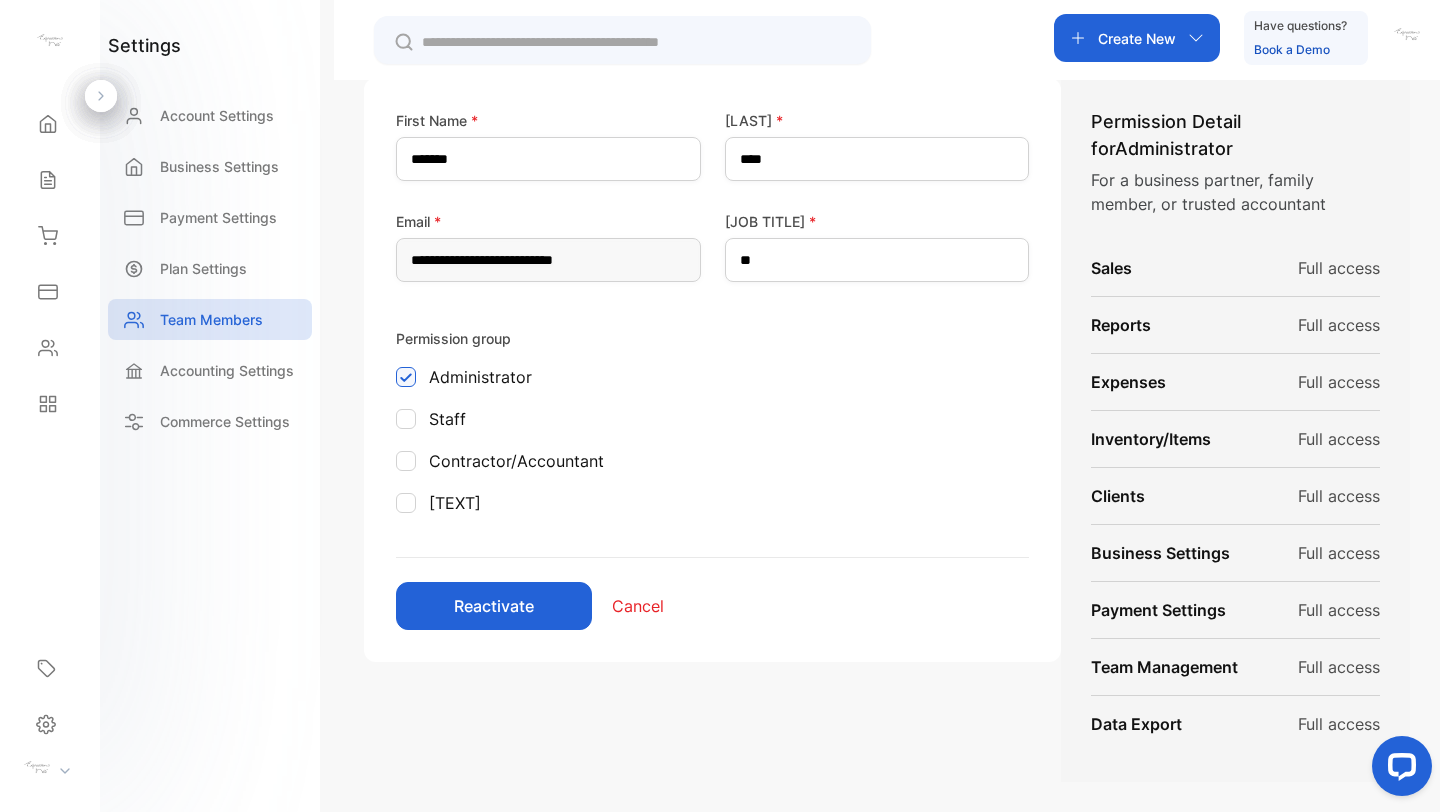 scroll, scrollTop: 106, scrollLeft: 0, axis: vertical 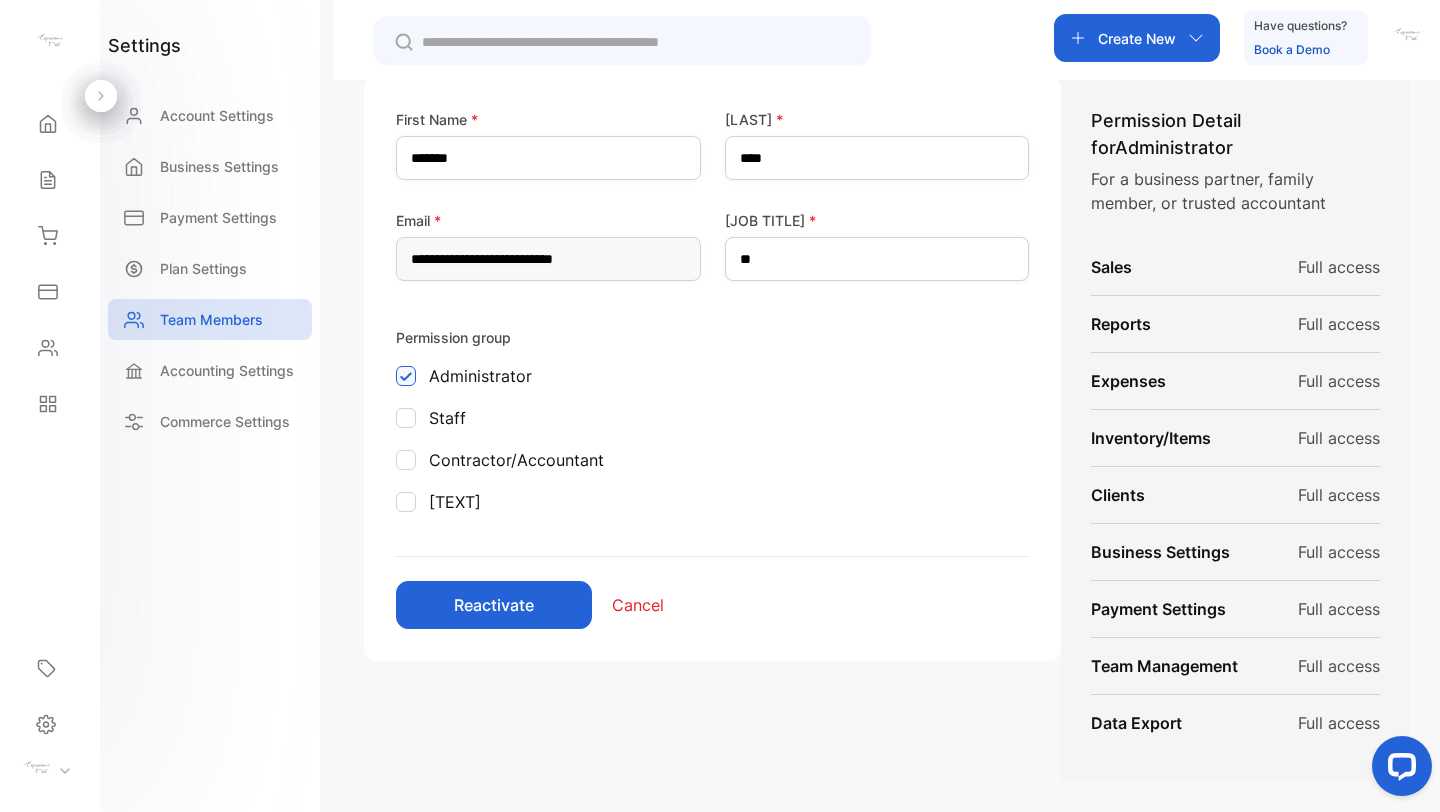 click on "Reactivate" at bounding box center (494, 605) 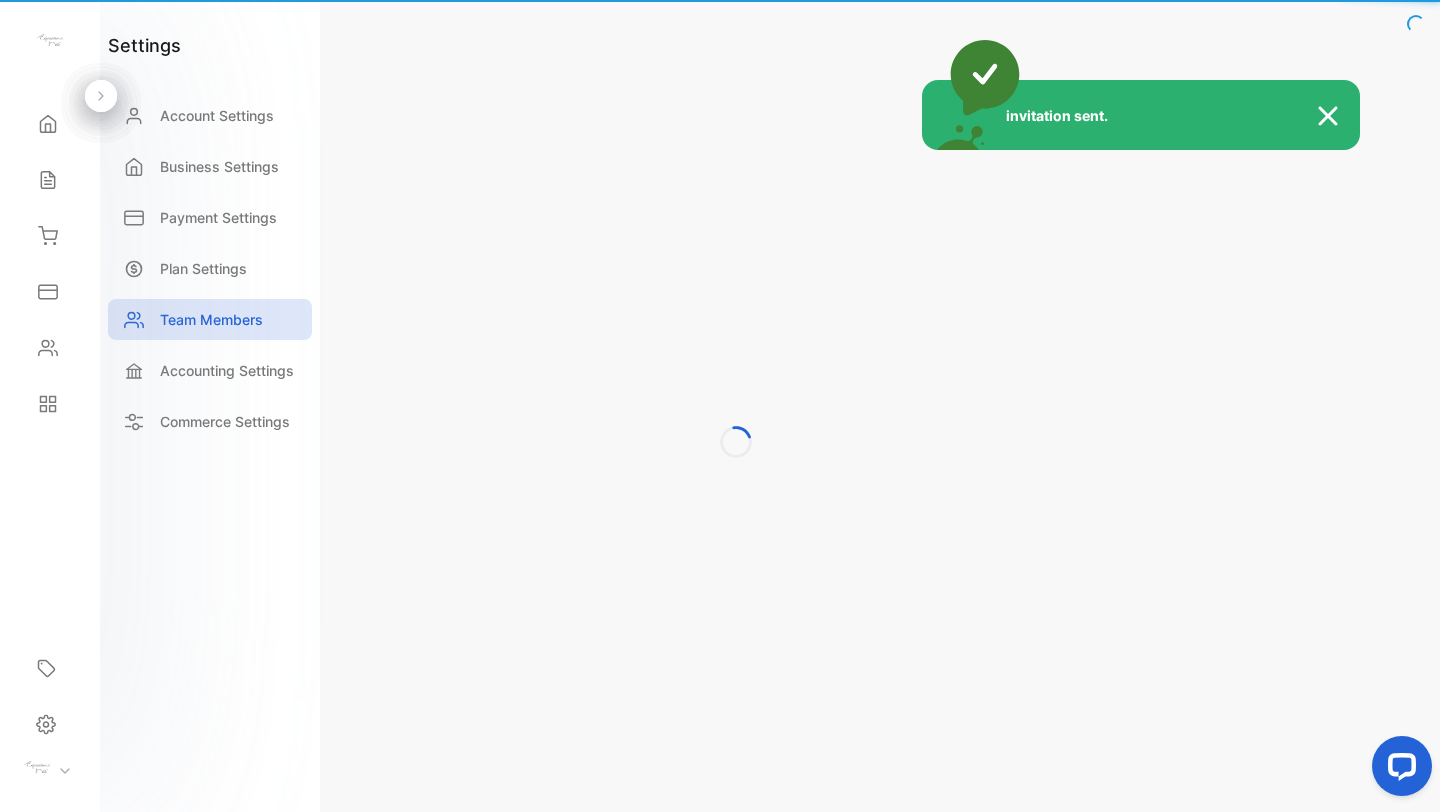 scroll, scrollTop: 0, scrollLeft: 0, axis: both 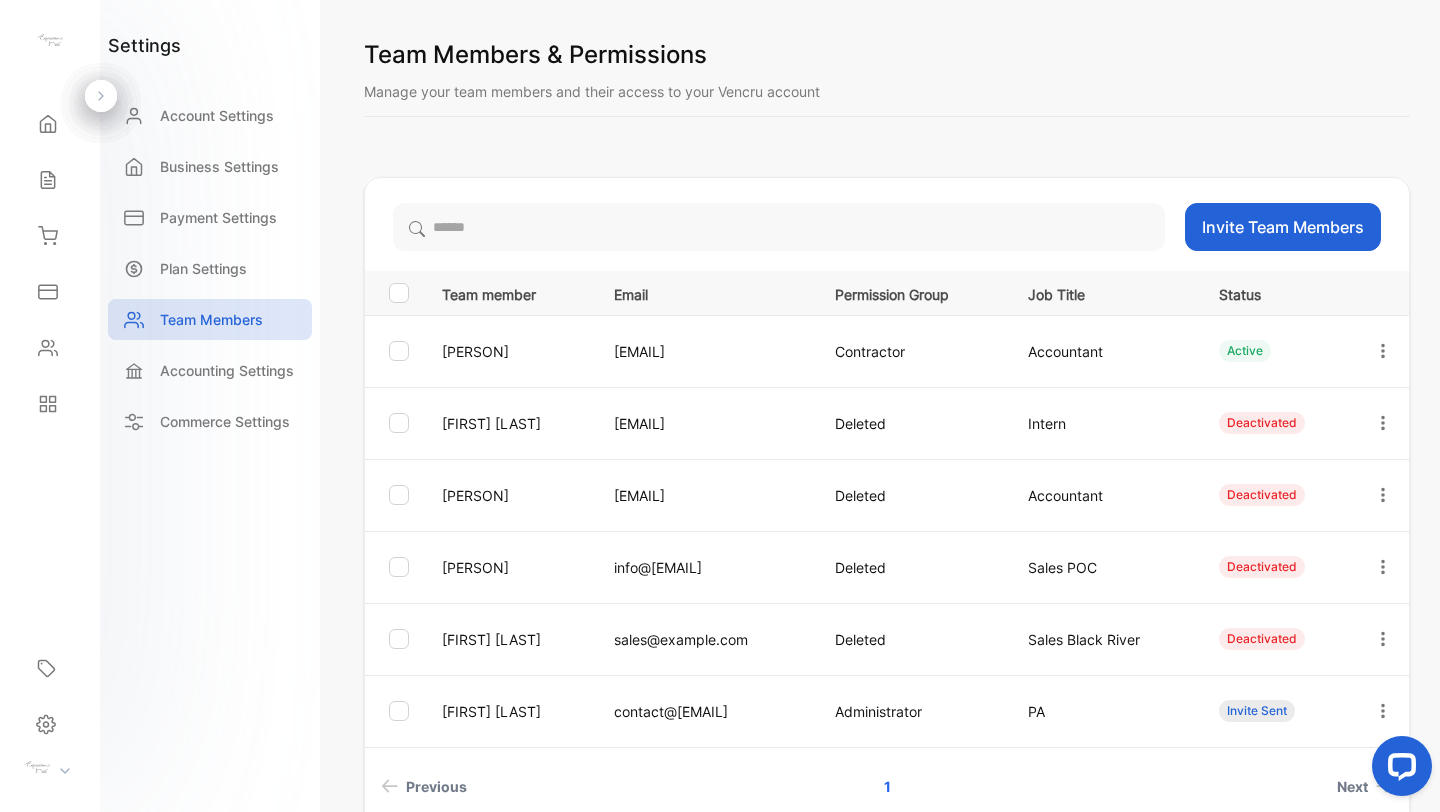 click 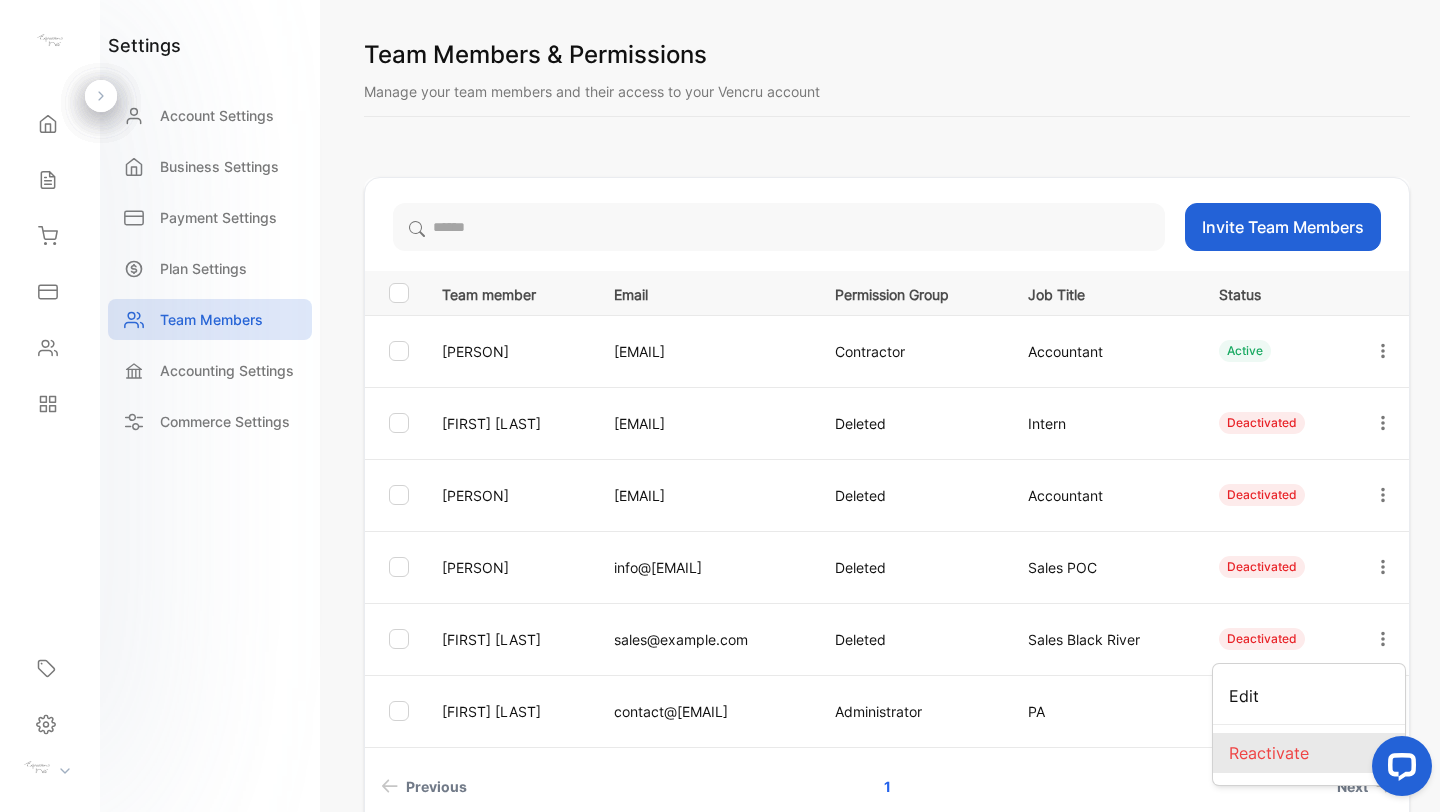 click on "Reactivate" at bounding box center (1269, 753) 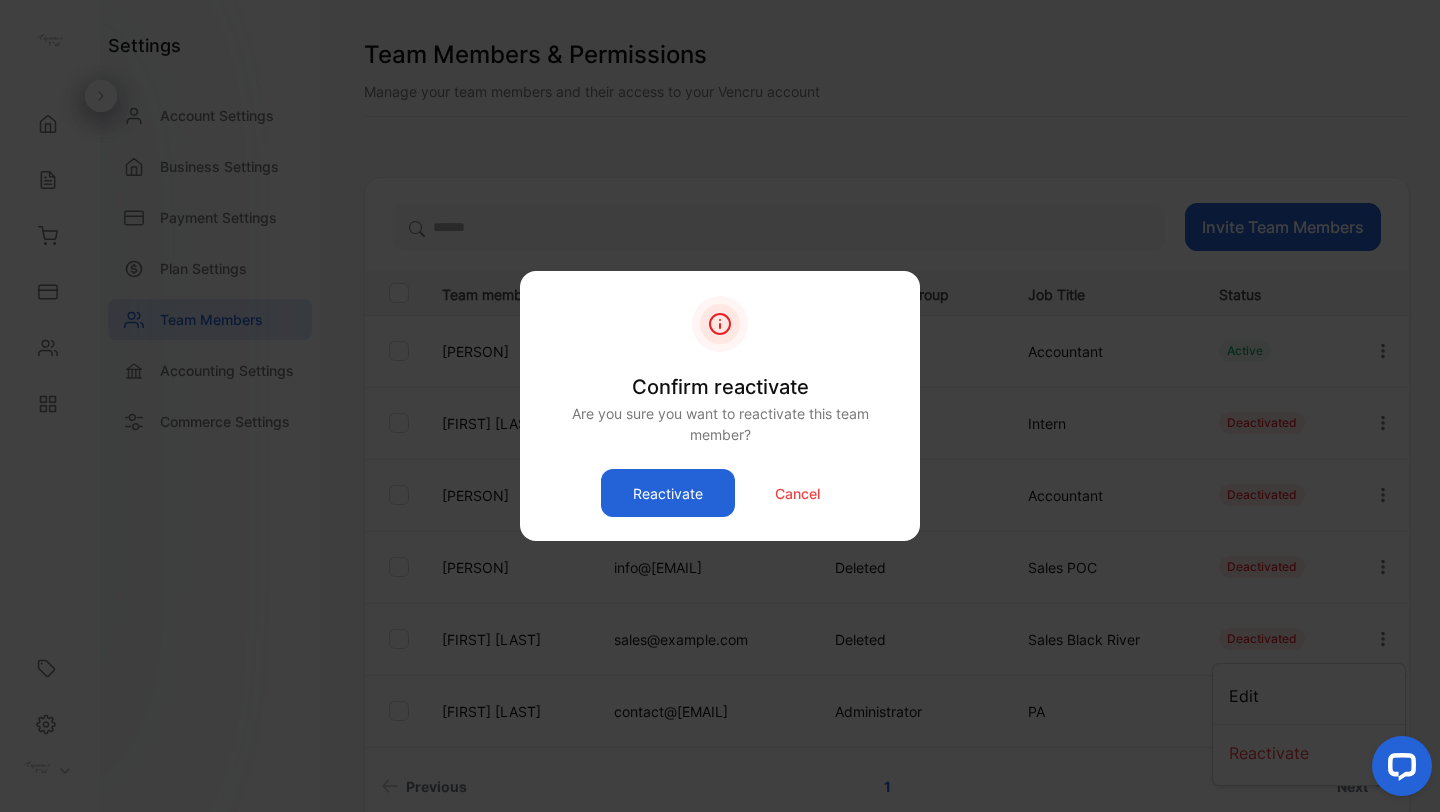 click on "Reactivate" at bounding box center (668, 493) 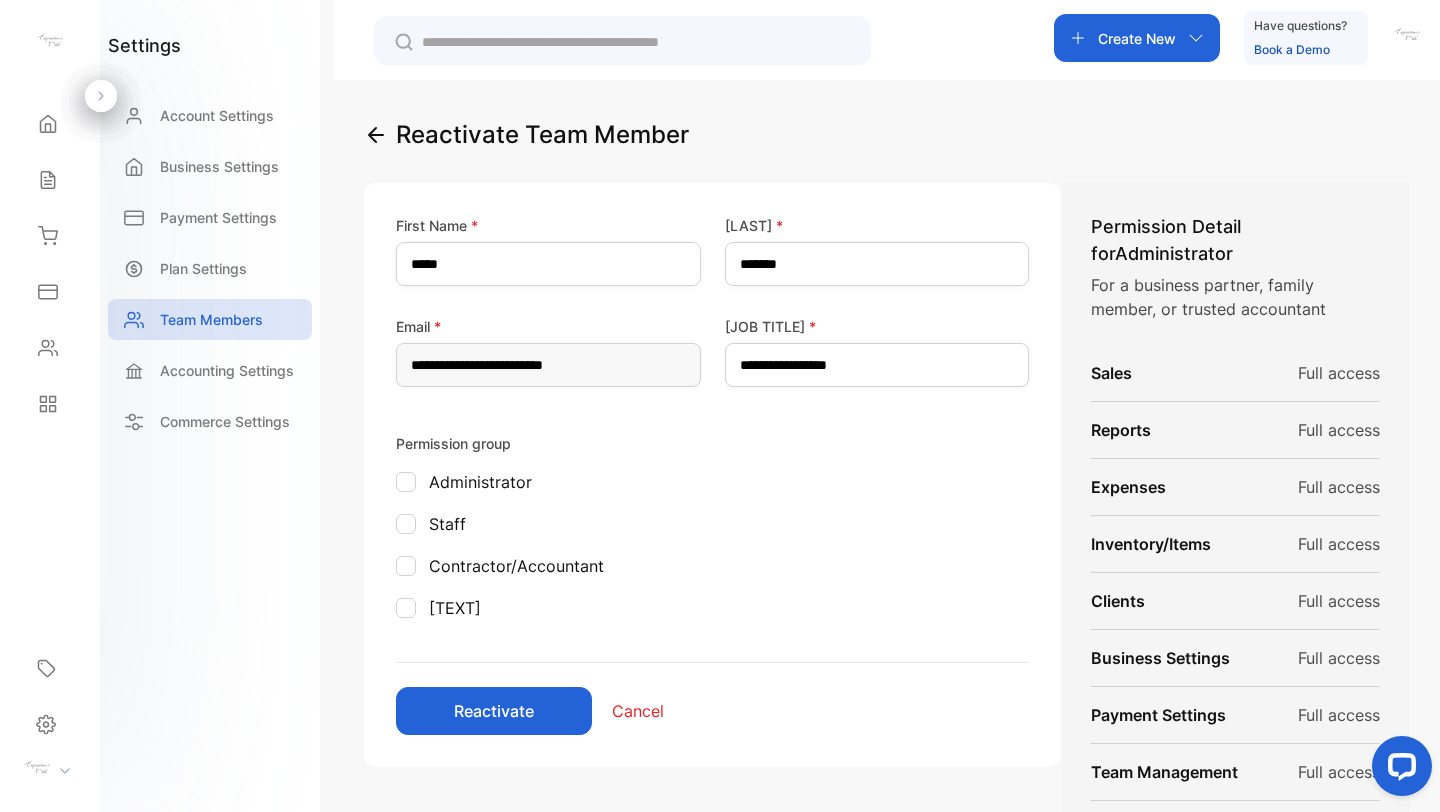 click at bounding box center (406, 524) 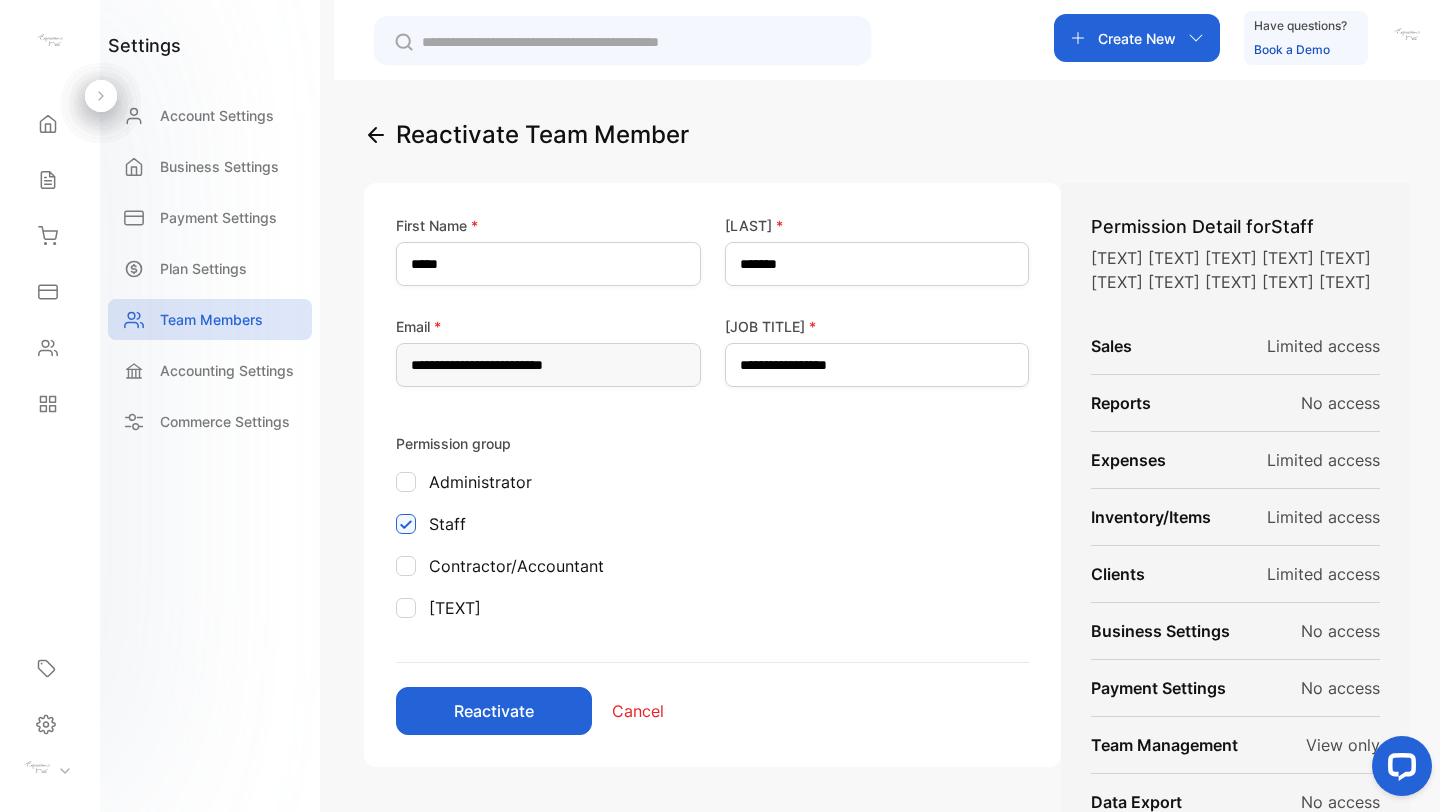 click on "Limited access" at bounding box center [1323, 346] 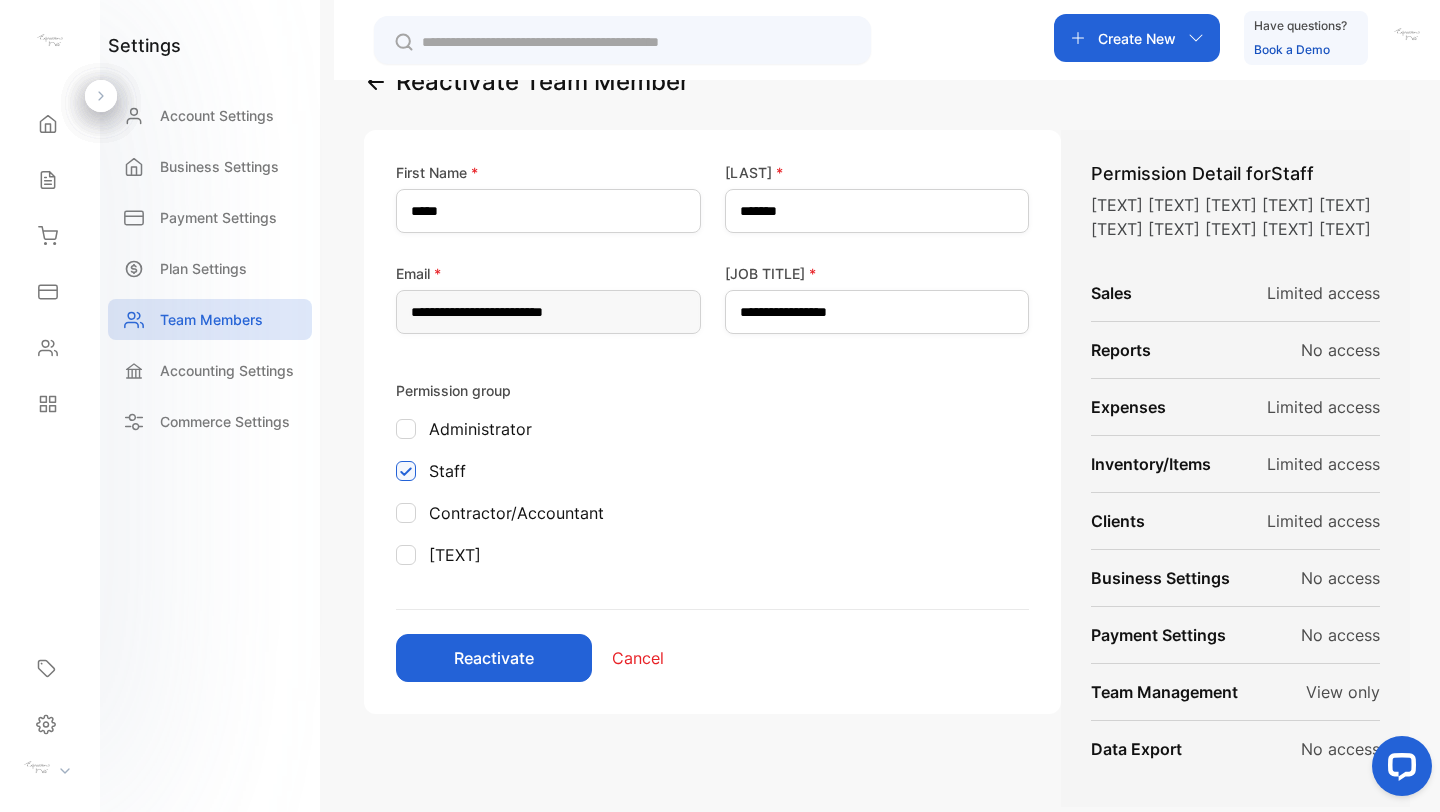 scroll, scrollTop: 80, scrollLeft: 0, axis: vertical 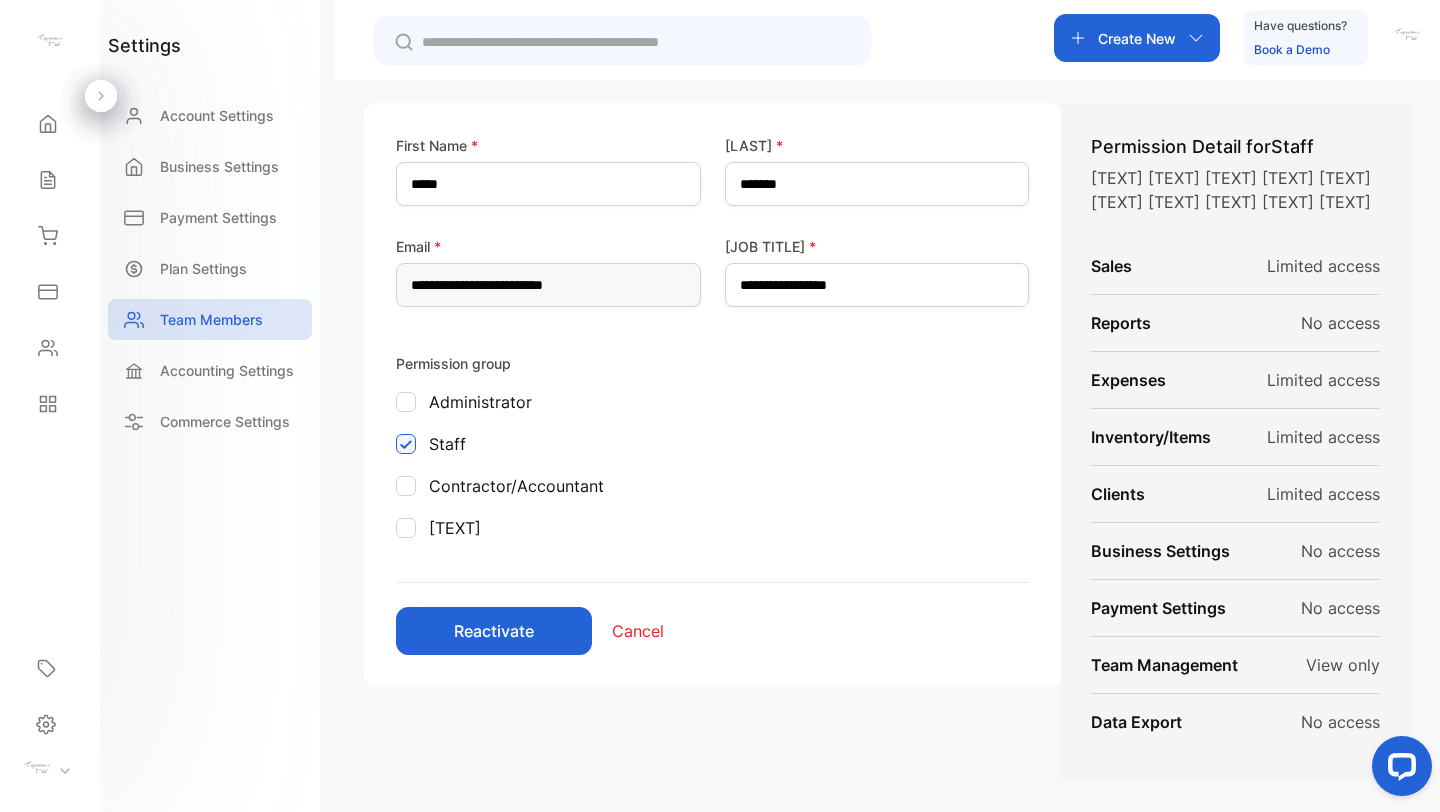 click on "Reactivate" at bounding box center (494, 631) 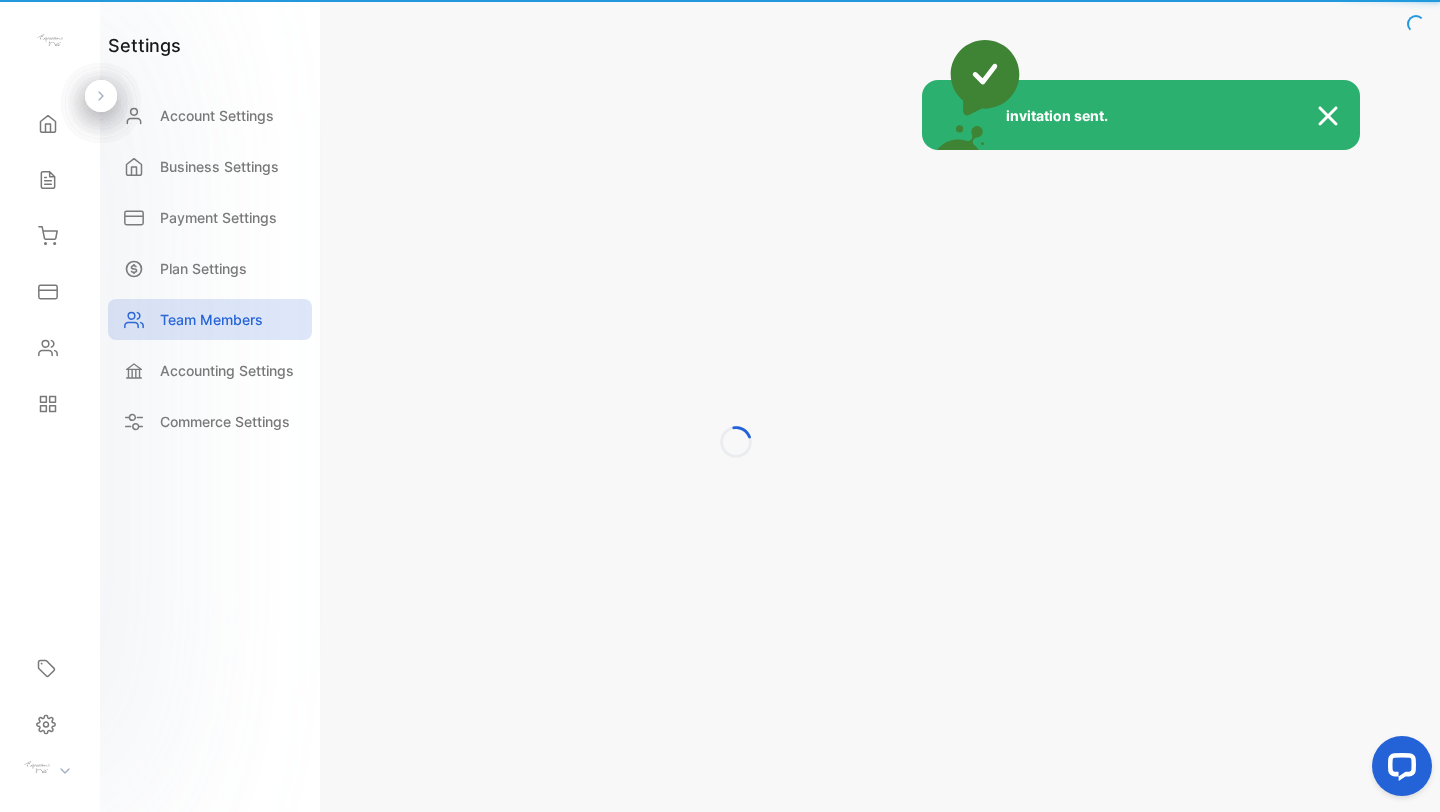 scroll, scrollTop: 0, scrollLeft: 0, axis: both 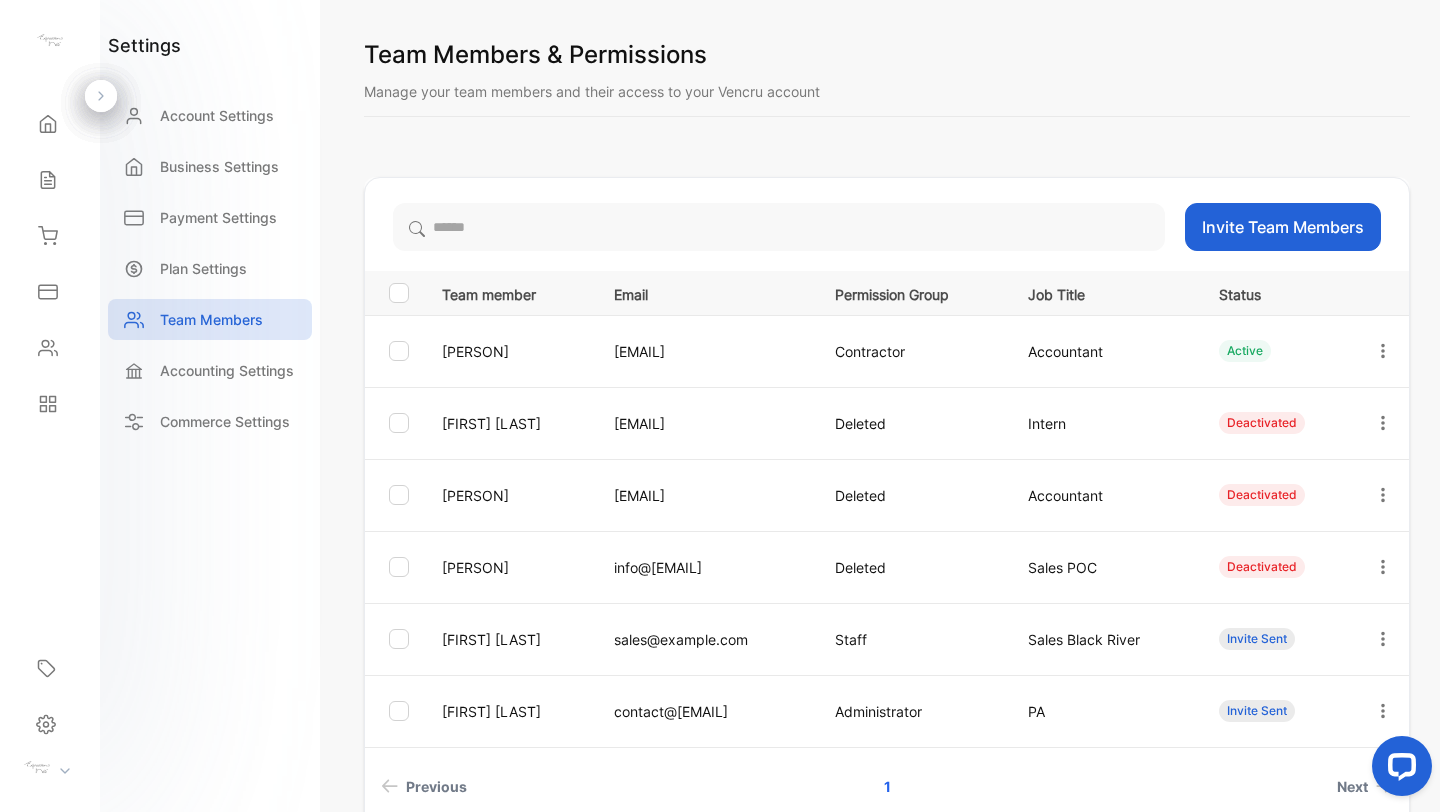 click 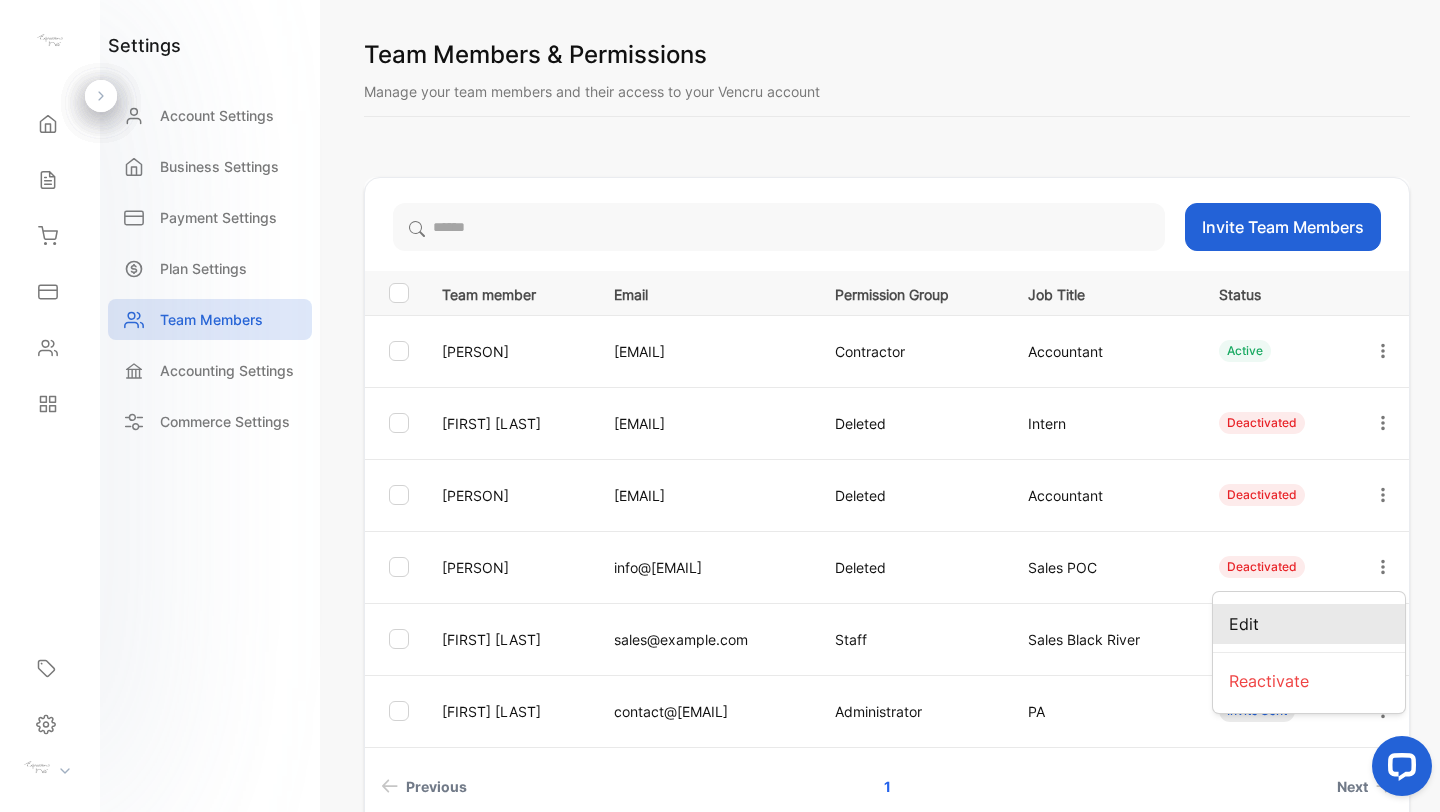 click on "Edit" at bounding box center [1309, 624] 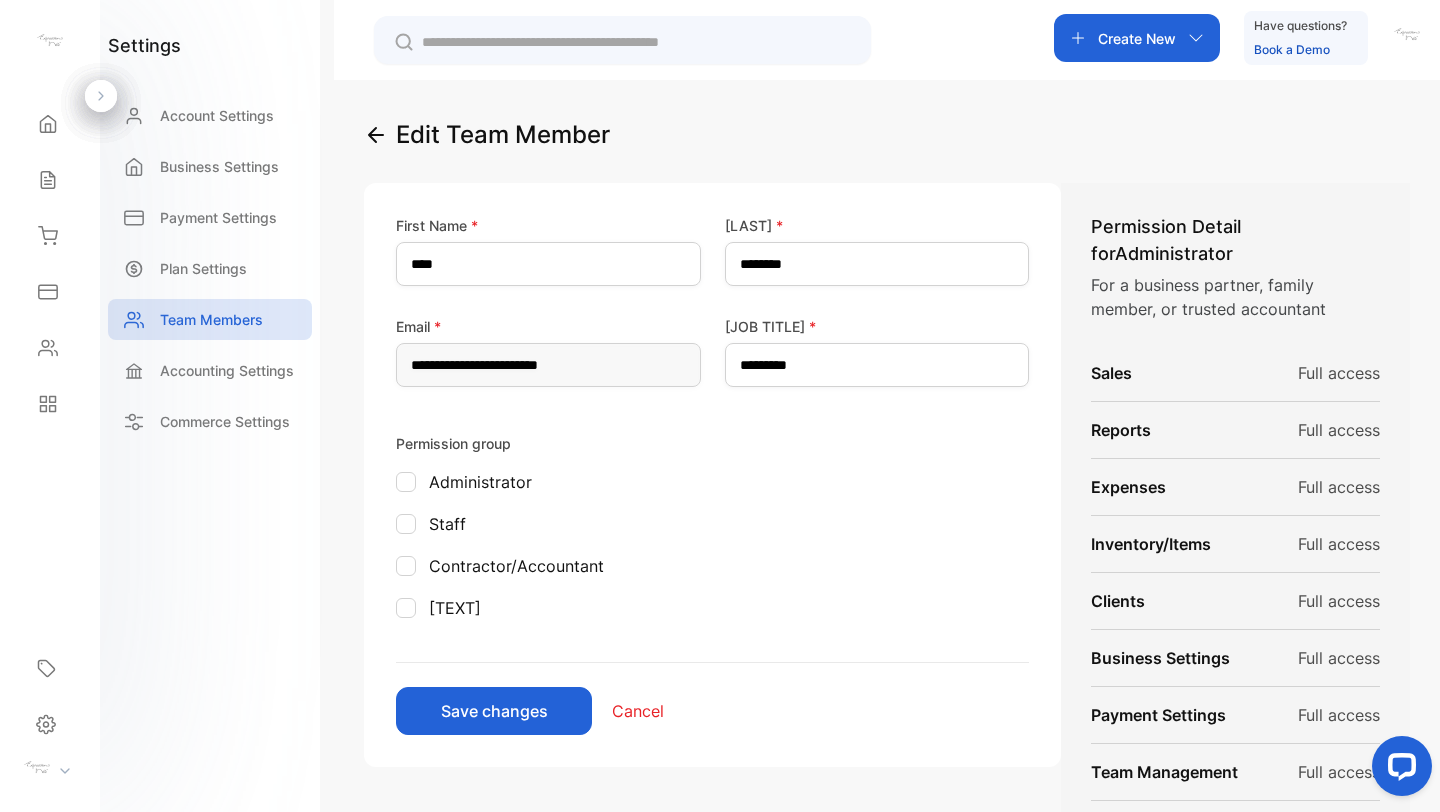 click at bounding box center (406, 524) 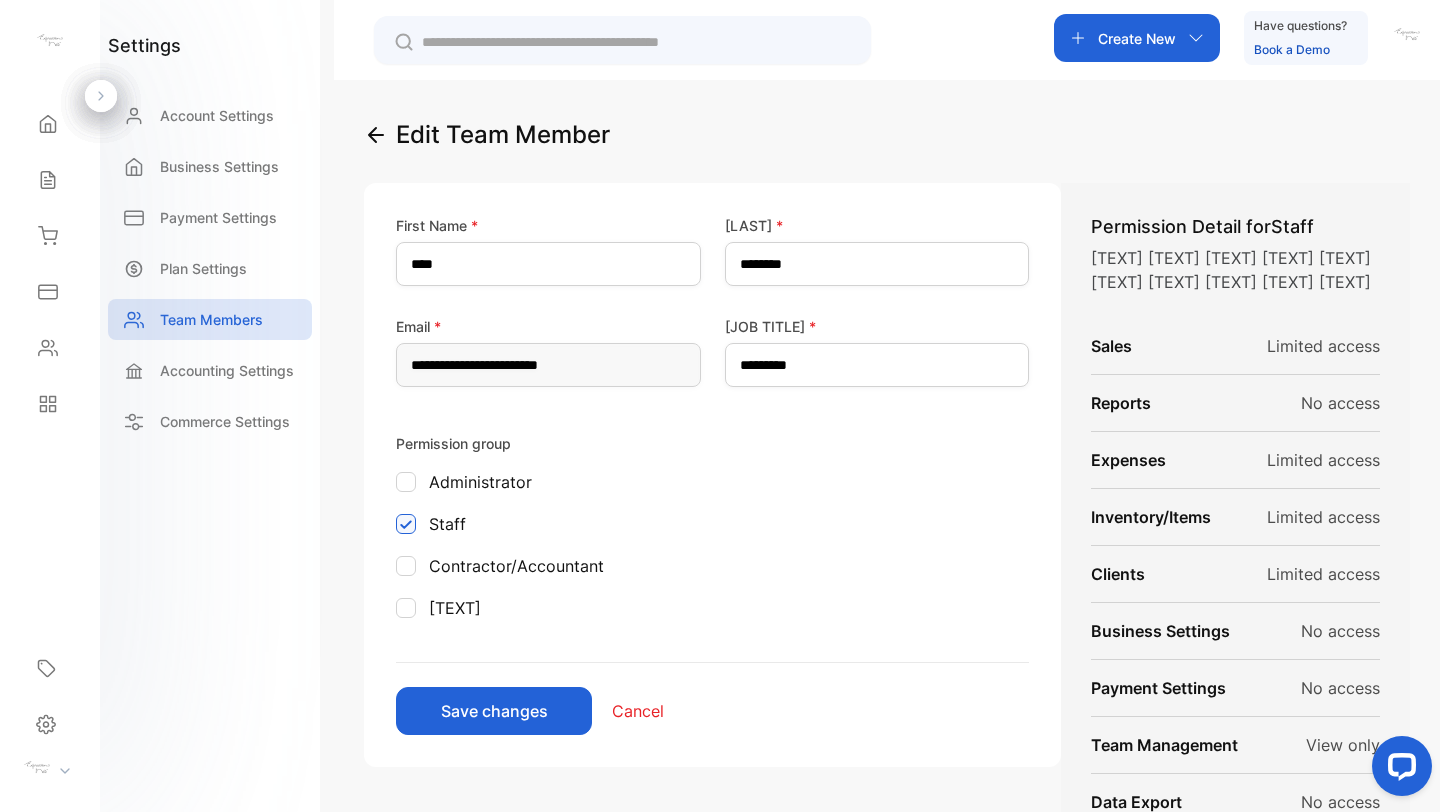 click on "Save changes" at bounding box center (494, 711) 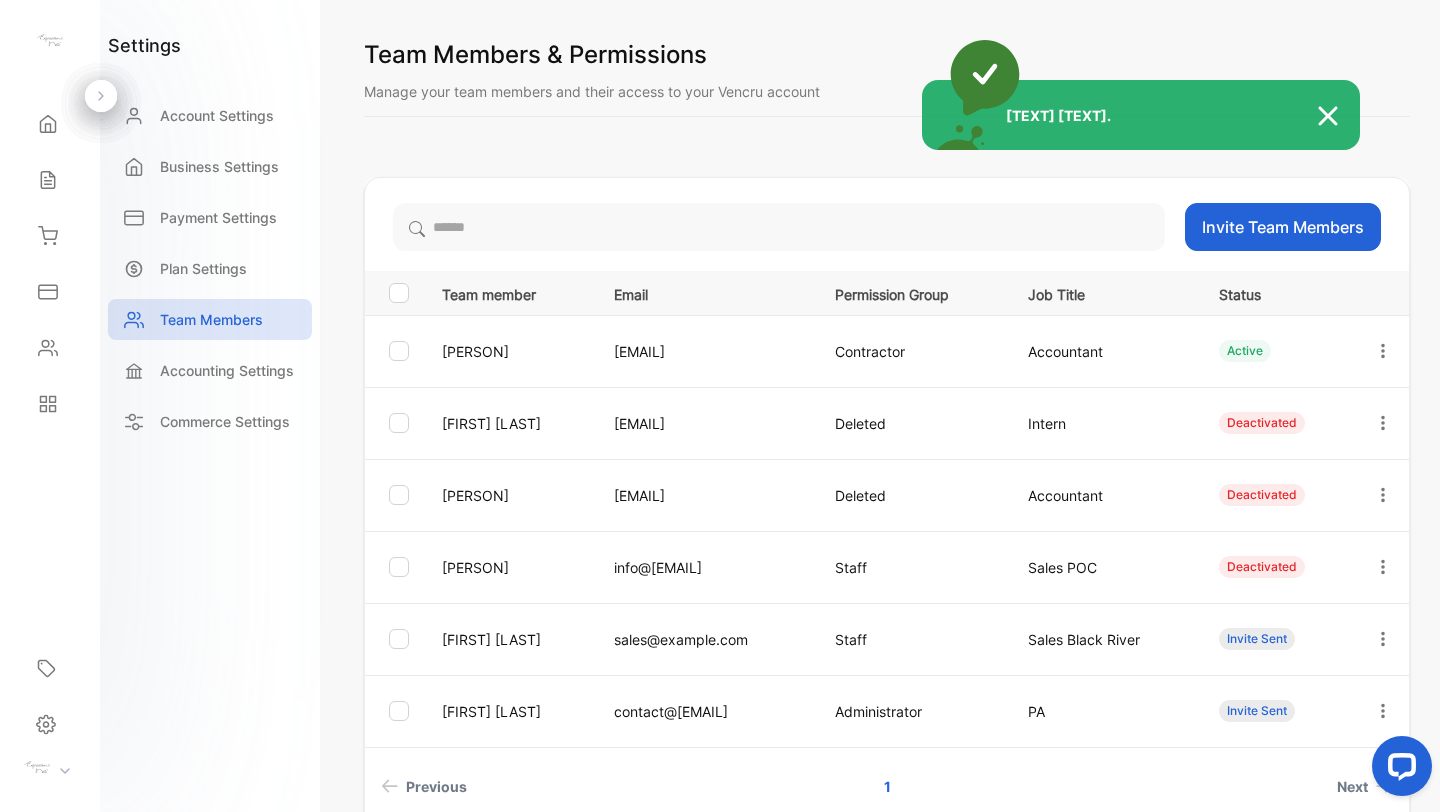 click on "[TEXT] [TEXT]." at bounding box center [720, 406] 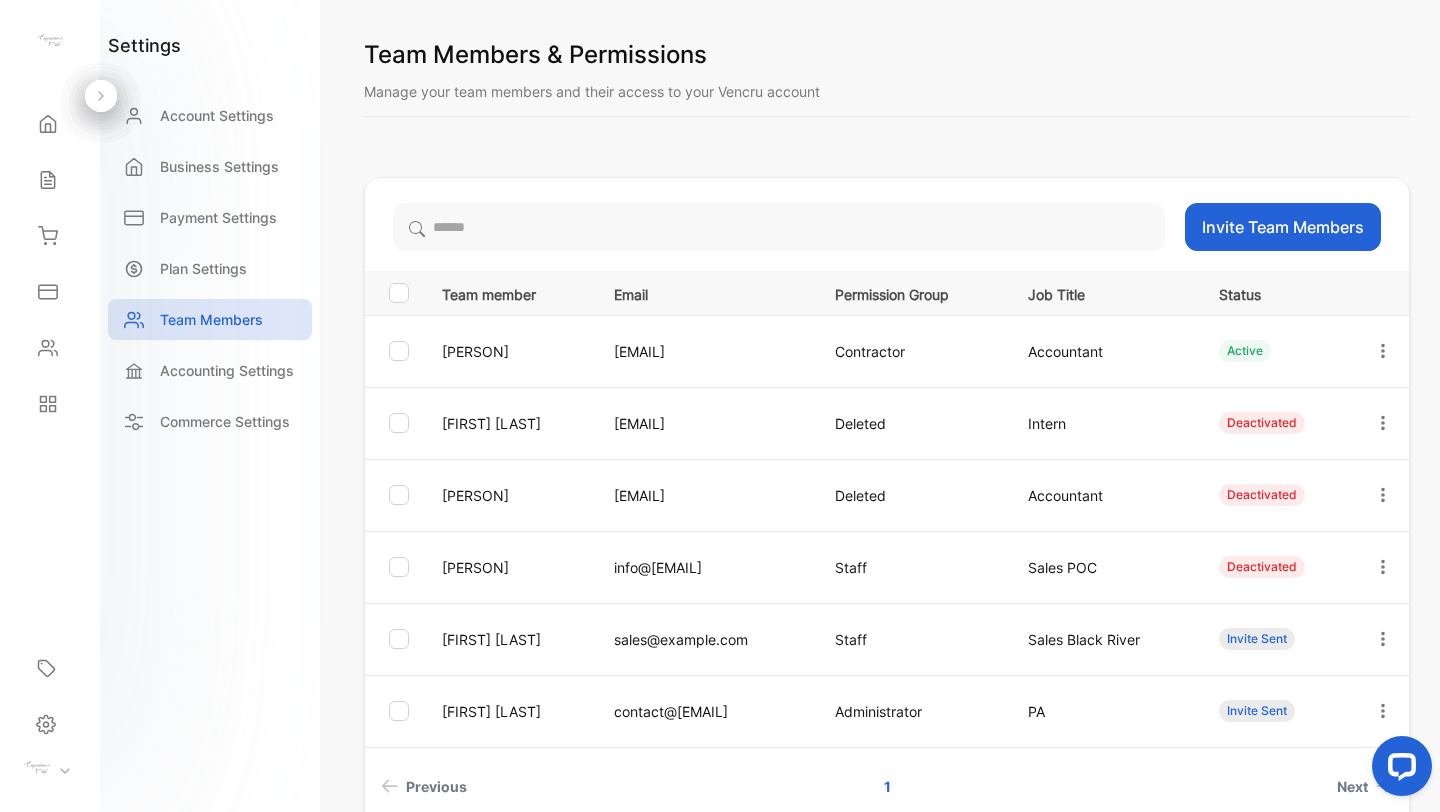click 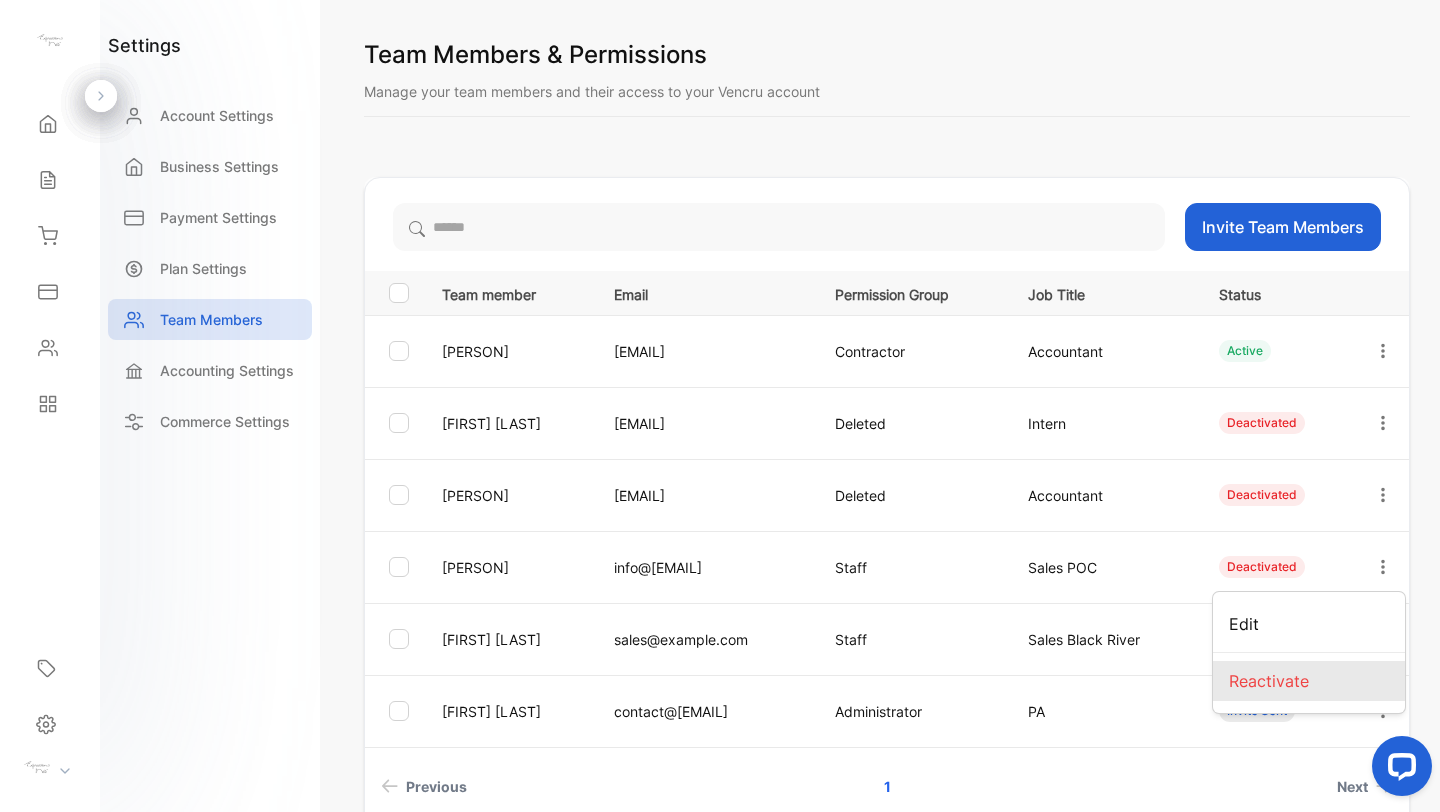 click on "Reactivate" at bounding box center [1269, 681] 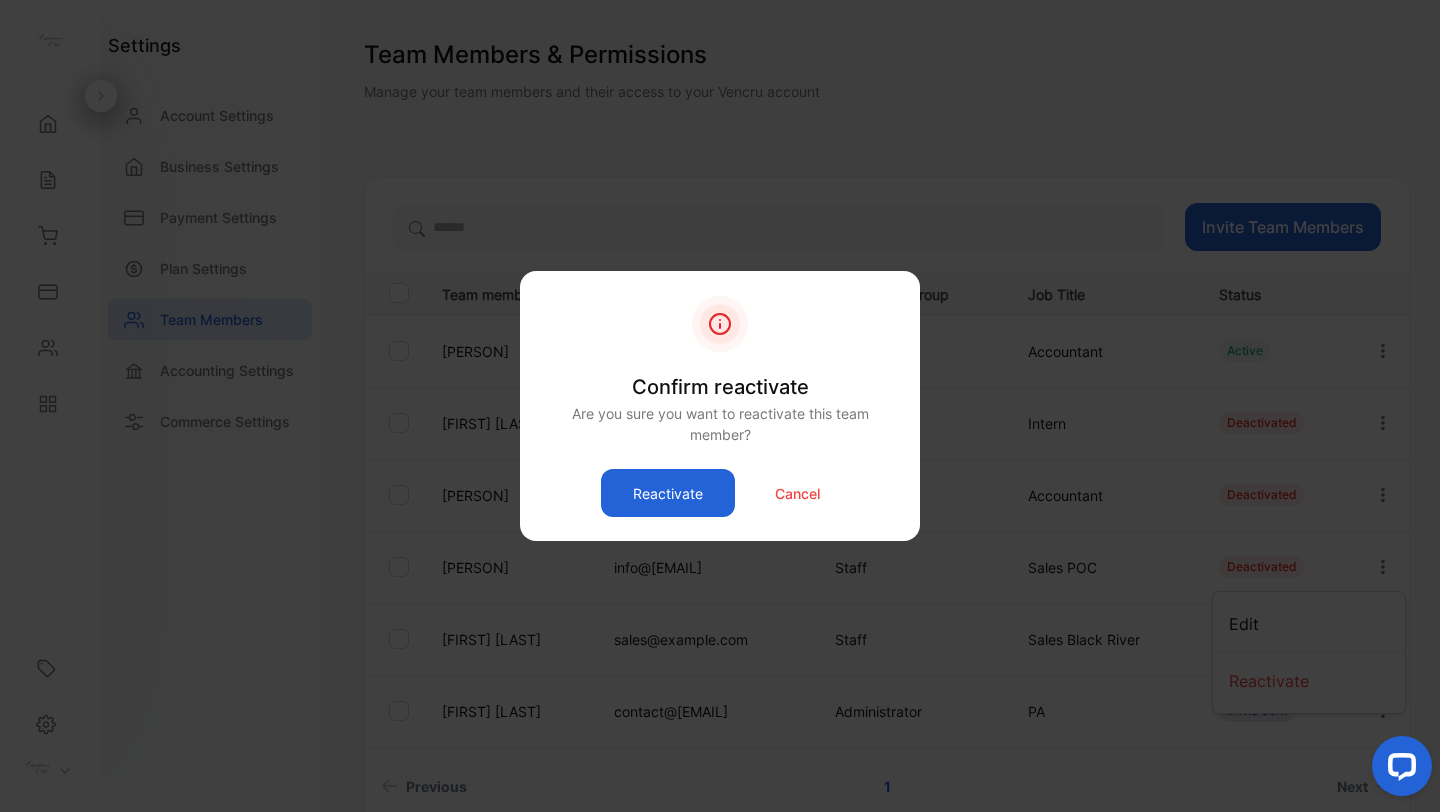 click on "Reactivate" at bounding box center (668, 493) 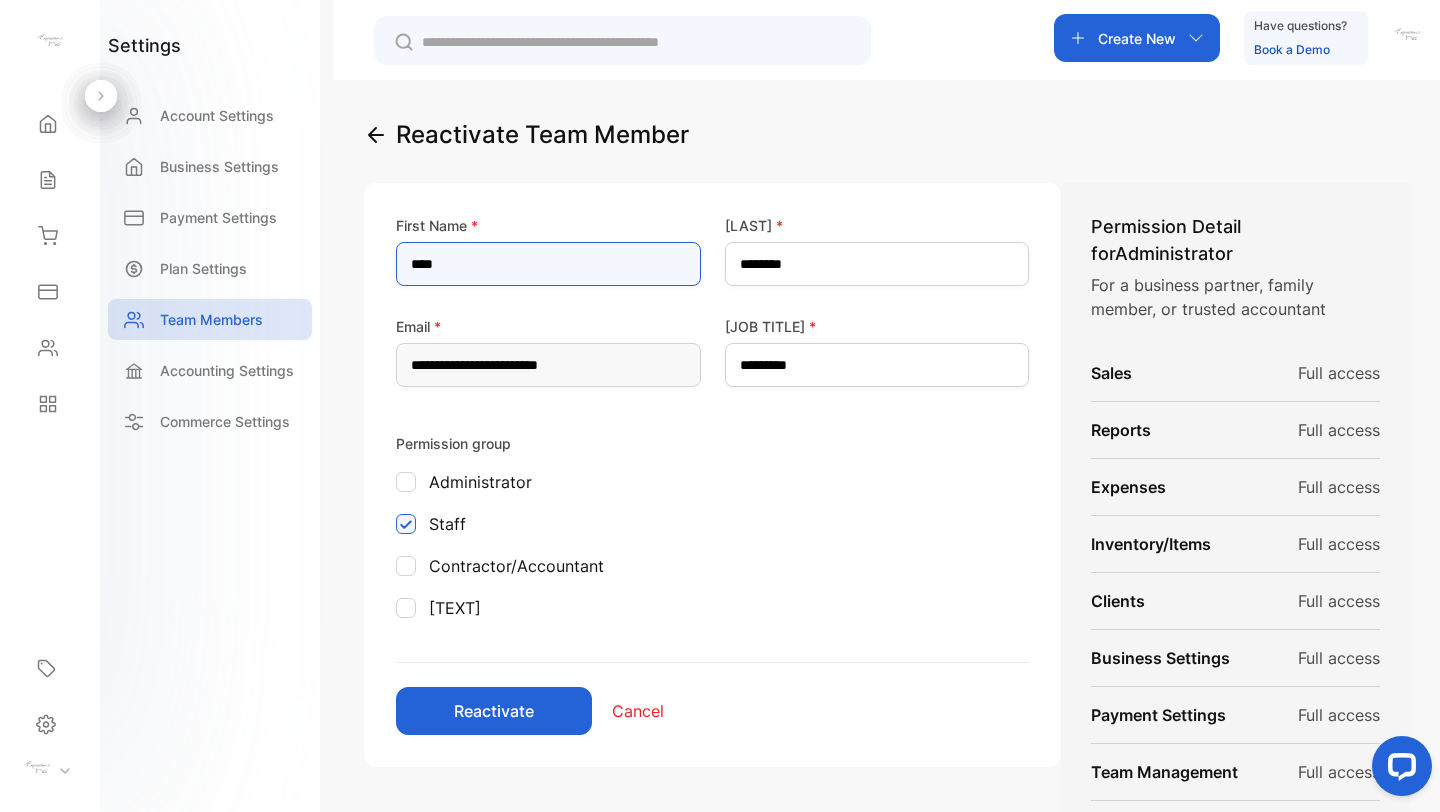 drag, startPoint x: 453, startPoint y: 267, endPoint x: 373, endPoint y: 247, distance: 82.46211 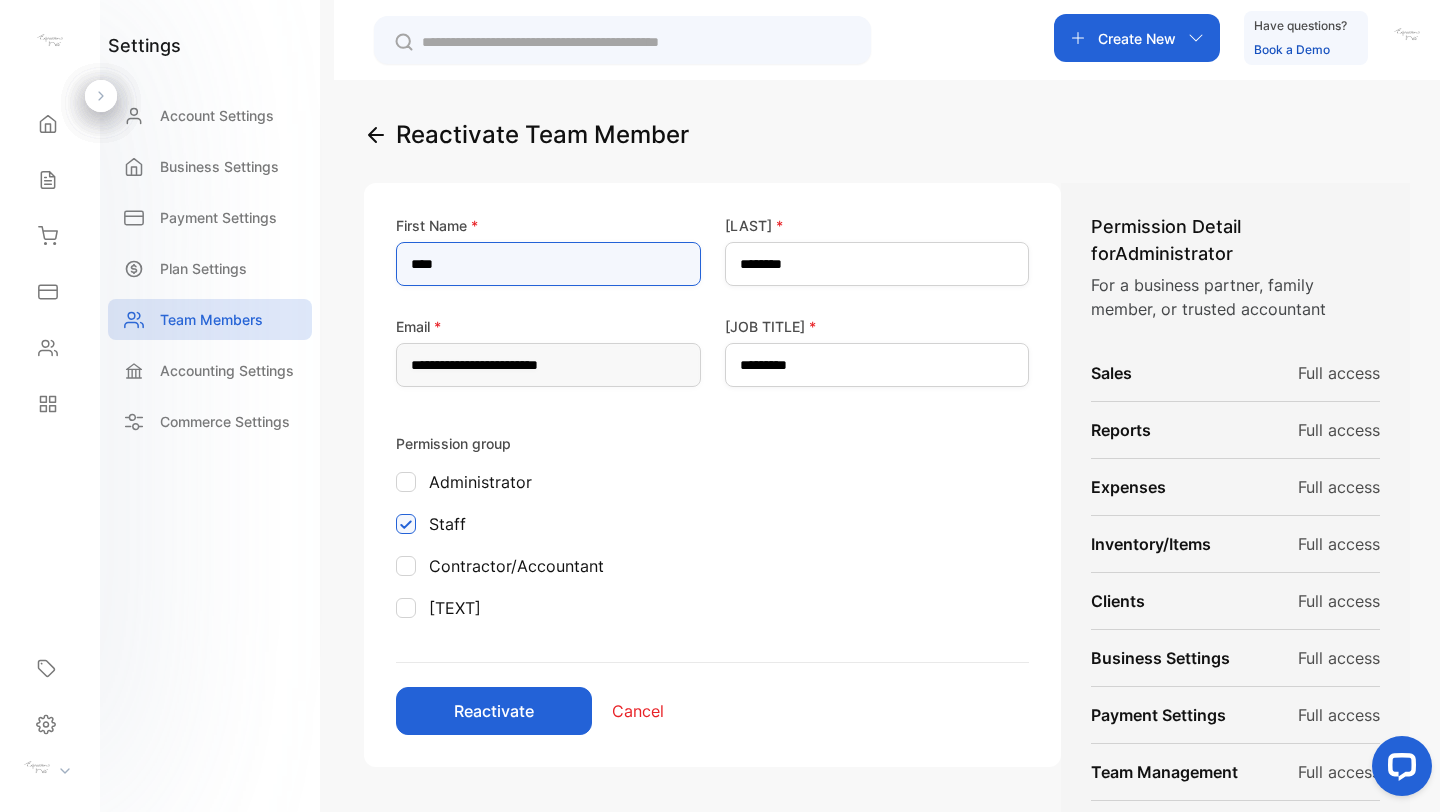 click on "First Name   * [FIRST] Last Name   * [LAST] Email   * [EMAIL] Job title   * [JOB_TITLE] Permission group Administrator Staff Contractor/Accountant Viewer Reactivate Cancel" at bounding box center [712, 475] 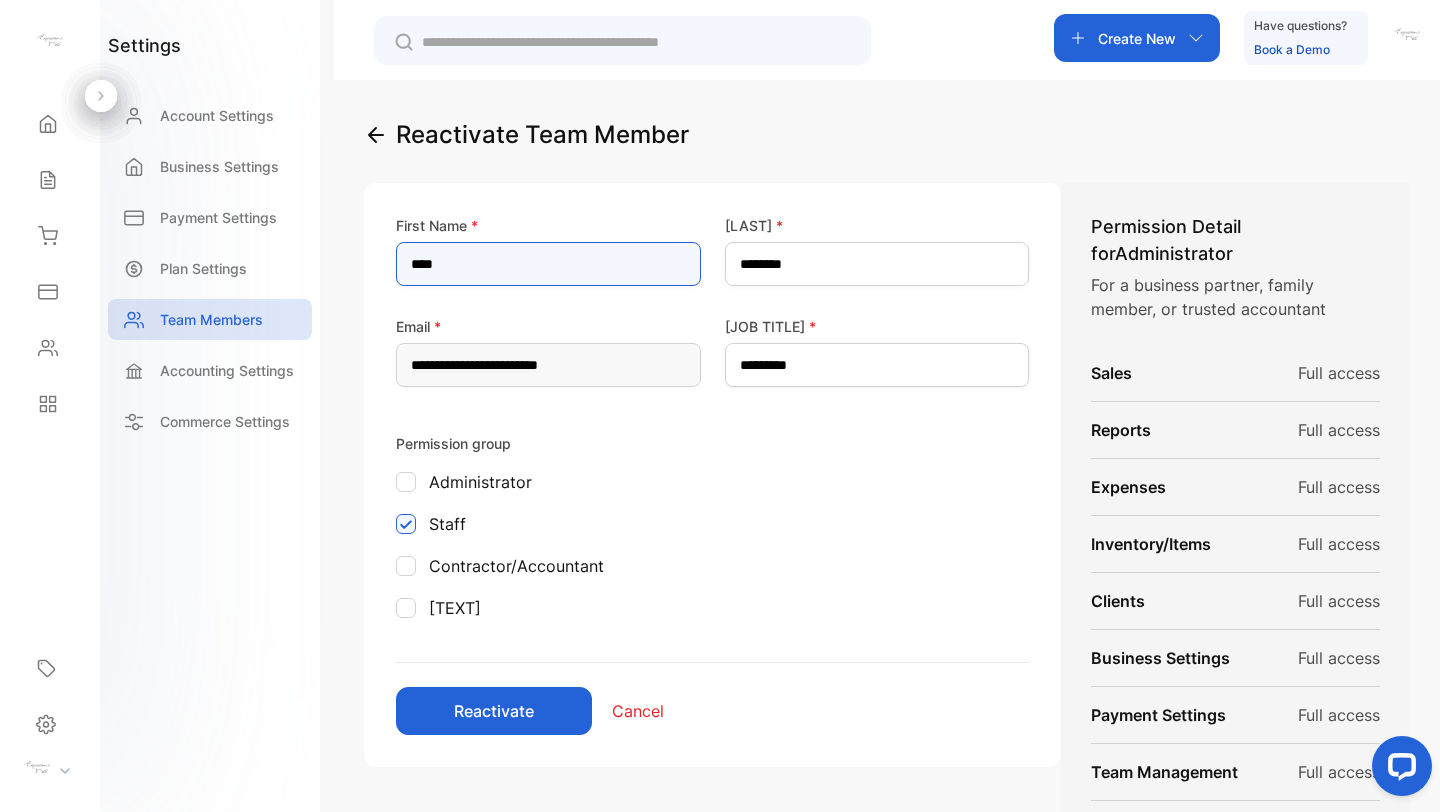 type on "****" 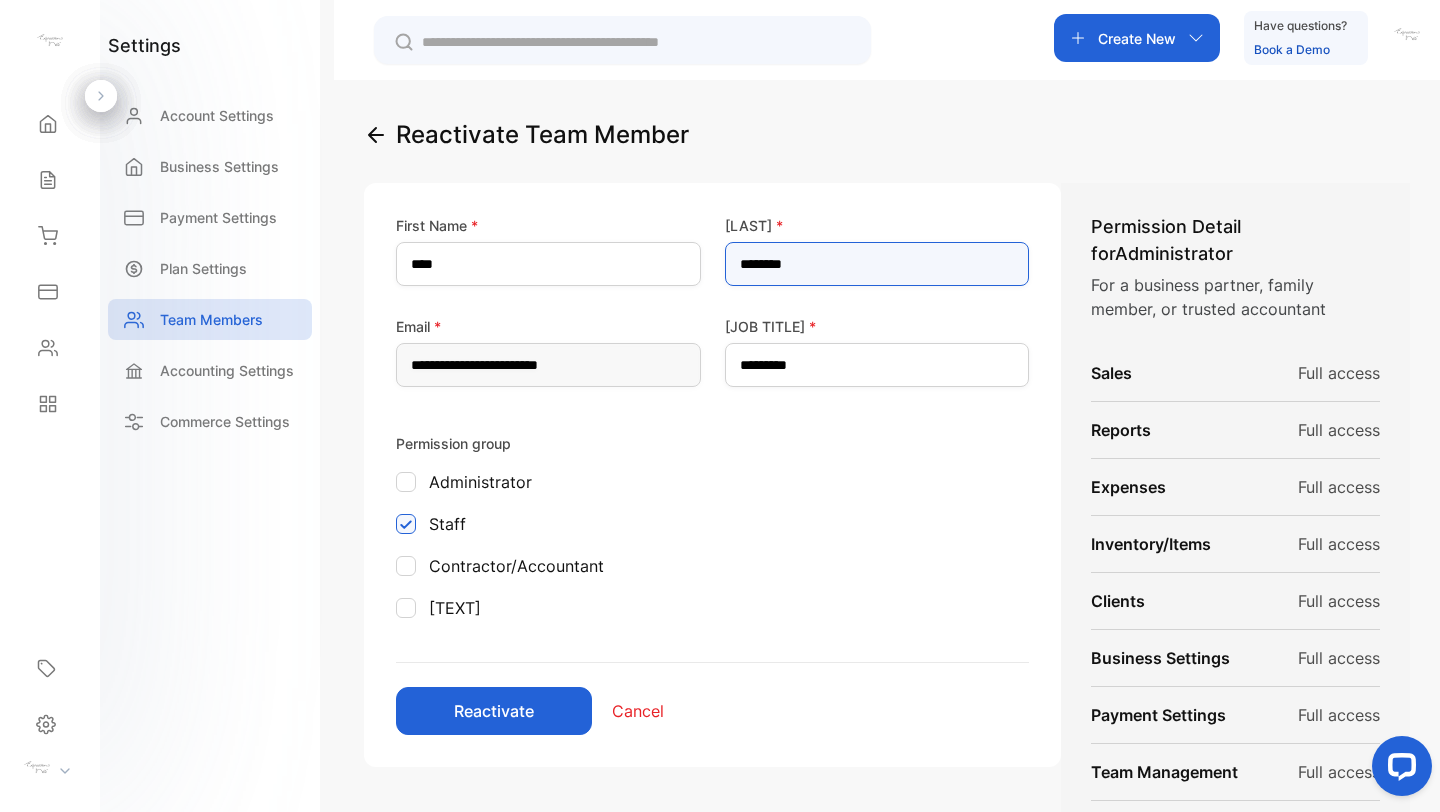 drag, startPoint x: 830, startPoint y: 265, endPoint x: 693, endPoint y: 244, distance: 138.60014 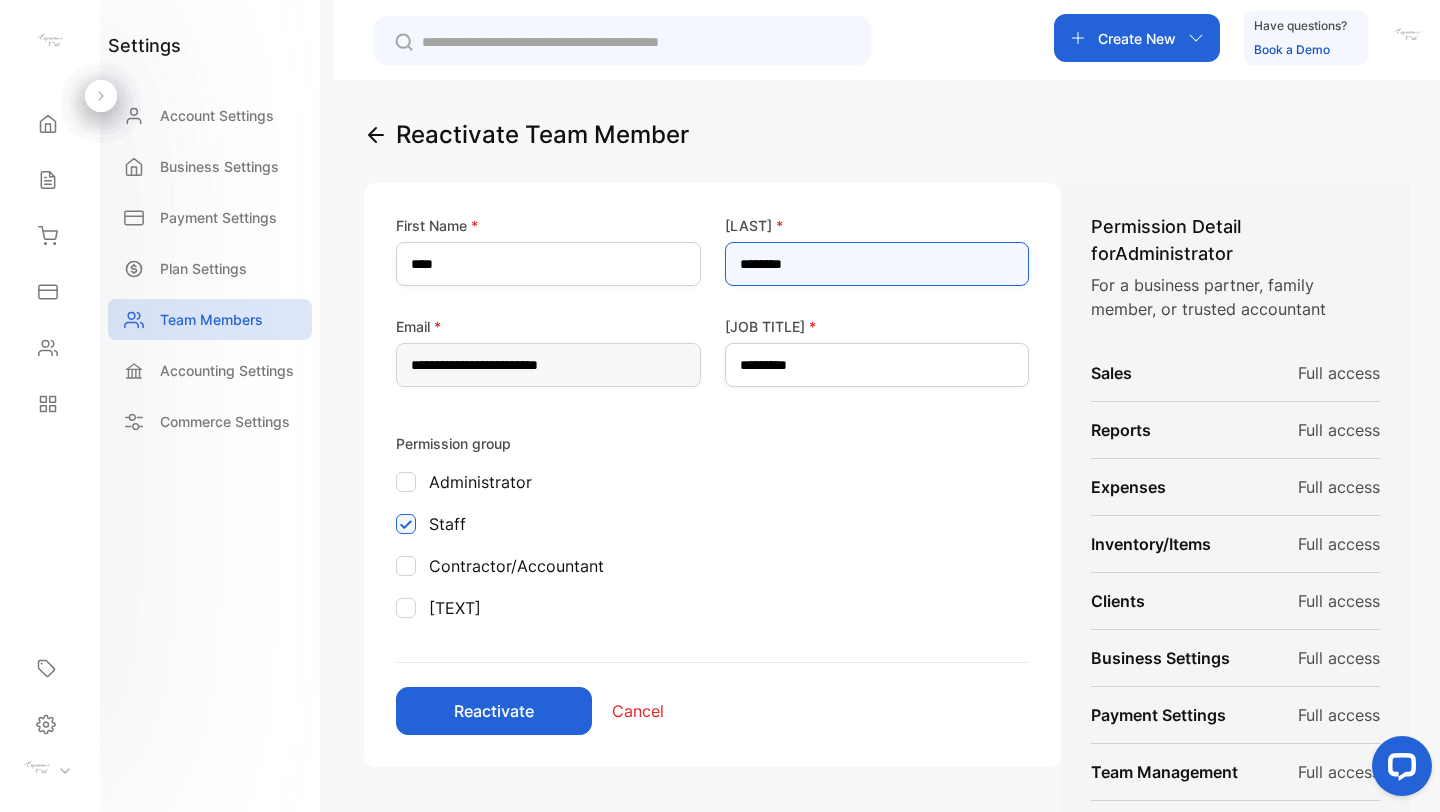click on "**********" at bounding box center [712, 304] 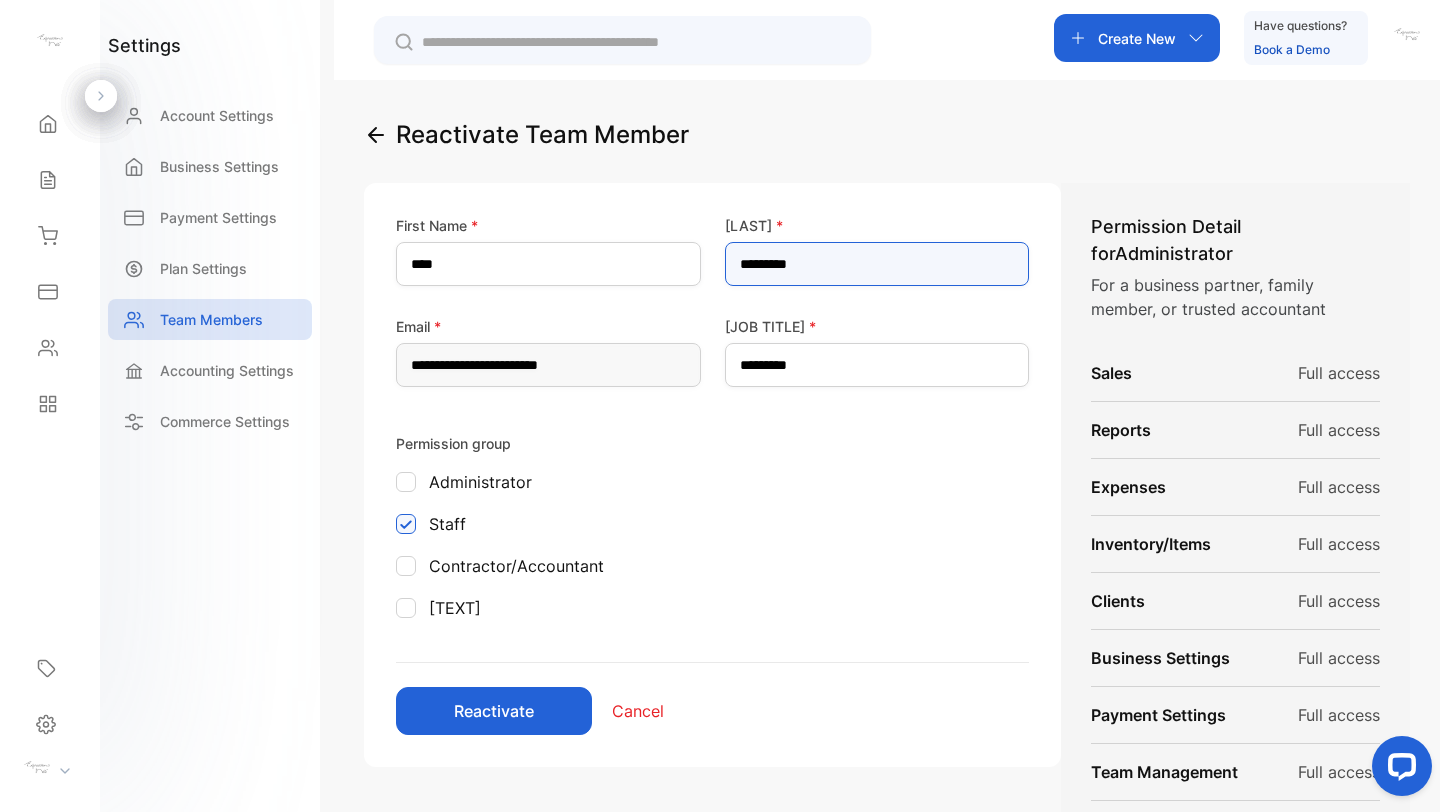 type on "*********" 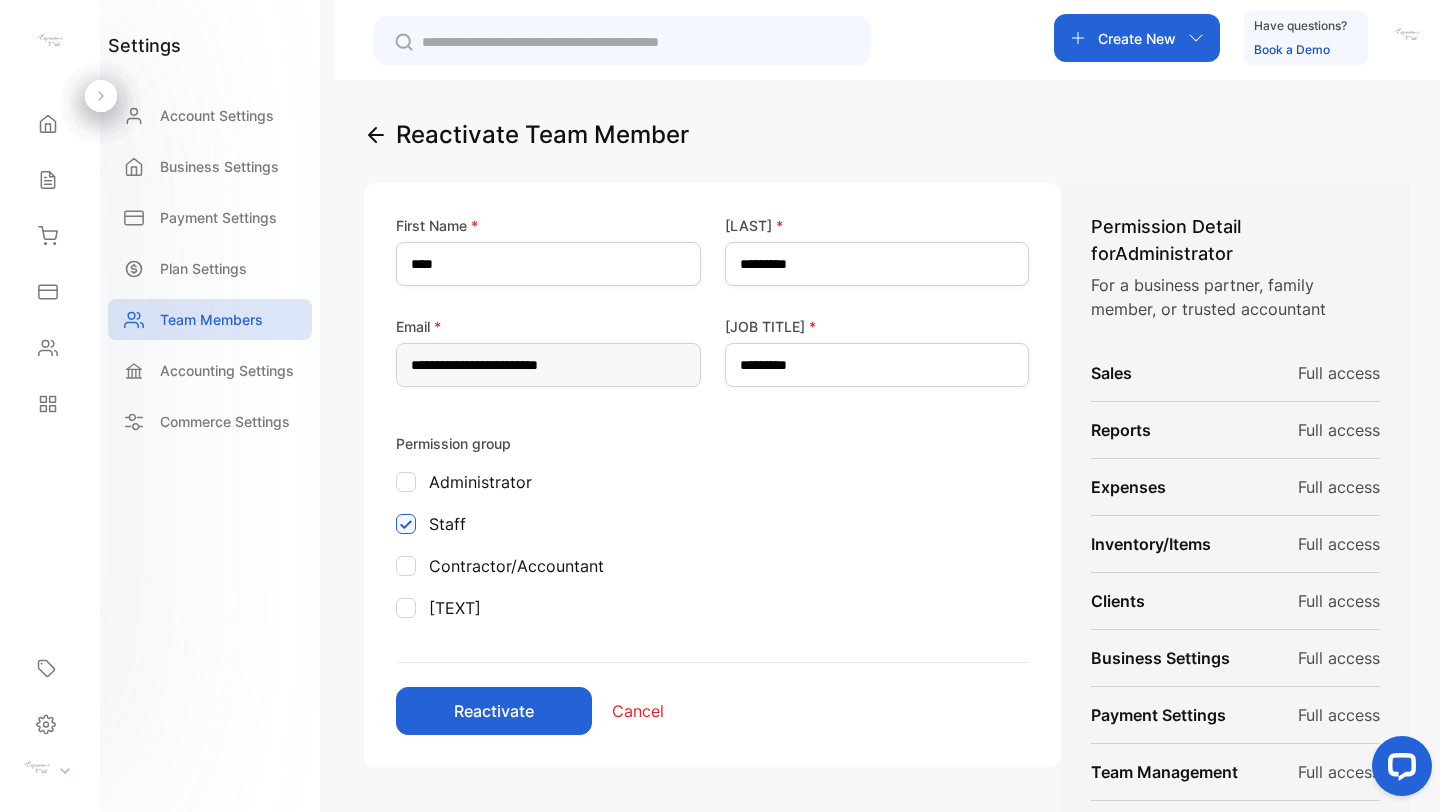 click on "Reactivate" at bounding box center (494, 711) 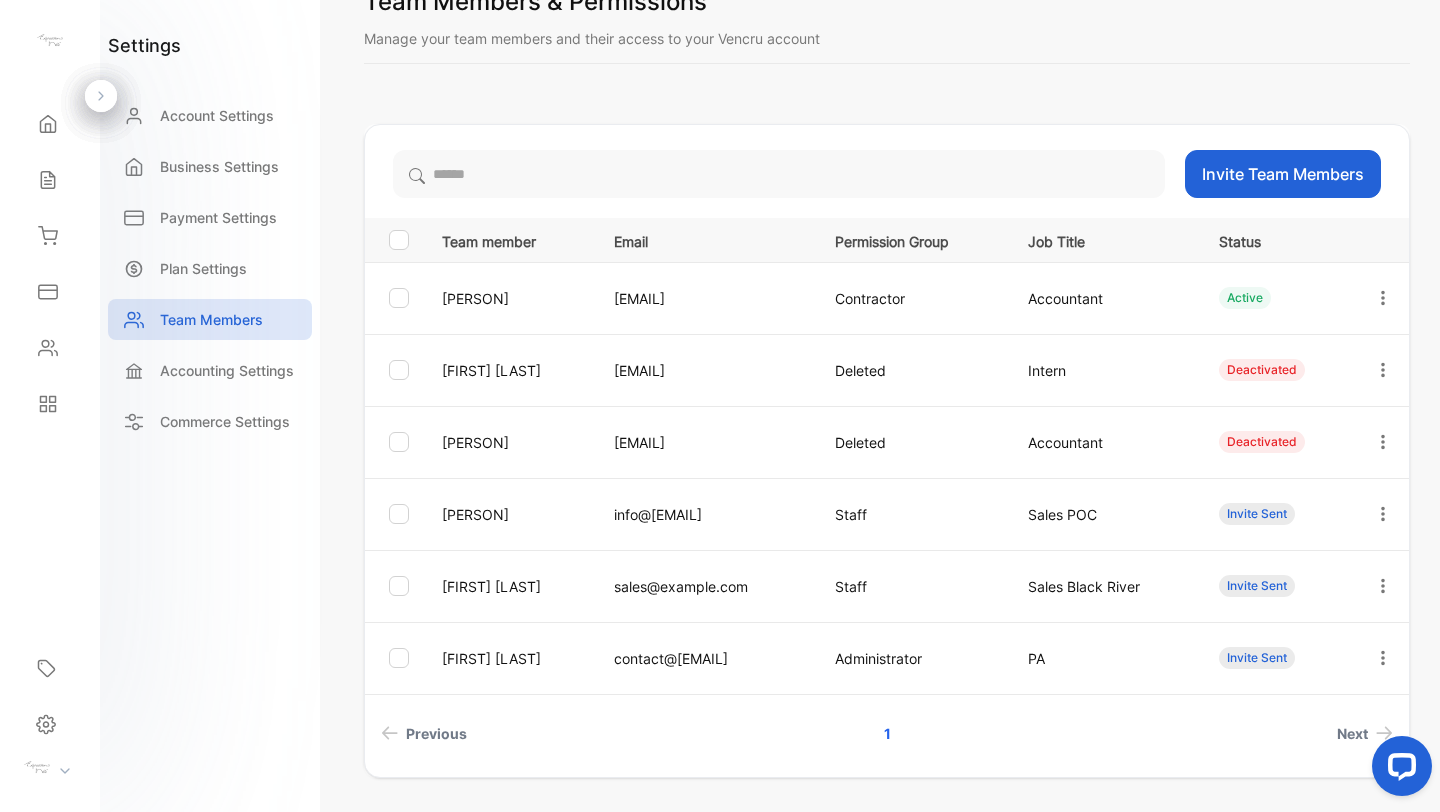 scroll, scrollTop: 191, scrollLeft: 0, axis: vertical 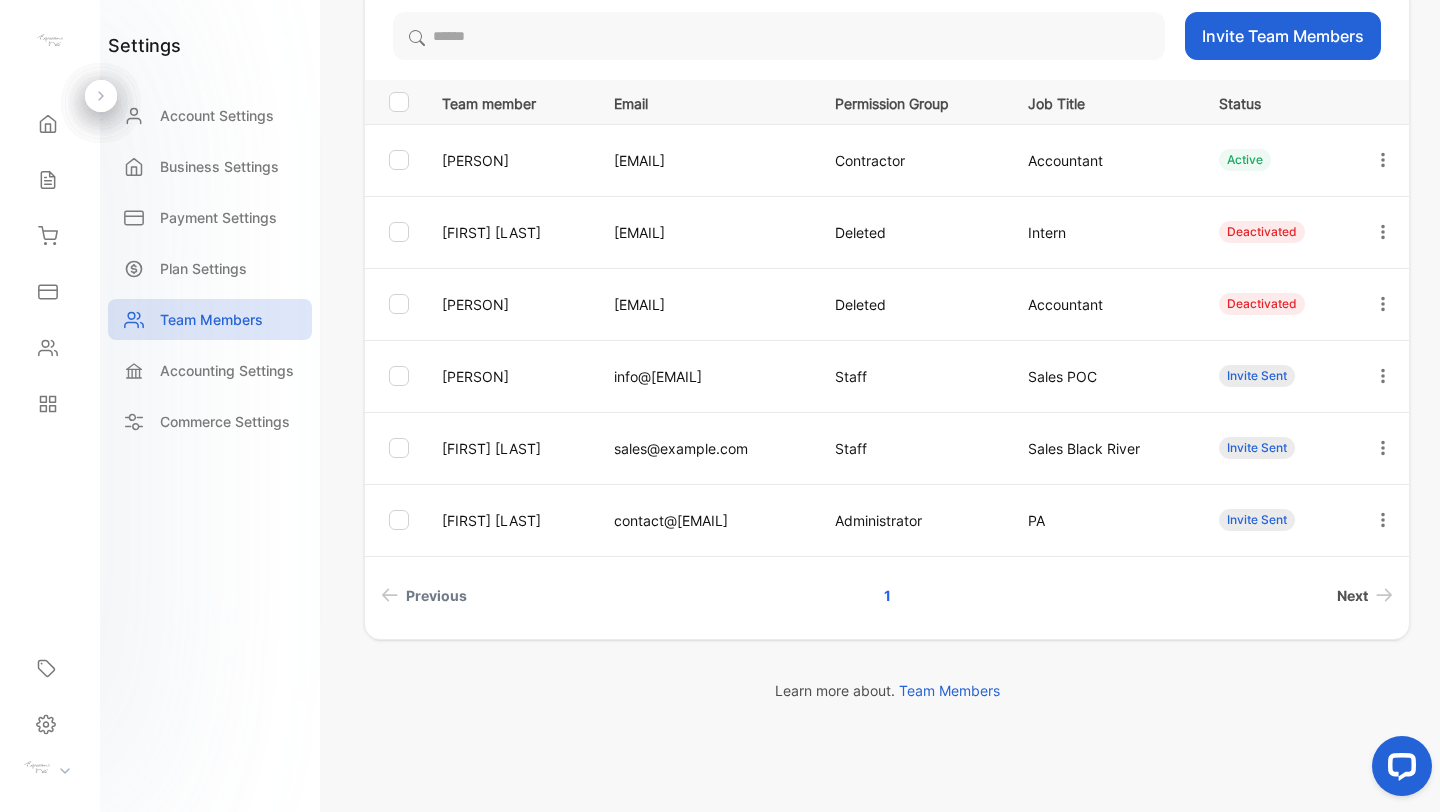 click on "Next" at bounding box center [1352, 595] 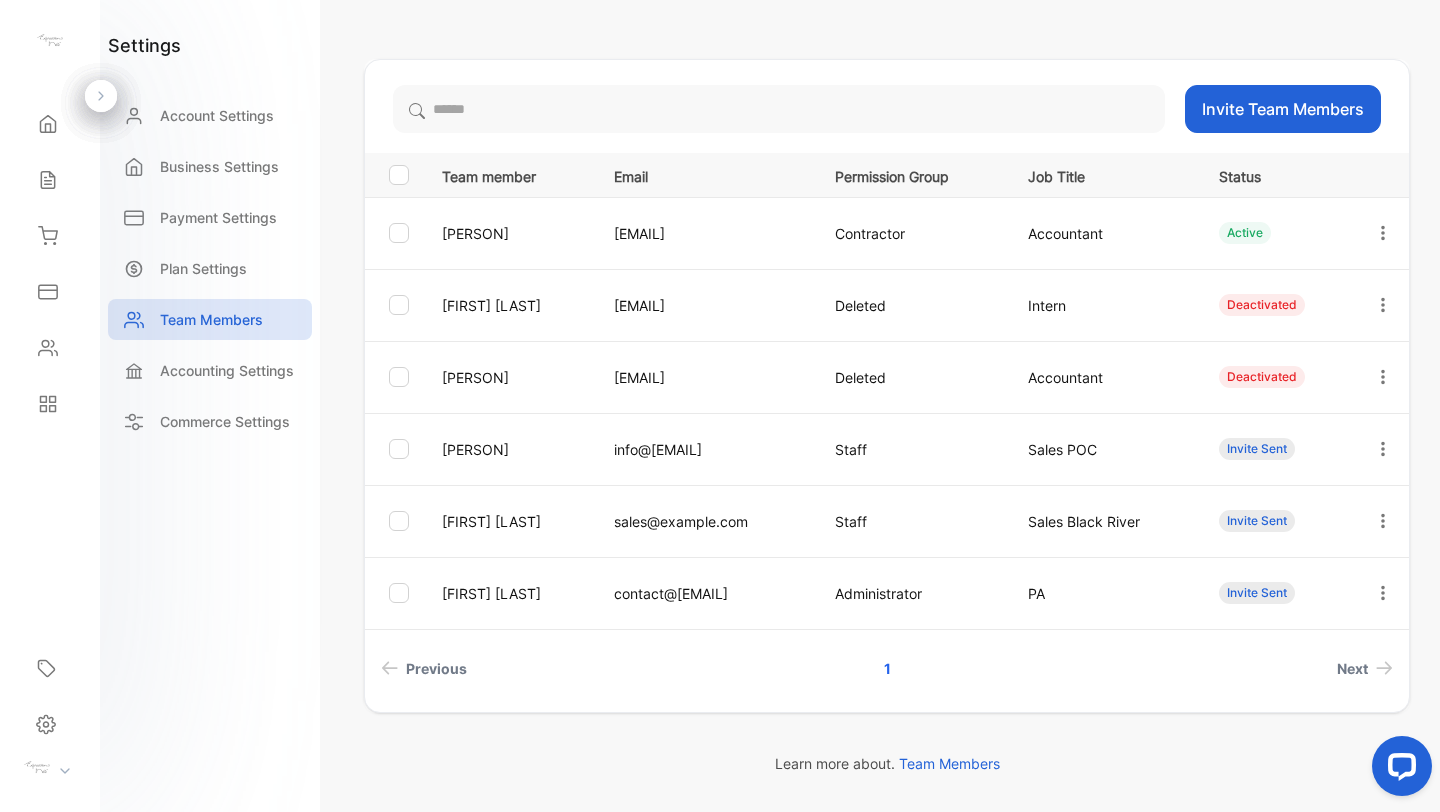 scroll, scrollTop: 0, scrollLeft: 0, axis: both 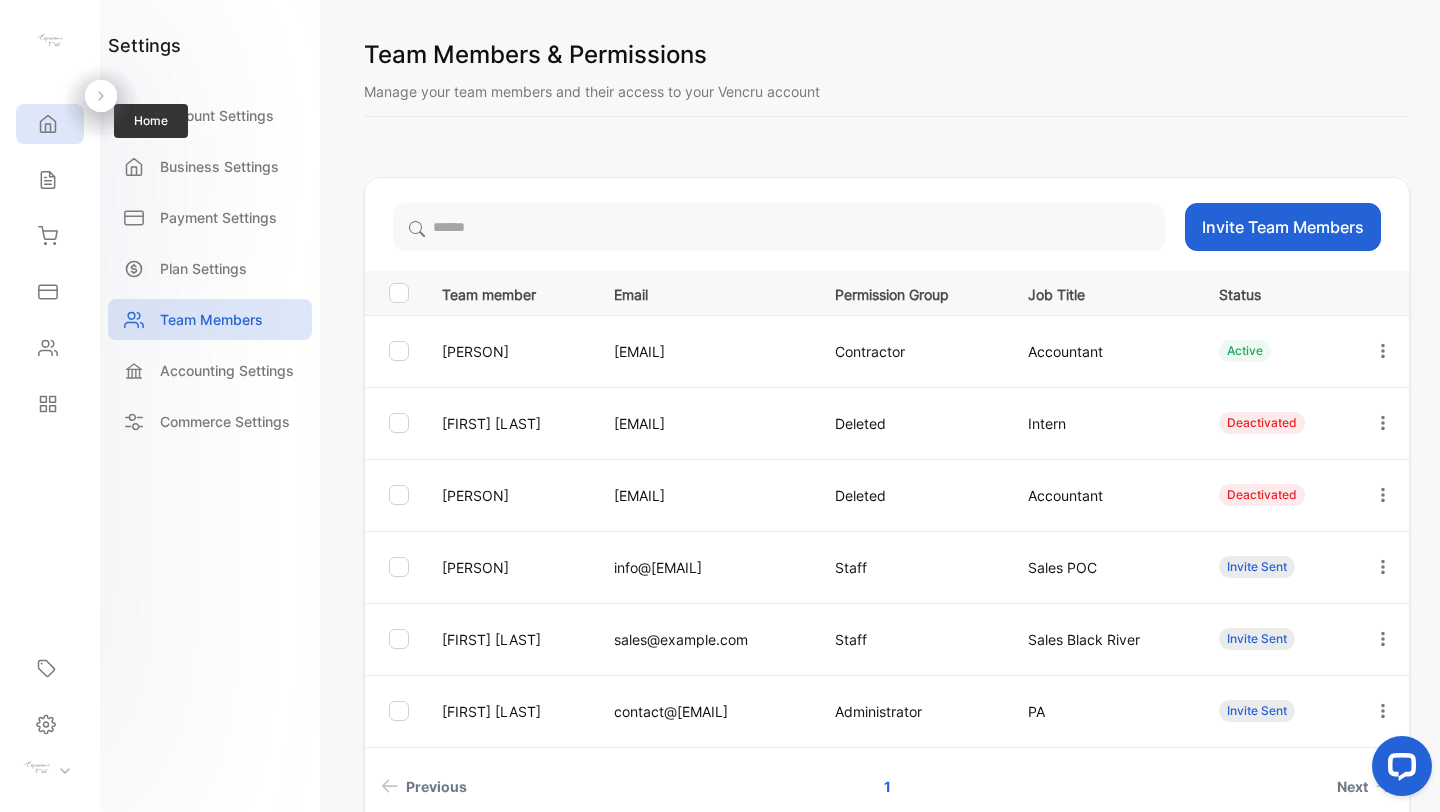 click 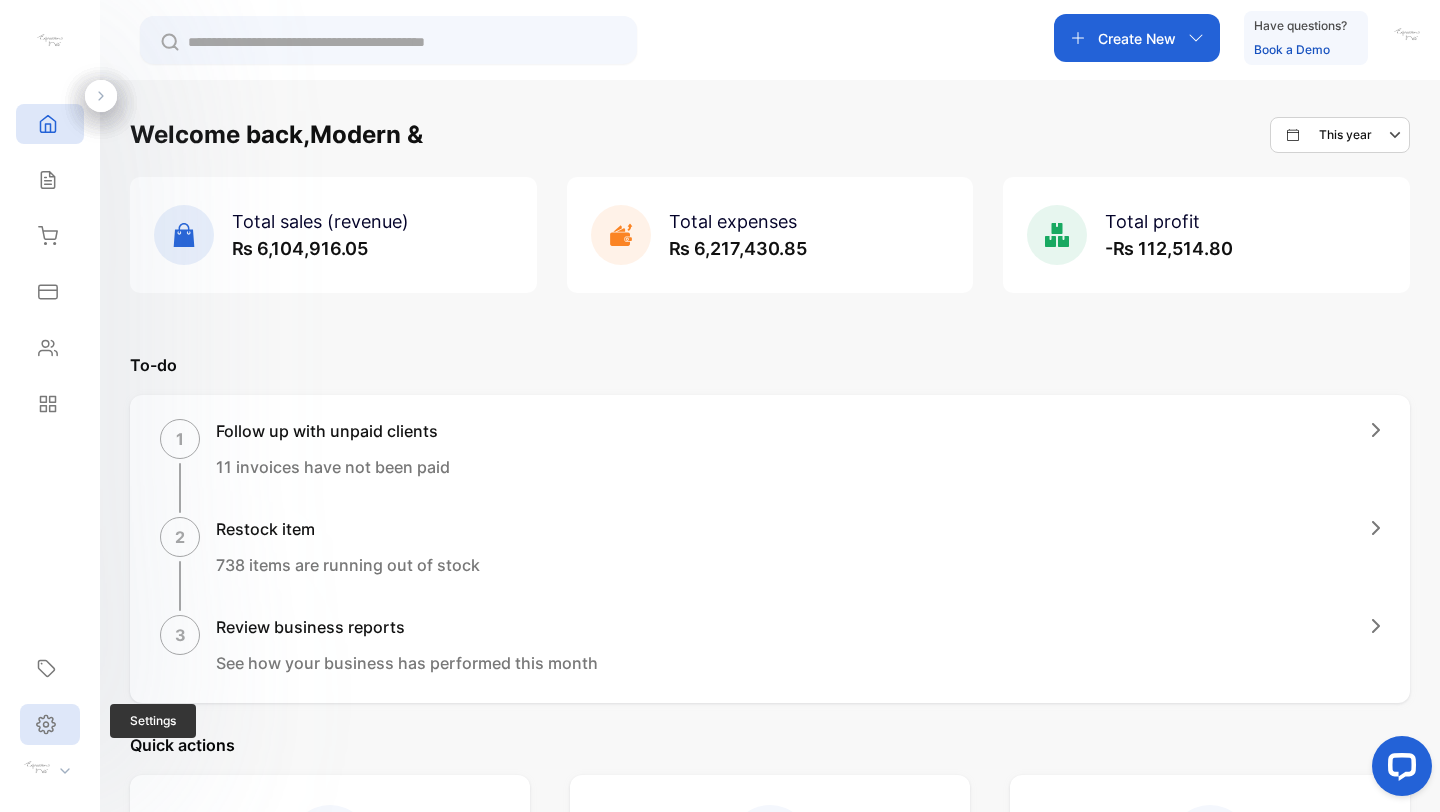 click on "Settings" at bounding box center [50, 724] 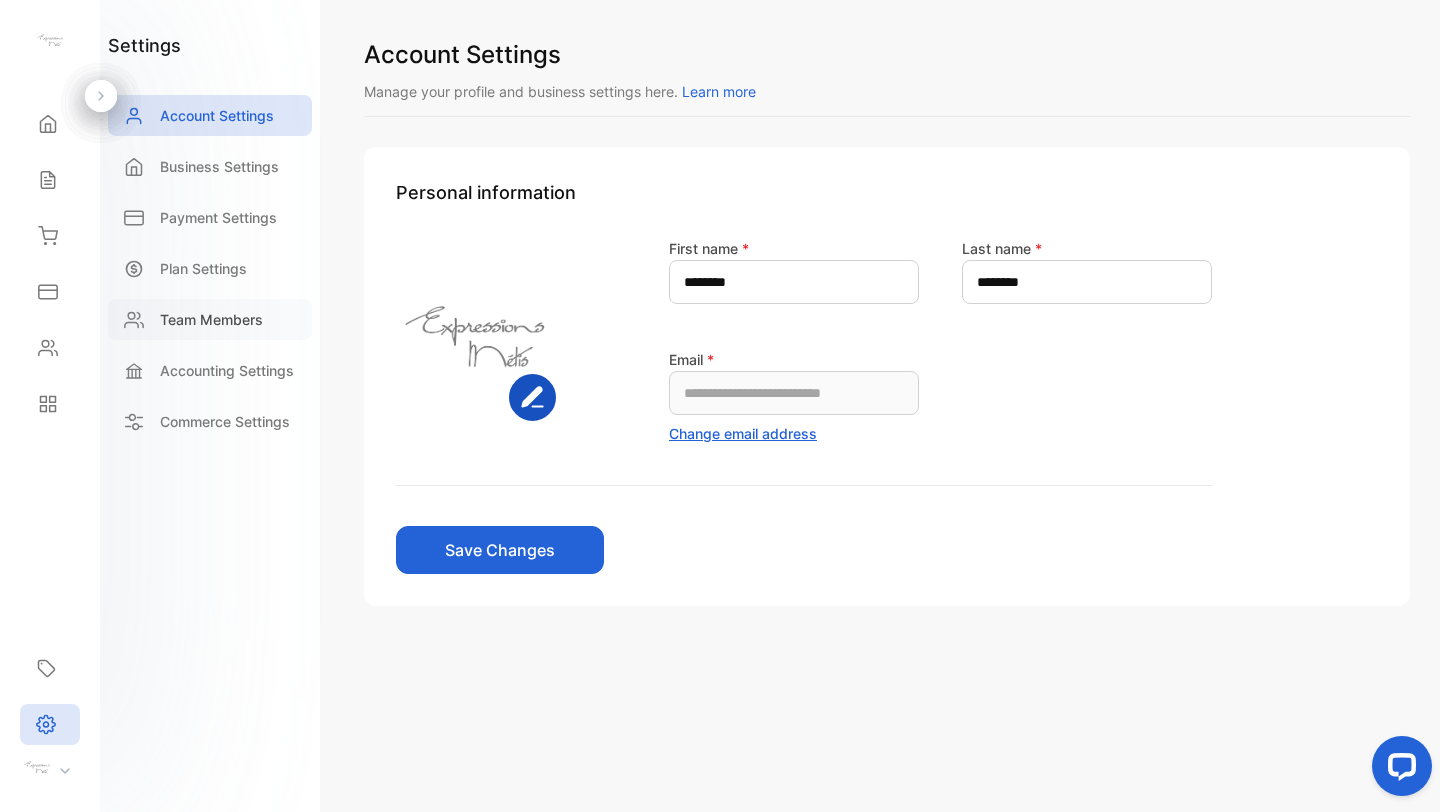 click on "Team Members" at bounding box center (211, 319) 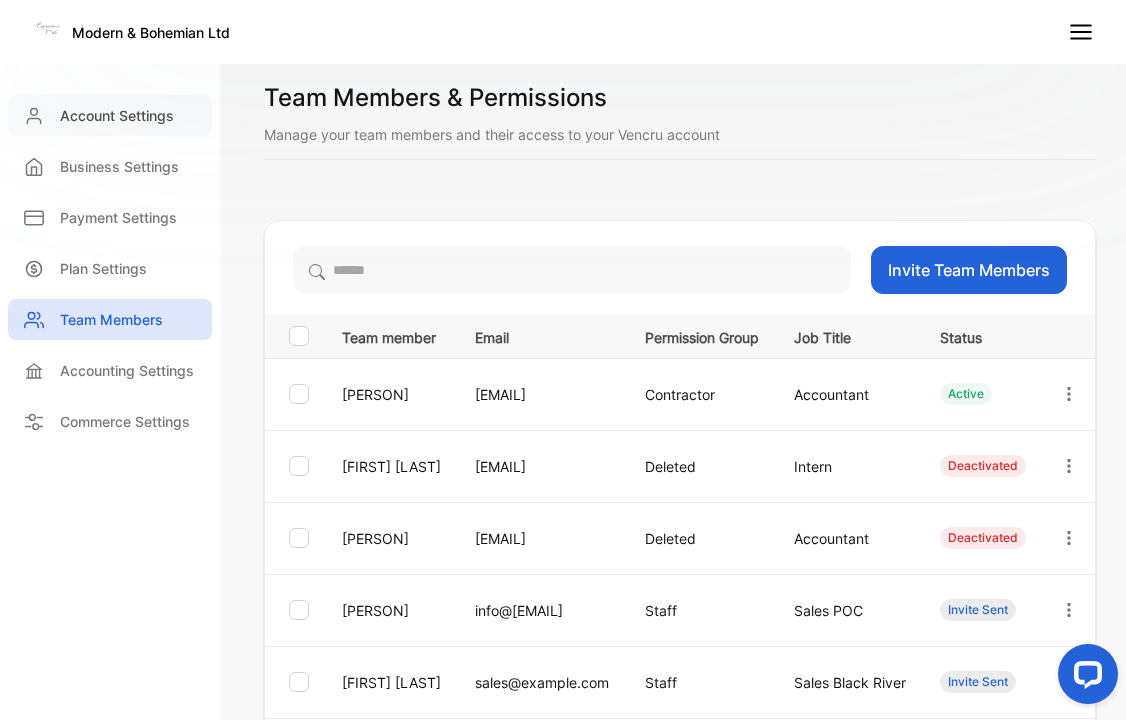 click on "Account Settings" at bounding box center [117, 115] 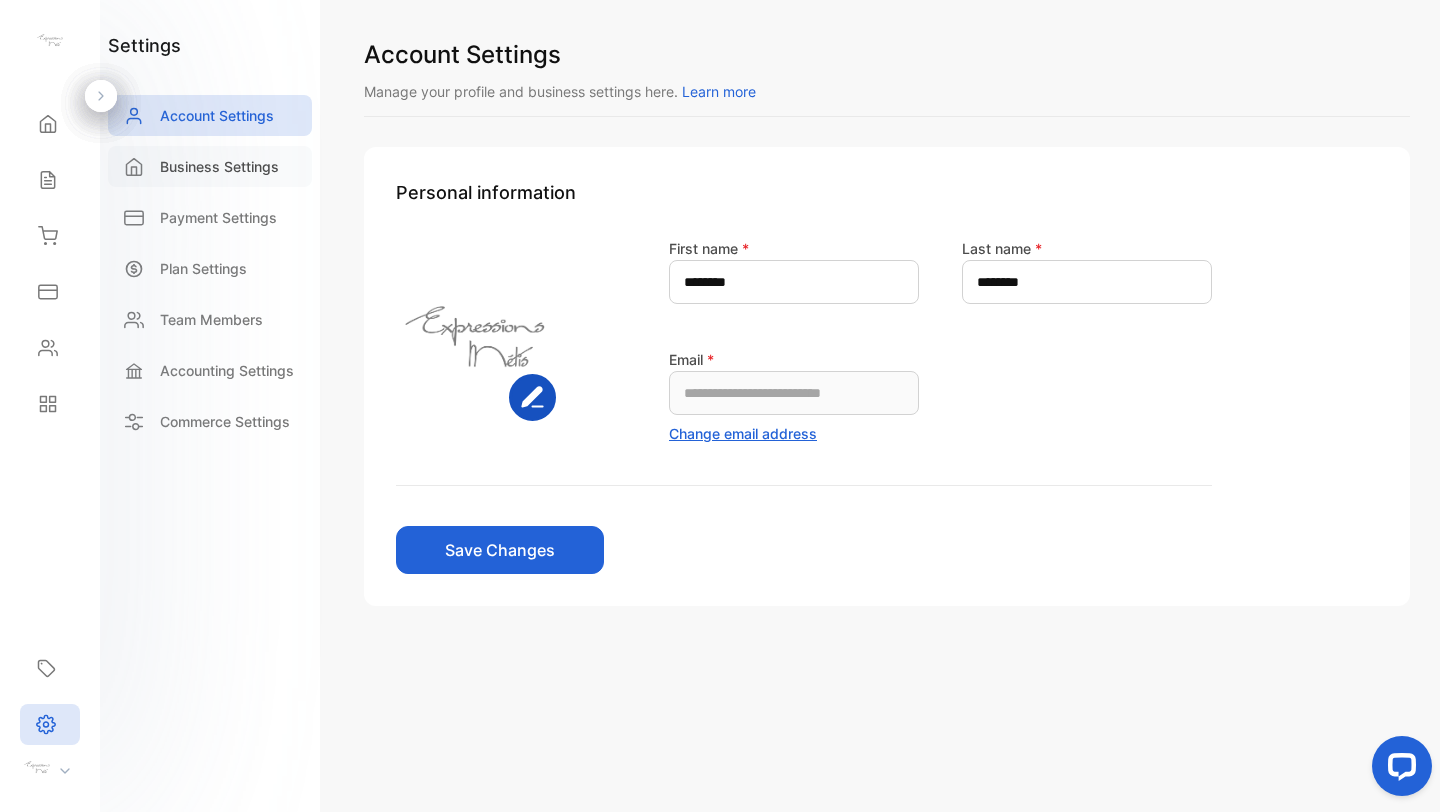 click on "Business Settings" at bounding box center [219, 166] 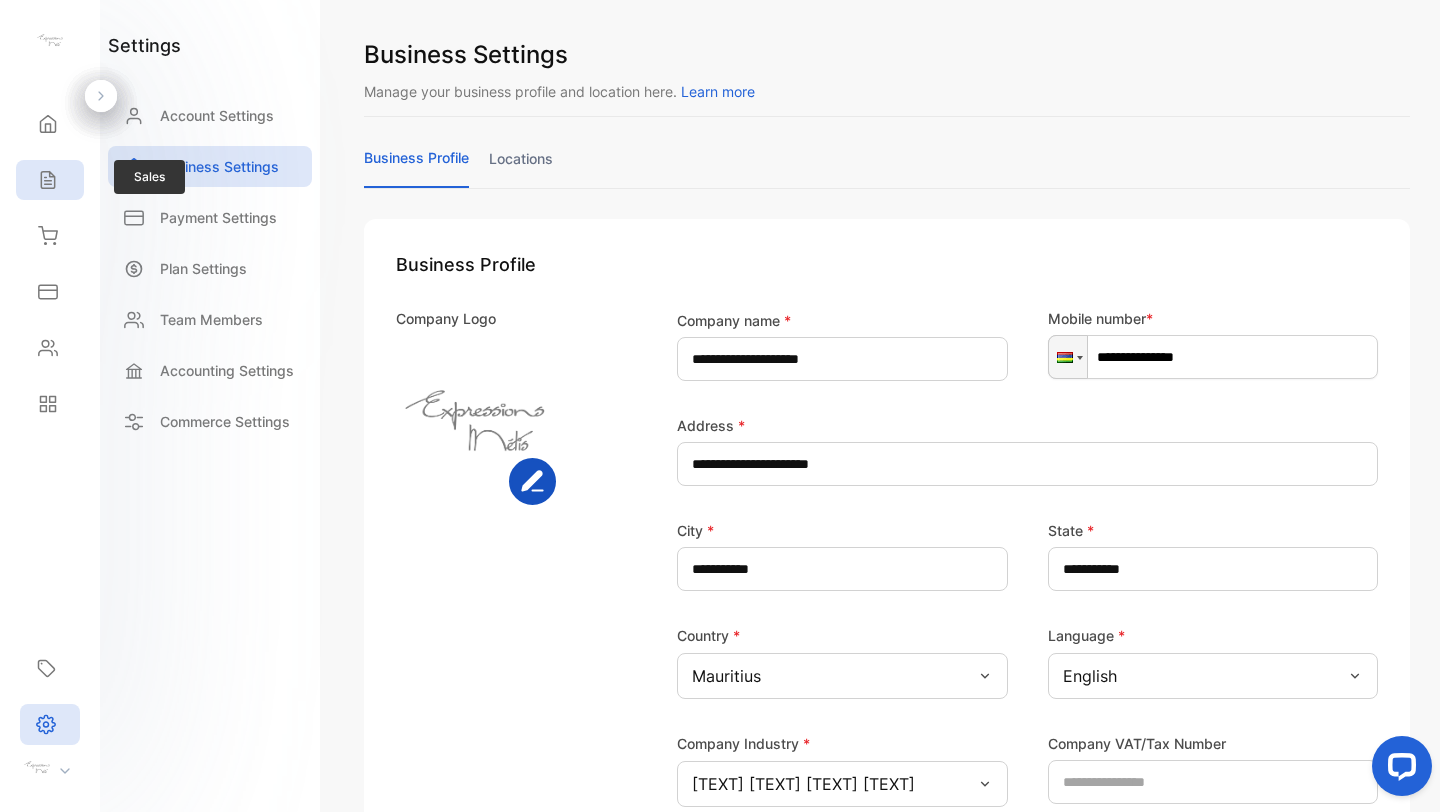 click 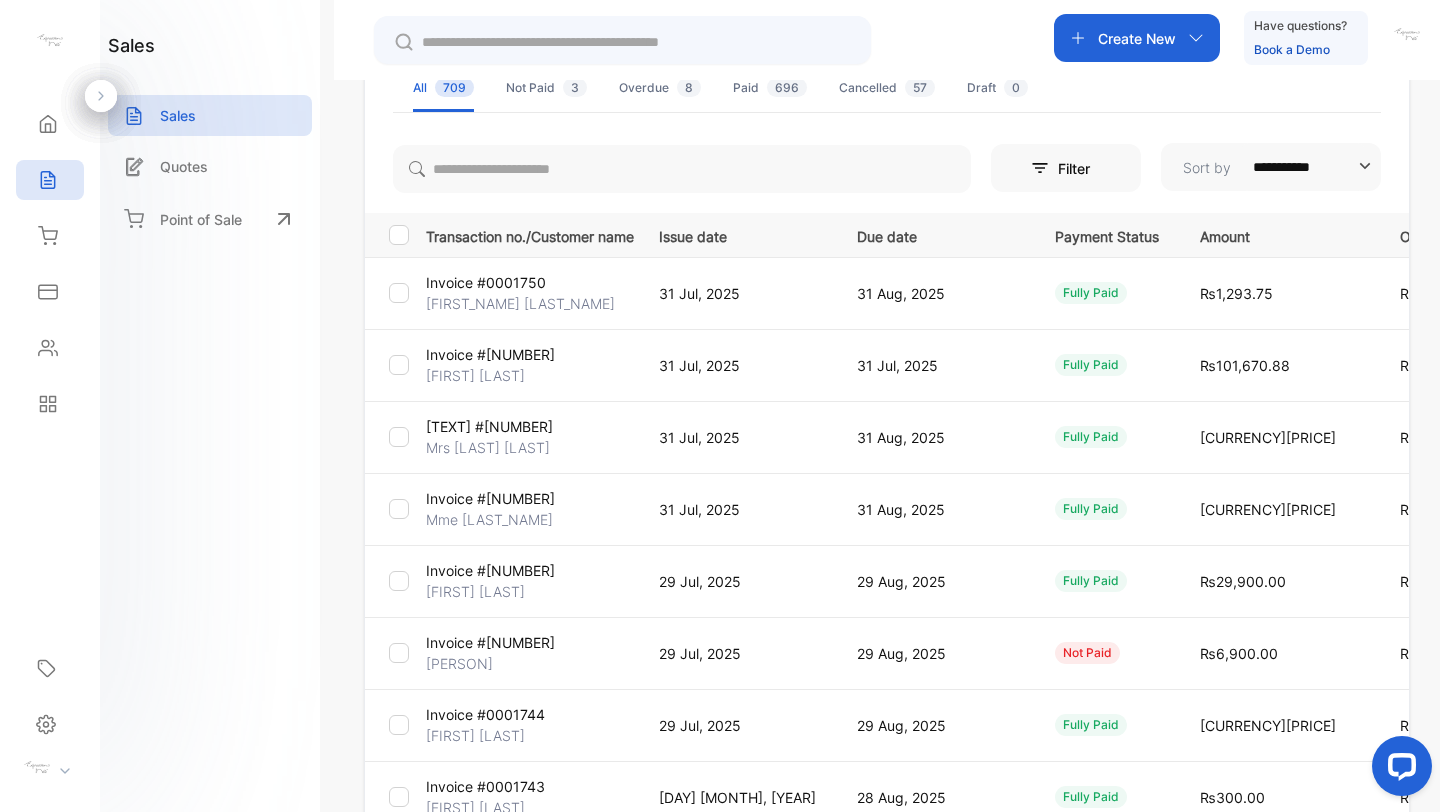 scroll, scrollTop: 0, scrollLeft: 0, axis: both 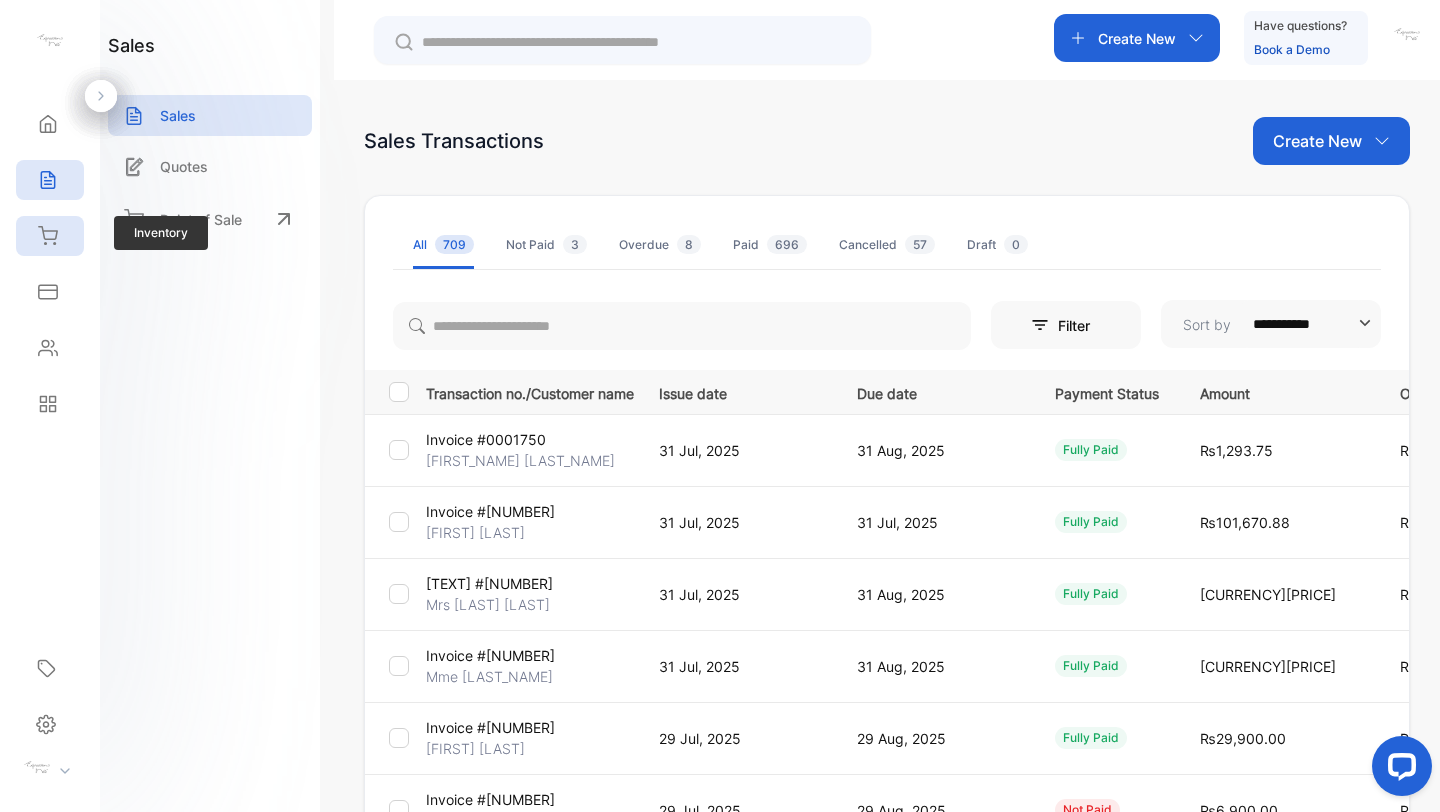 click 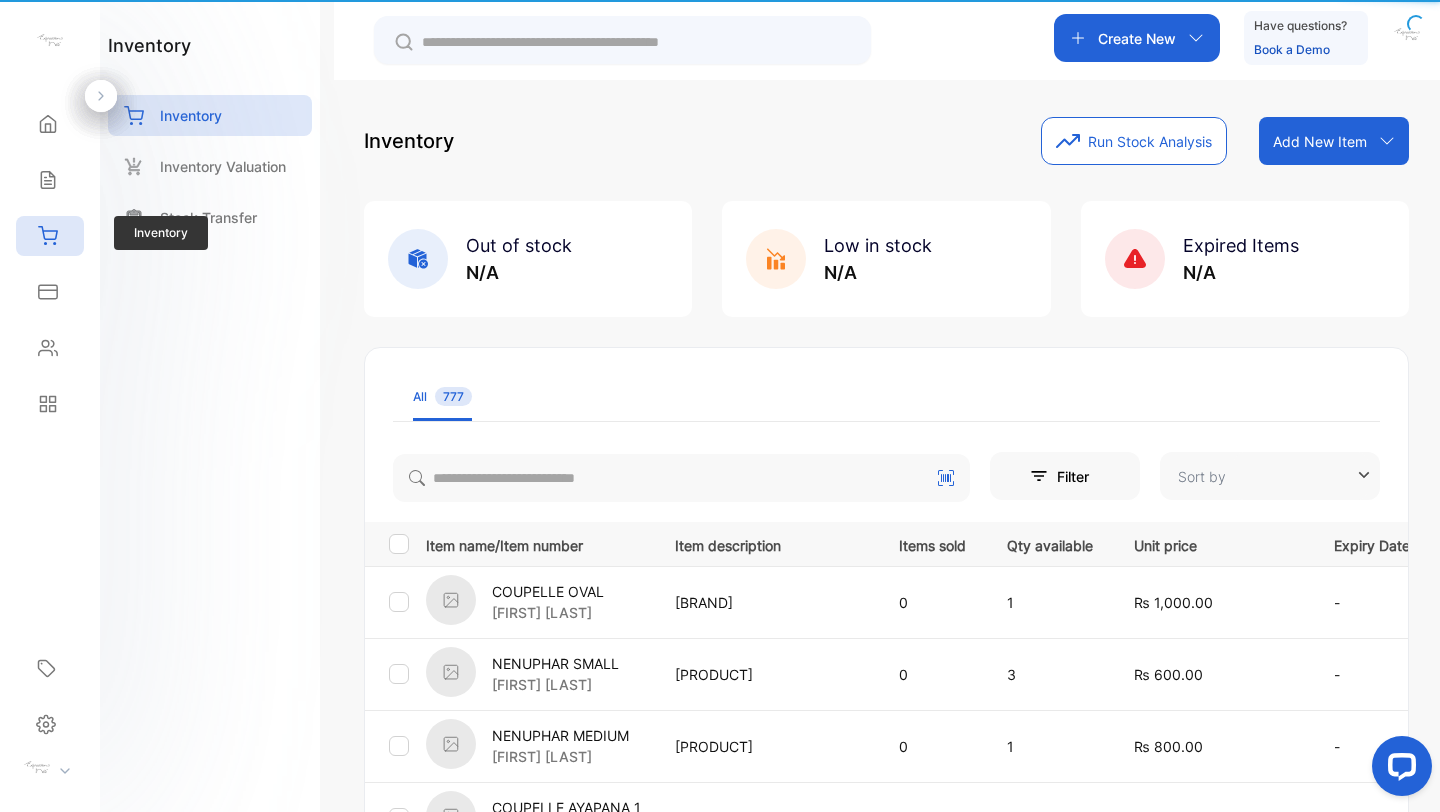 type on "**********" 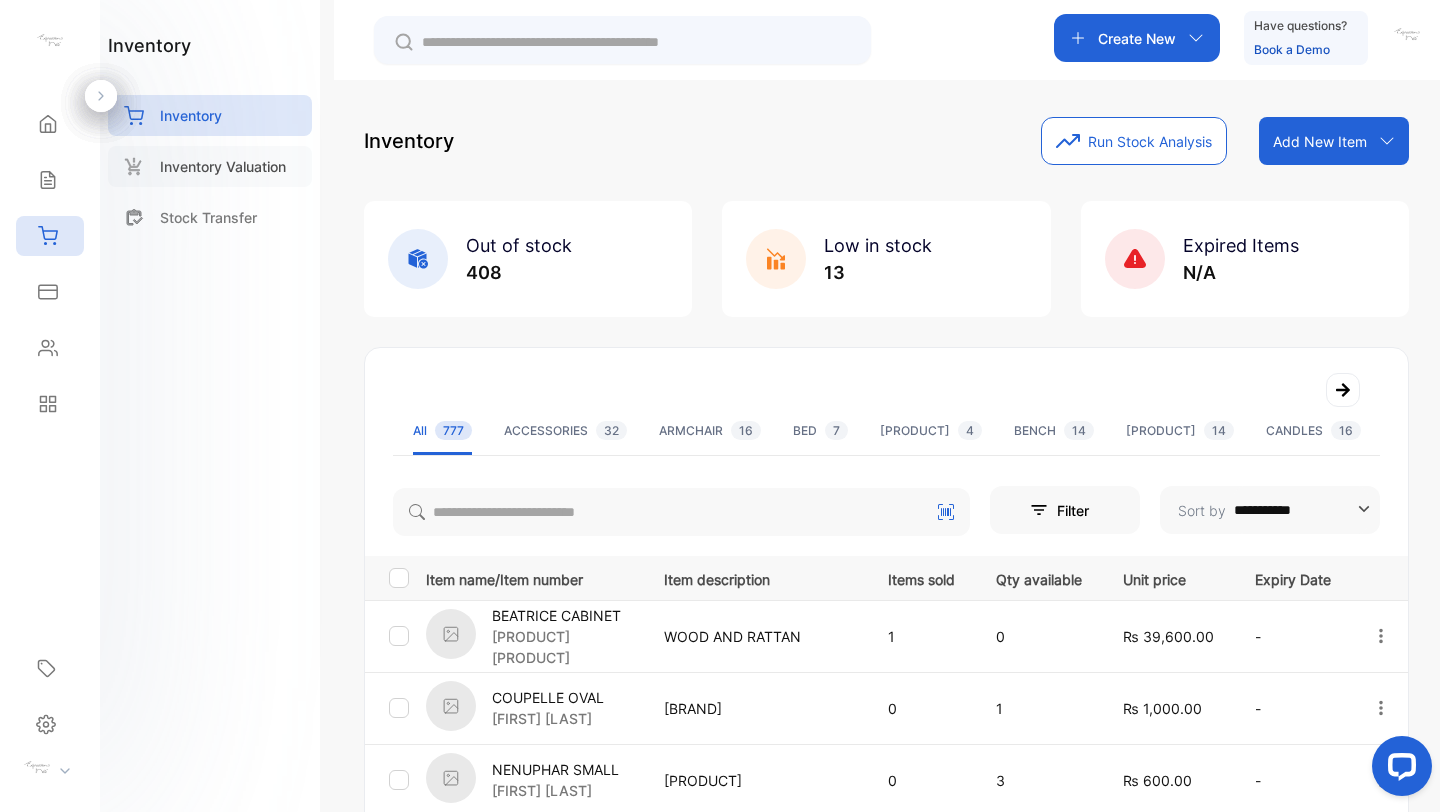 click on "Inventory Valuation" at bounding box center (223, 166) 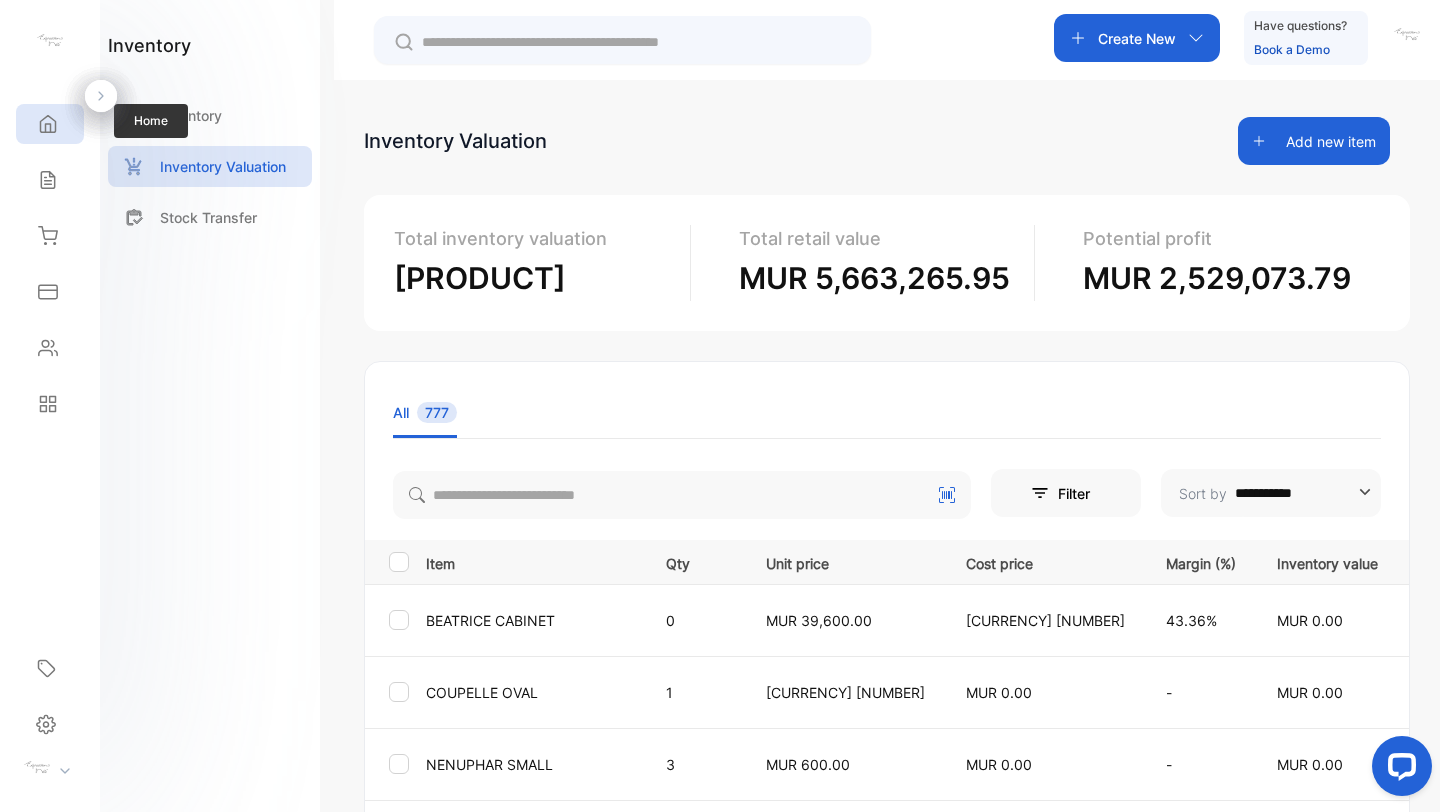 click 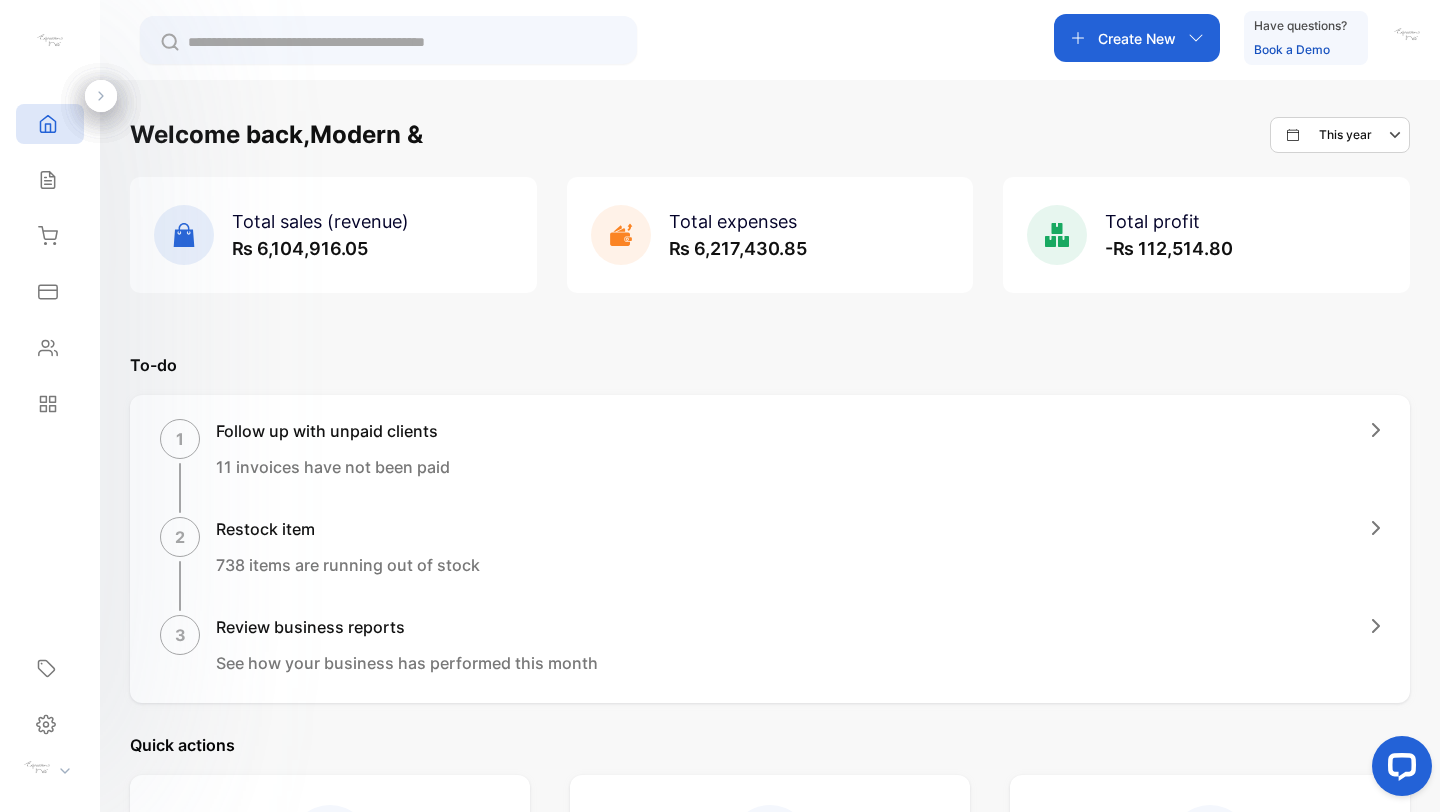 click at bounding box center (56, 770) 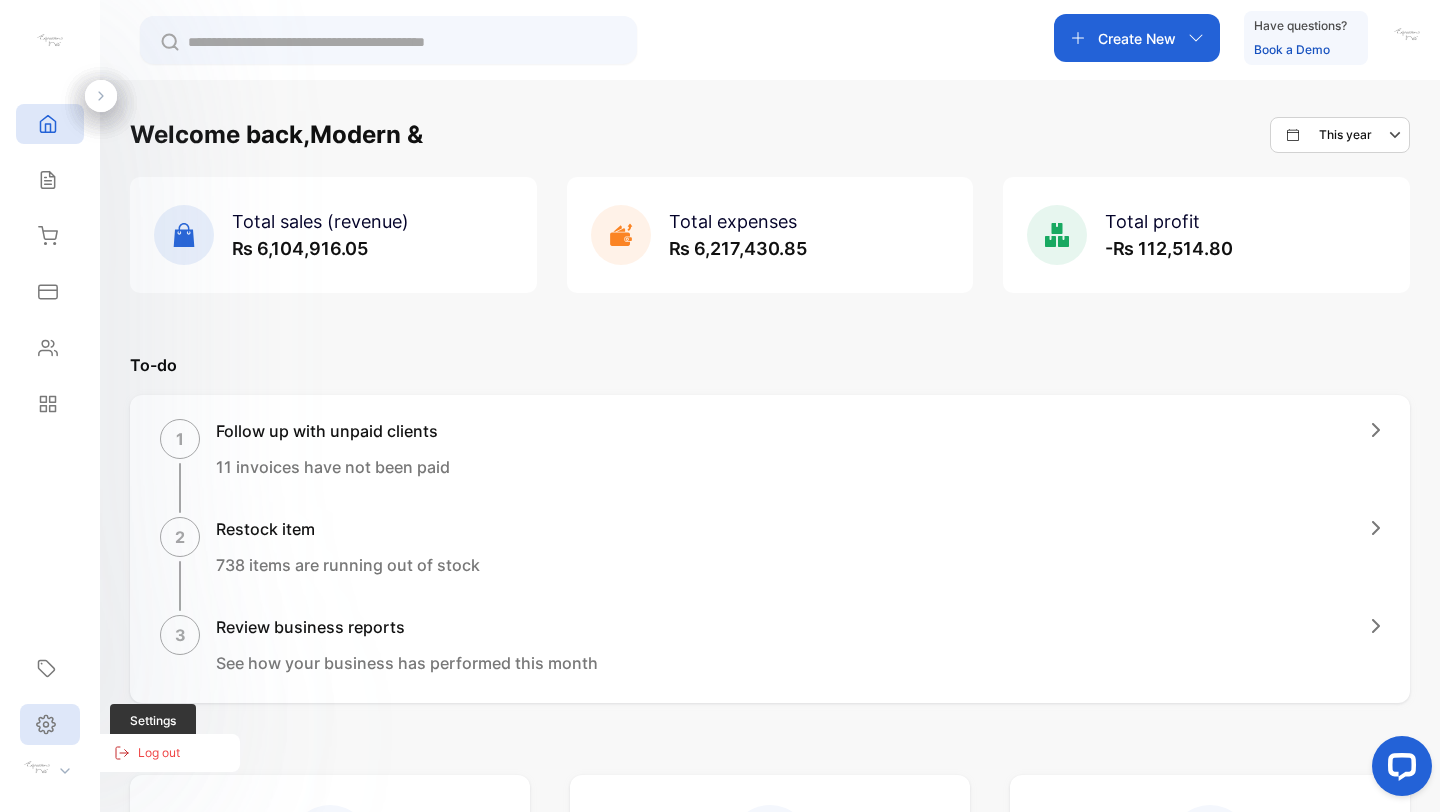 click 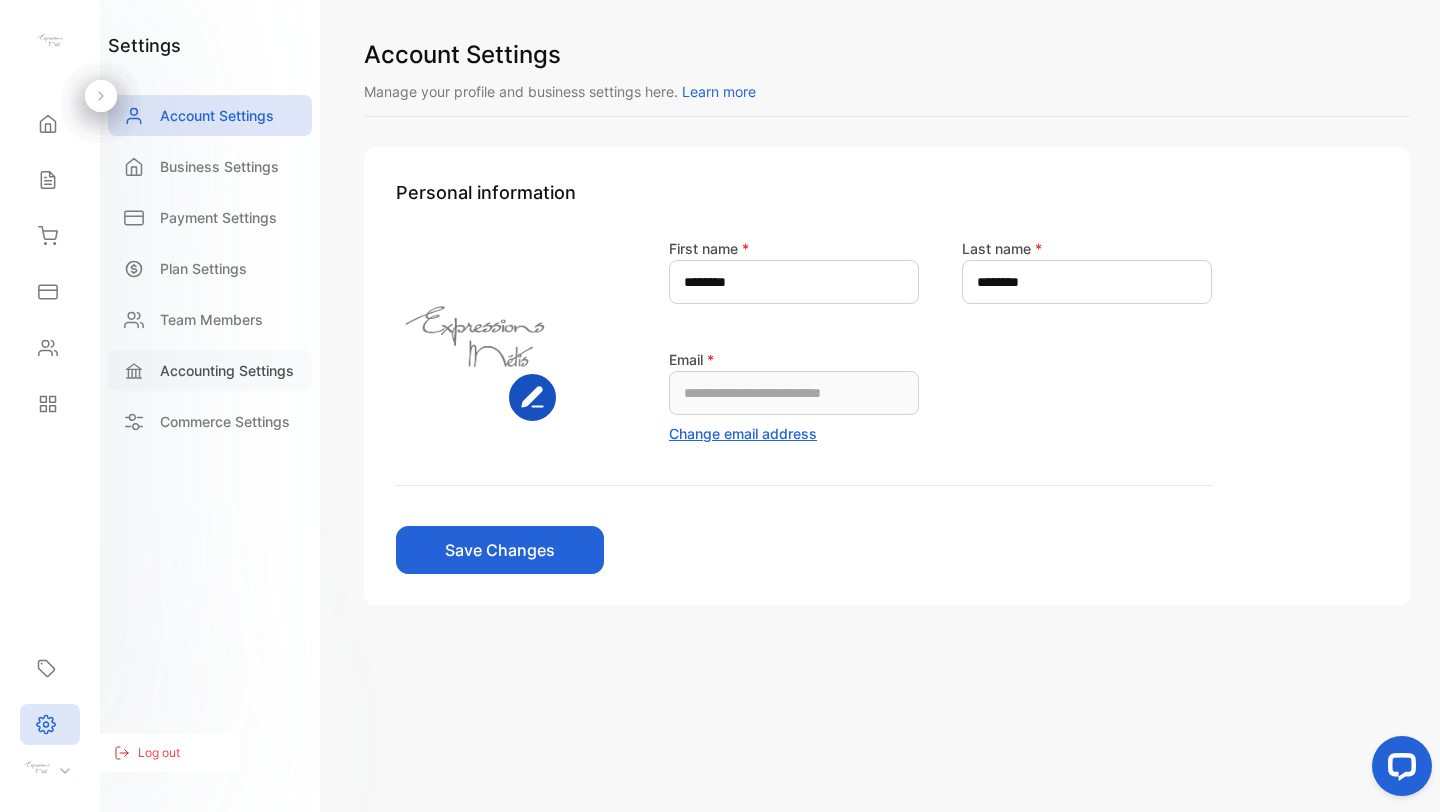 click on "Accounting Settings" at bounding box center (227, 370) 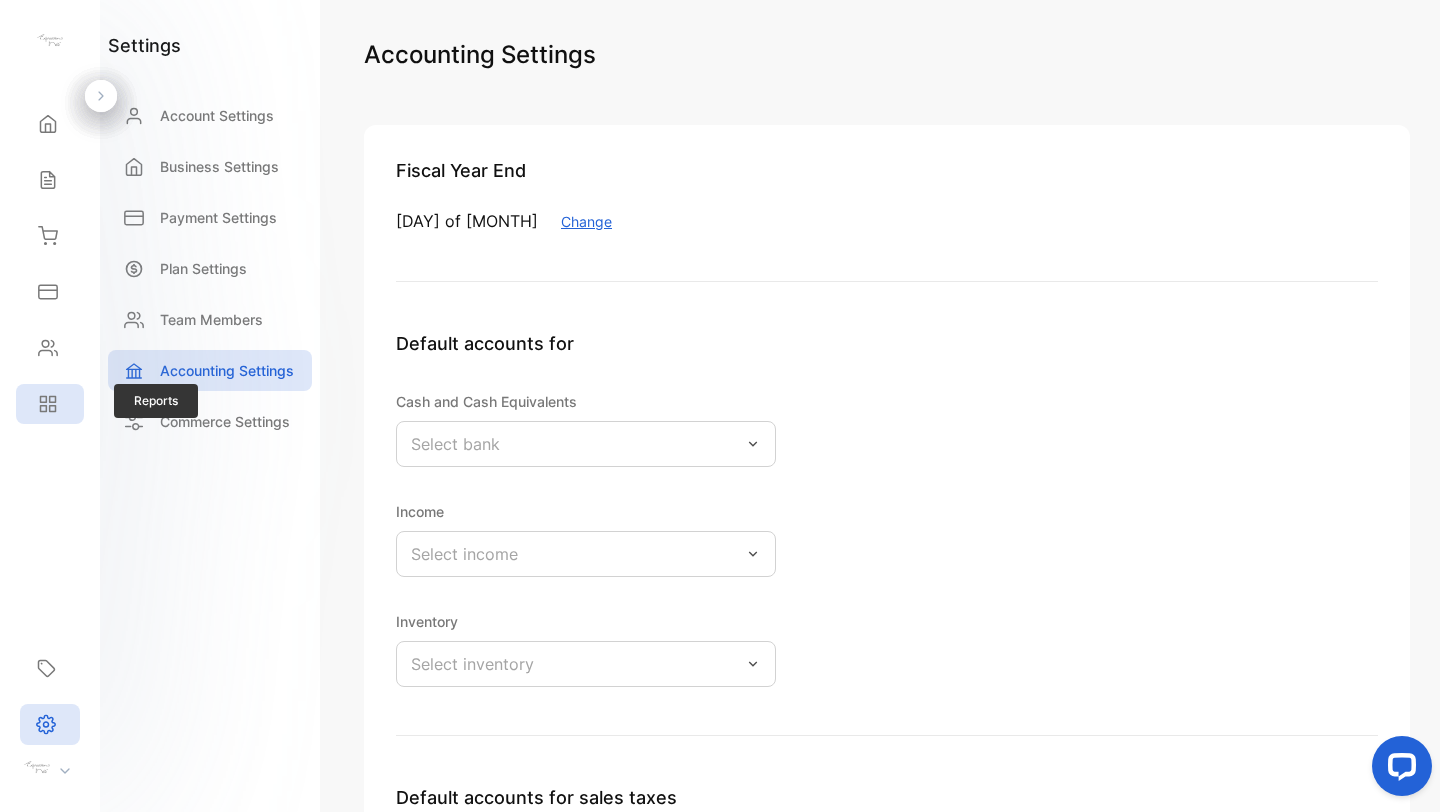 click 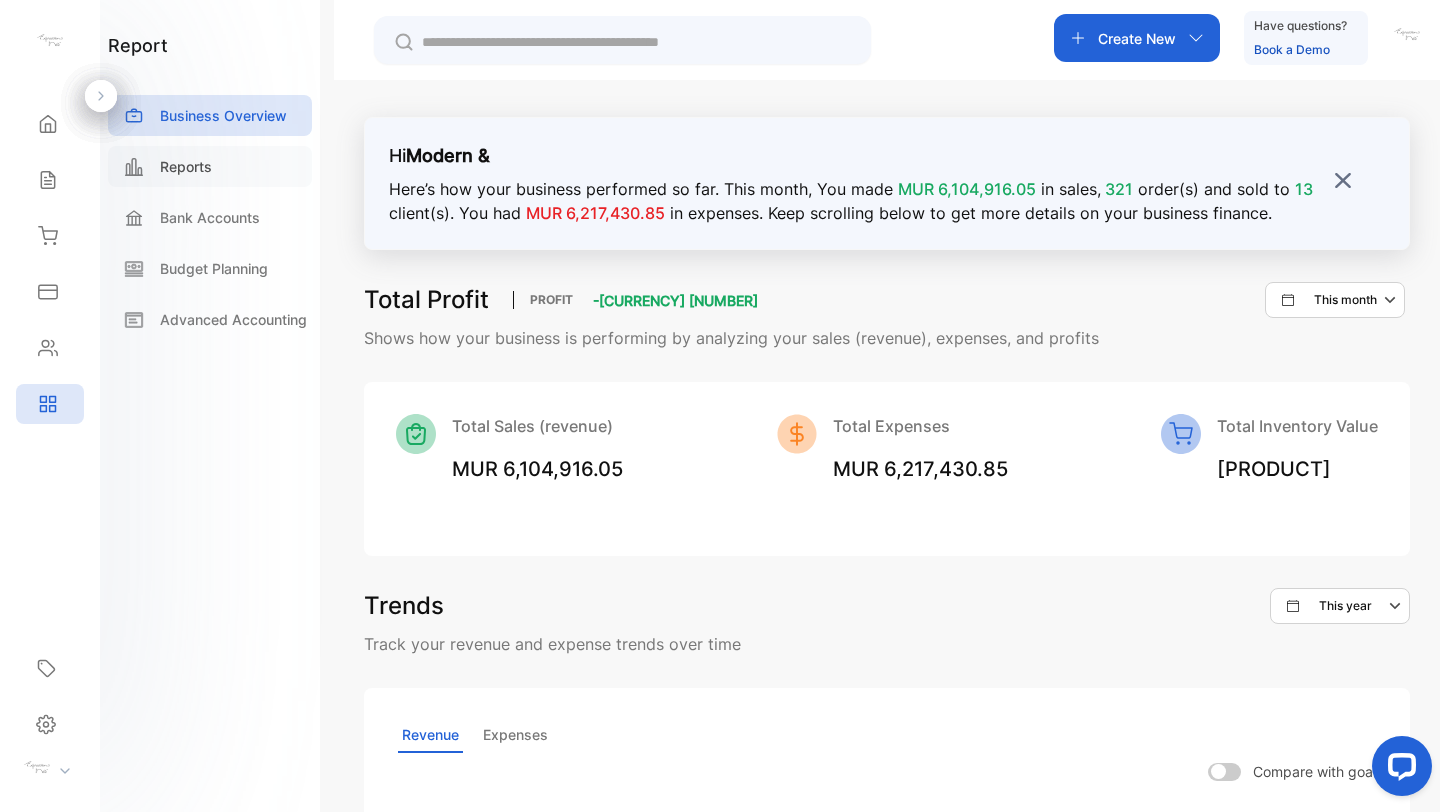 click on "Reports" at bounding box center [186, 166] 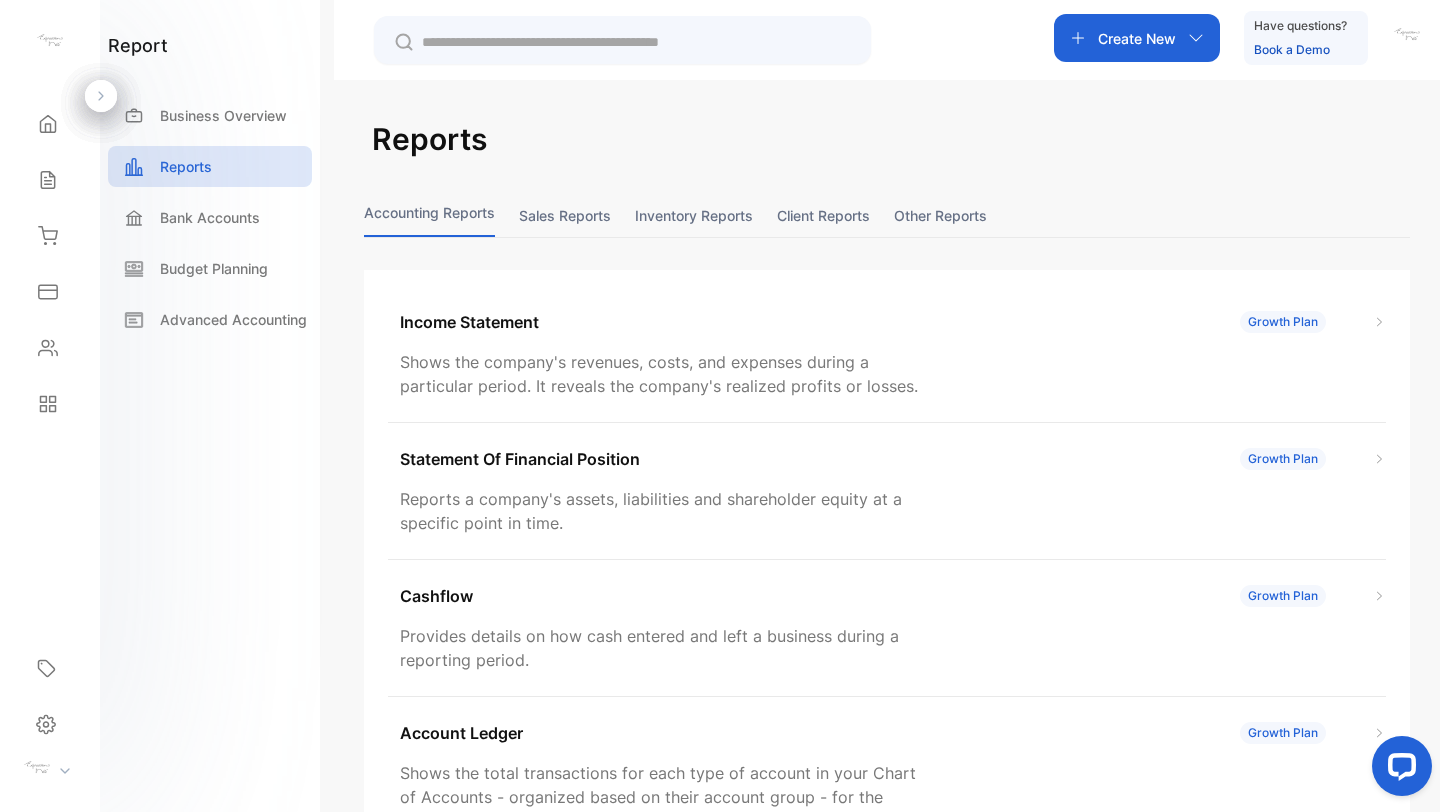 click on "Inventory reports" at bounding box center [694, 215] 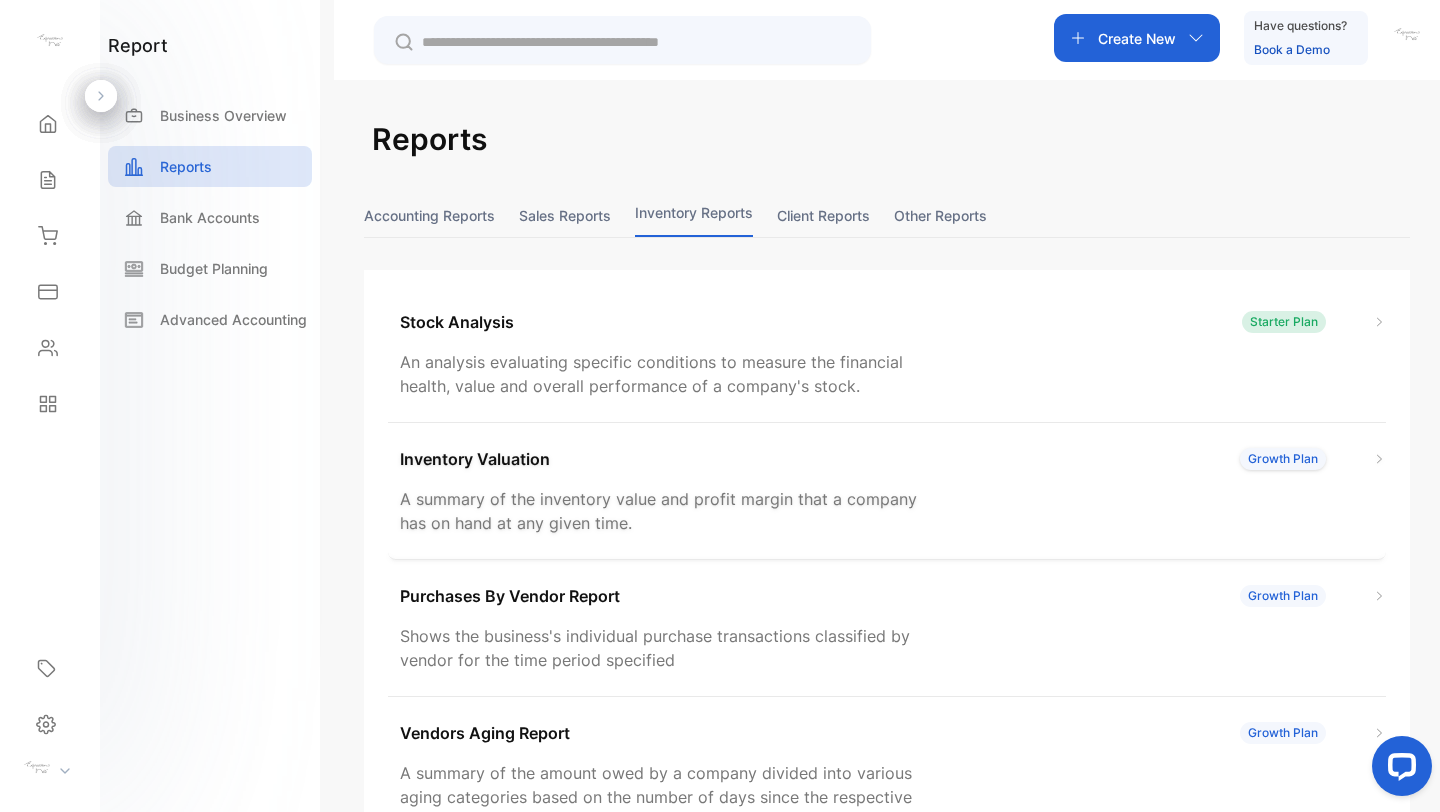 click at bounding box center [1379, 459] 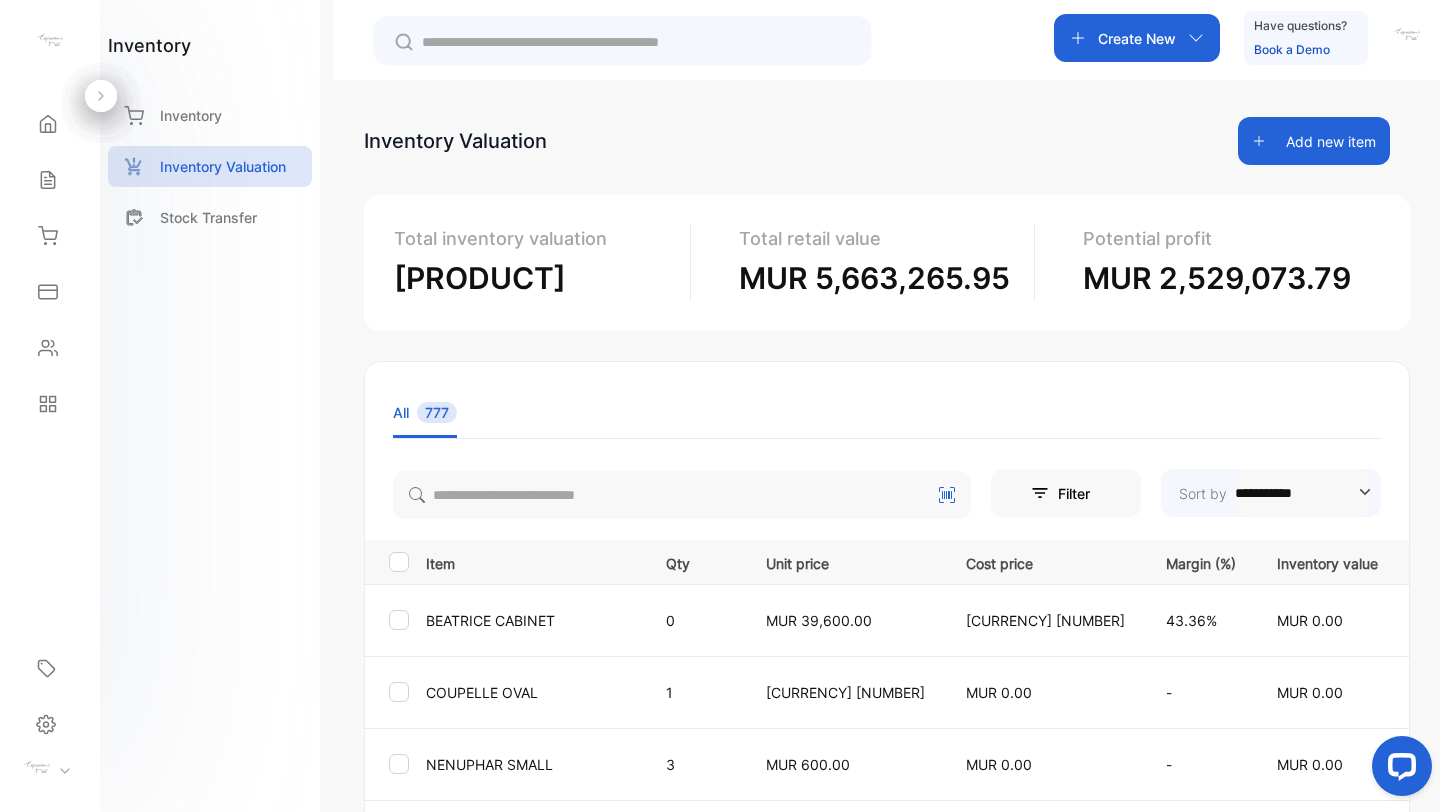 click 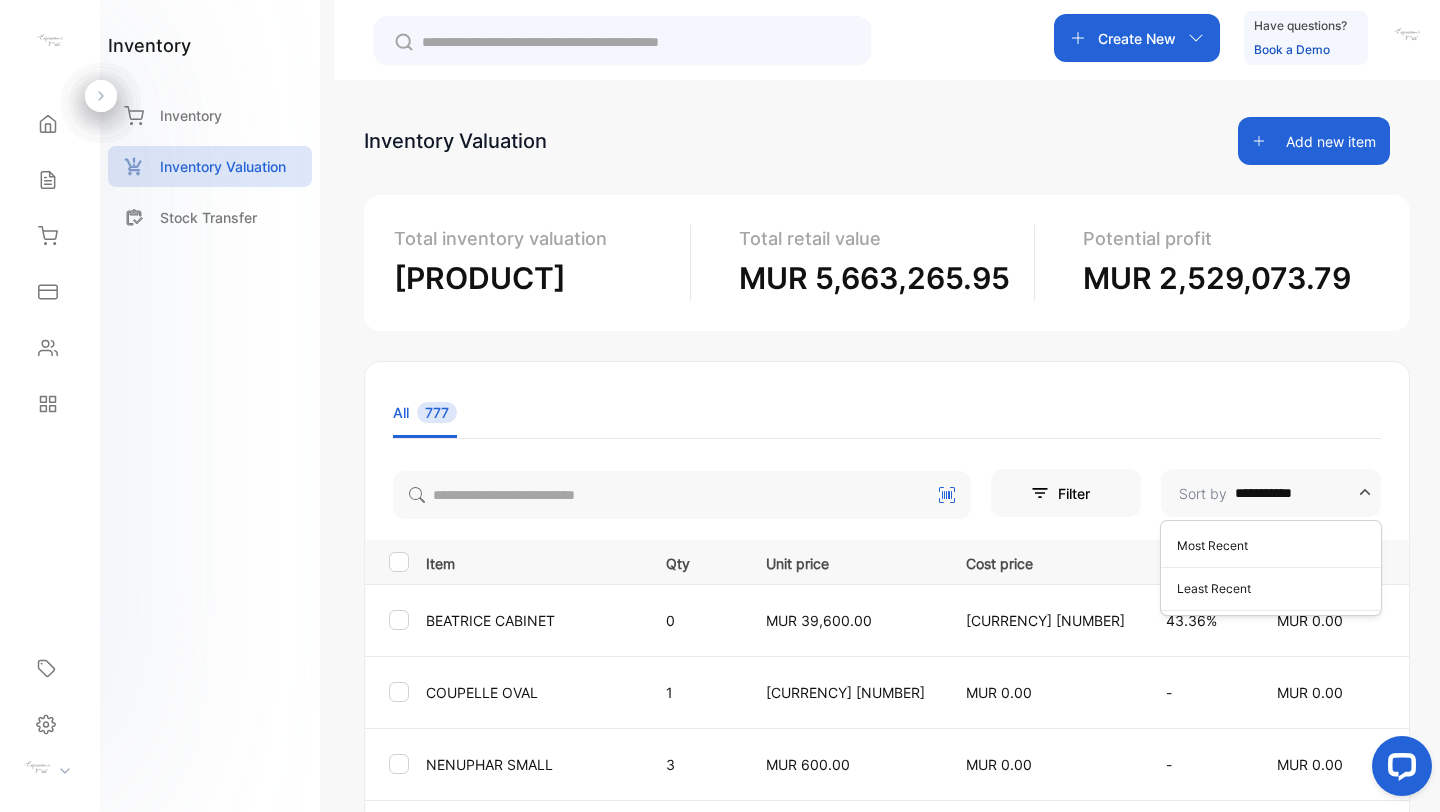 click on "All 777" at bounding box center [887, 413] 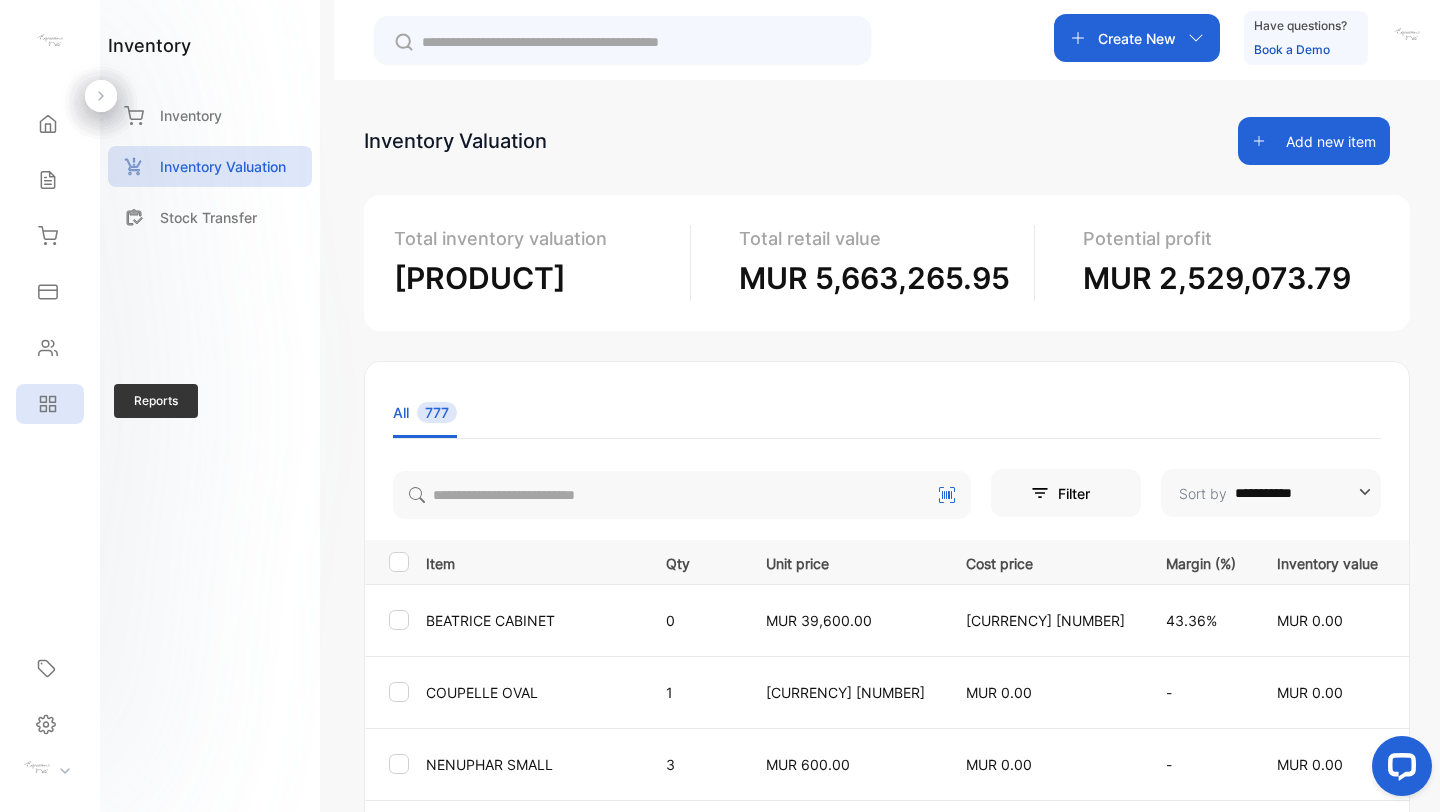 click 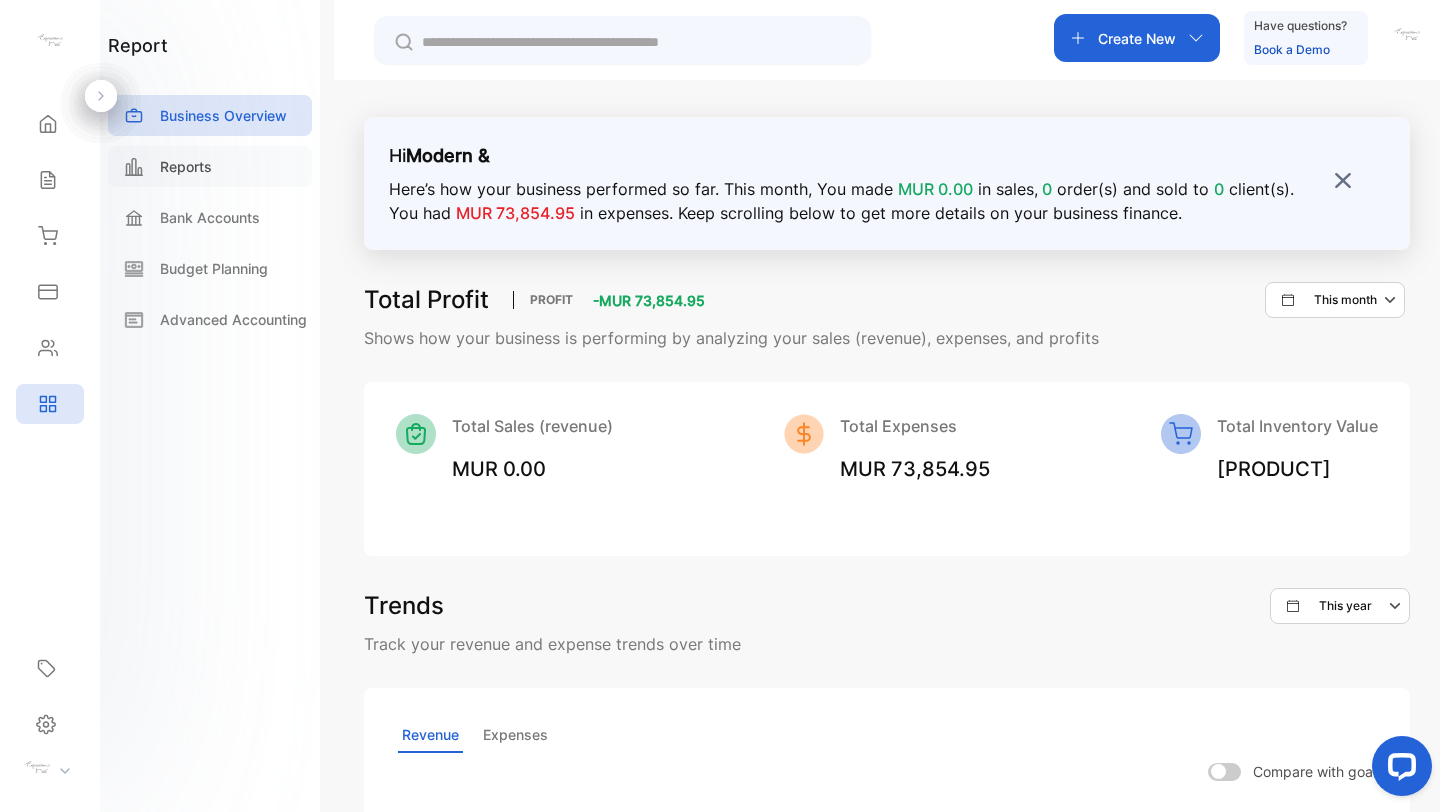 click on "Reports" at bounding box center [186, 166] 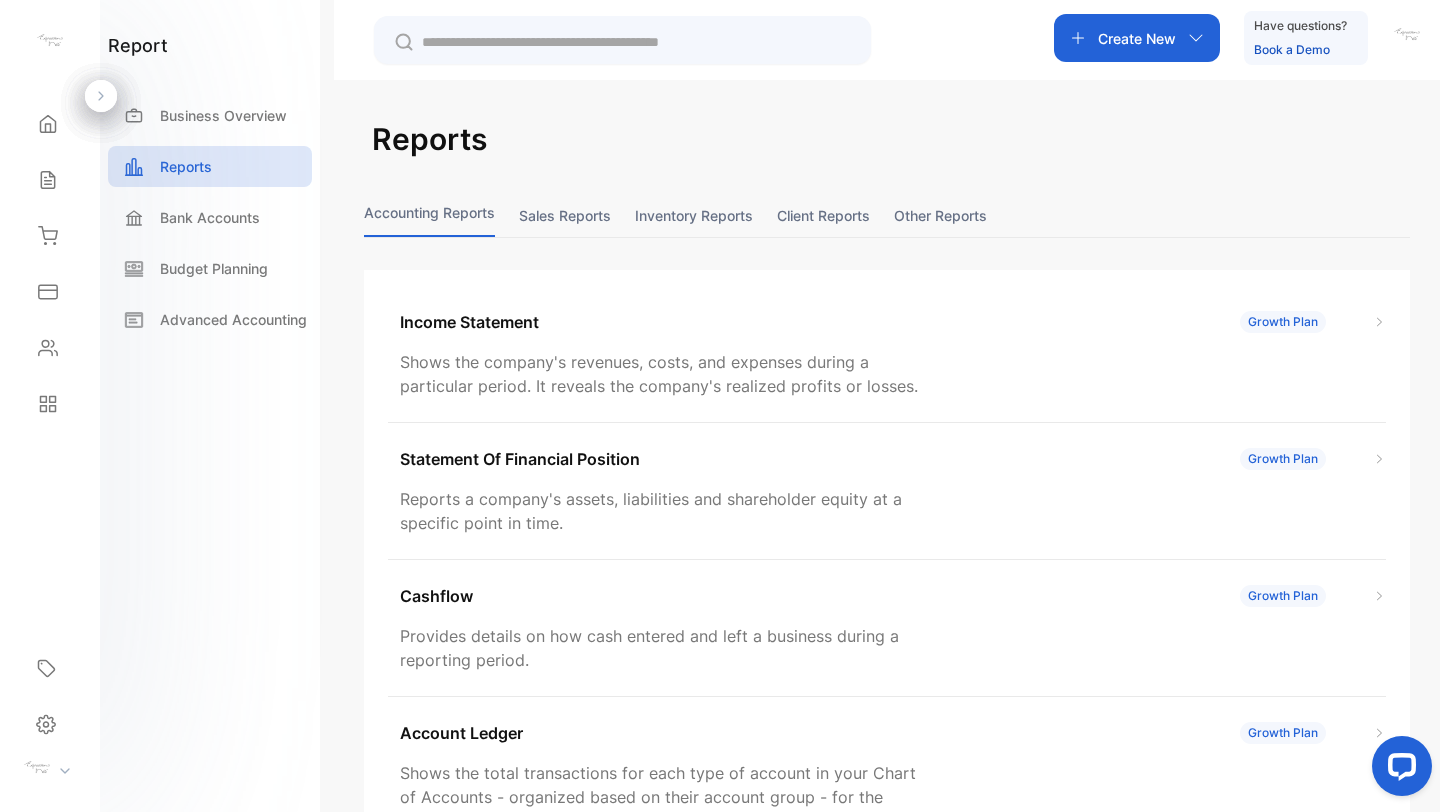 click on "Inventory reports" at bounding box center [694, 215] 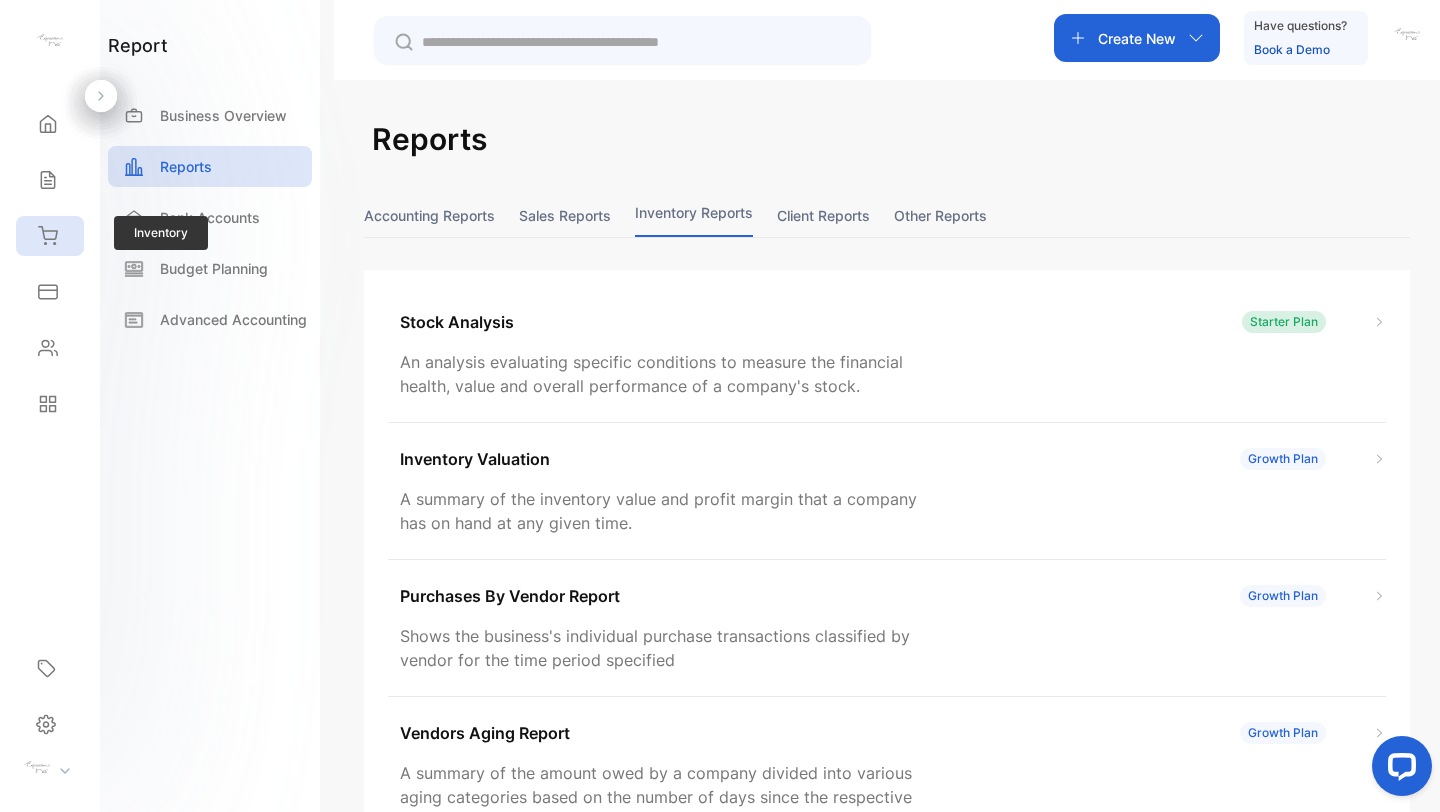click on "Inventory" at bounding box center (50, 236) 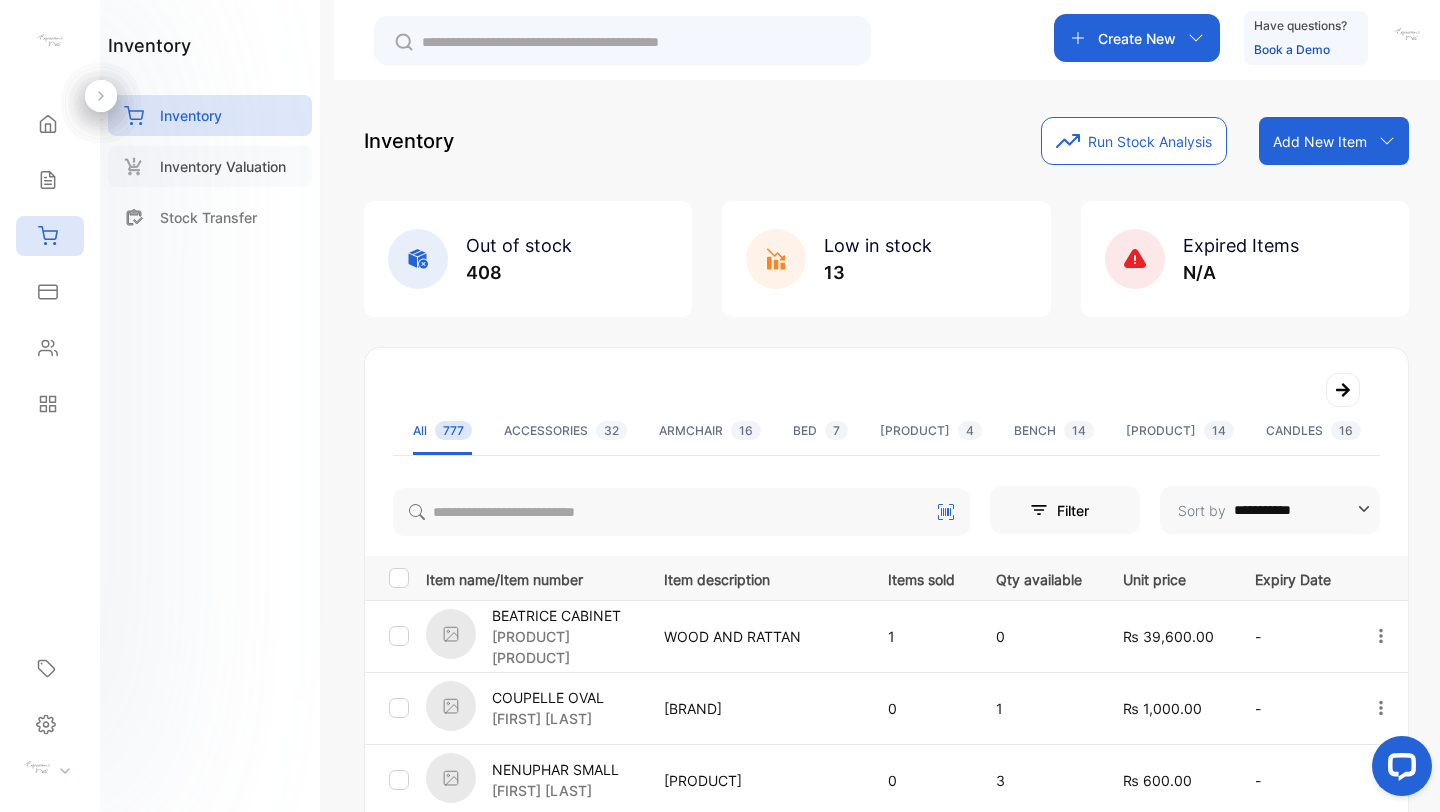 click on "Inventory Valuation" at bounding box center [210, 166] 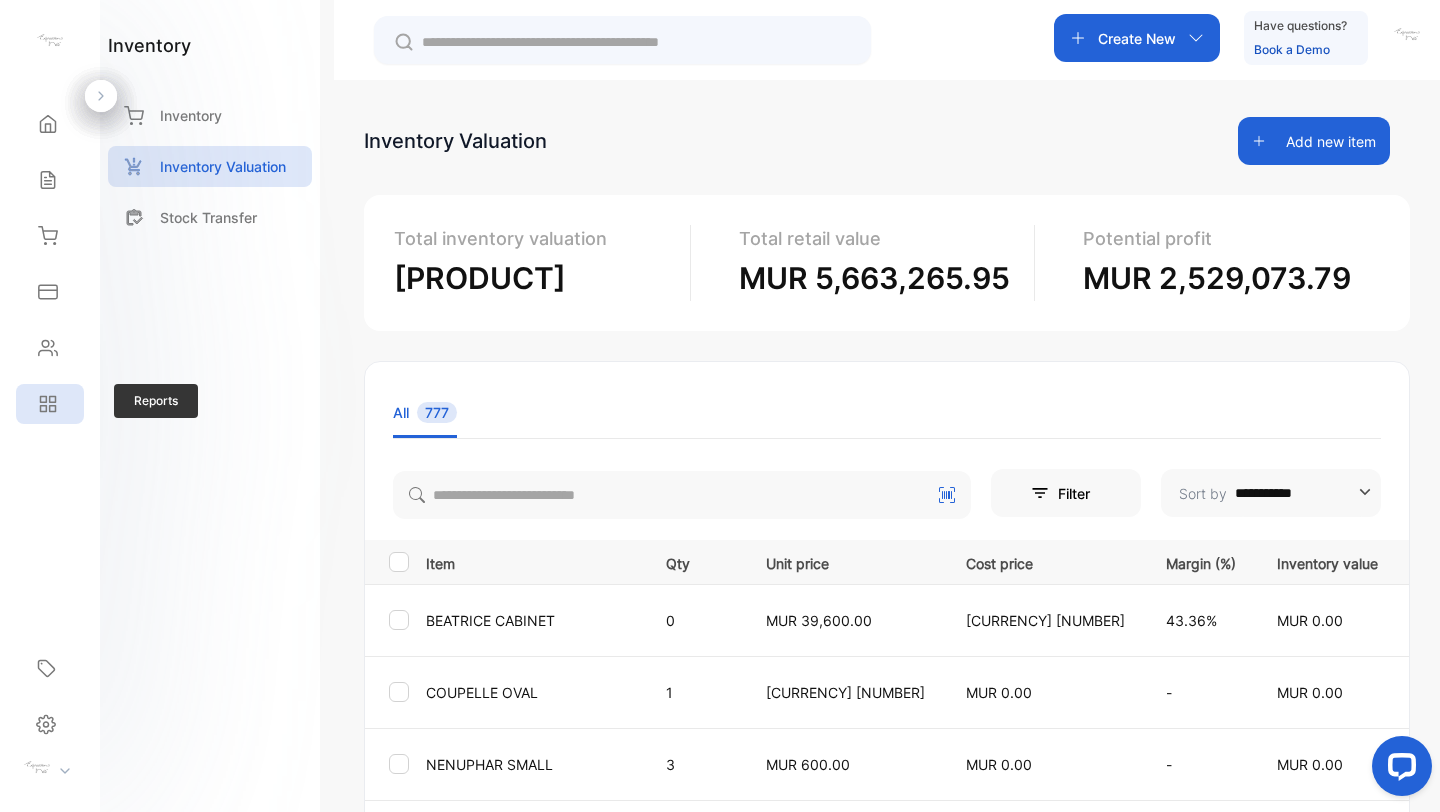 click on "Reports" at bounding box center (50, 404) 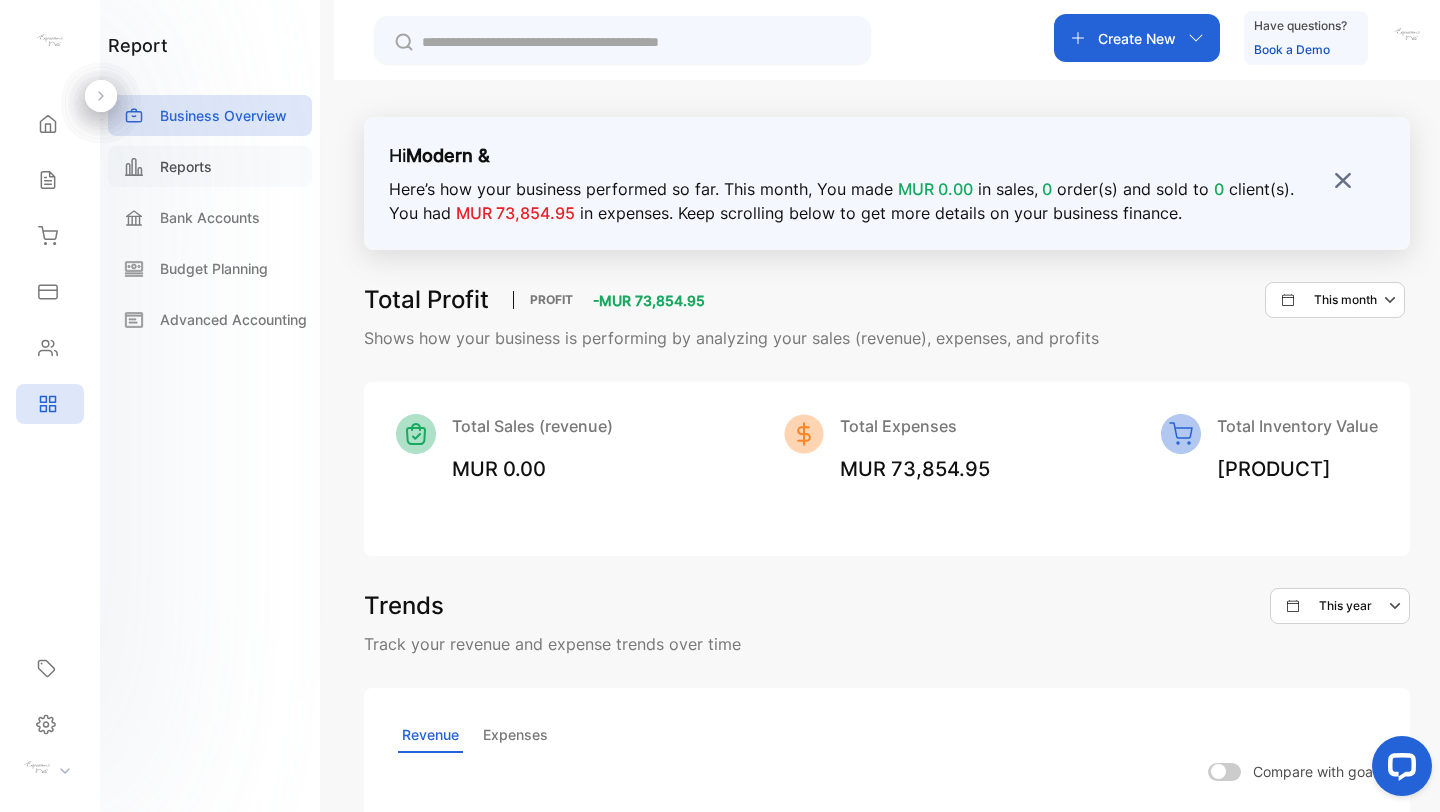 click on "Reports" at bounding box center (186, 166) 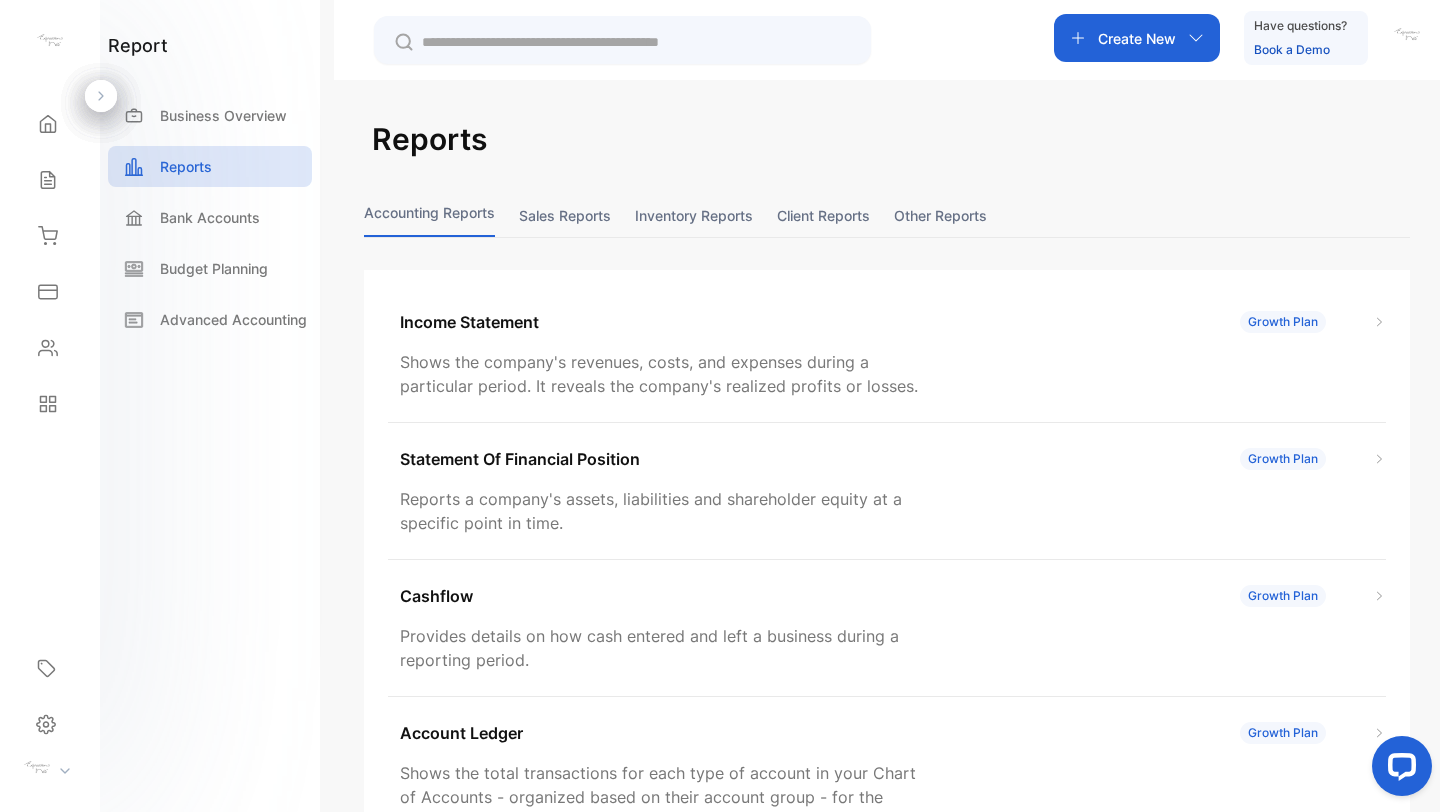 click on "Inventory reports" at bounding box center [694, 215] 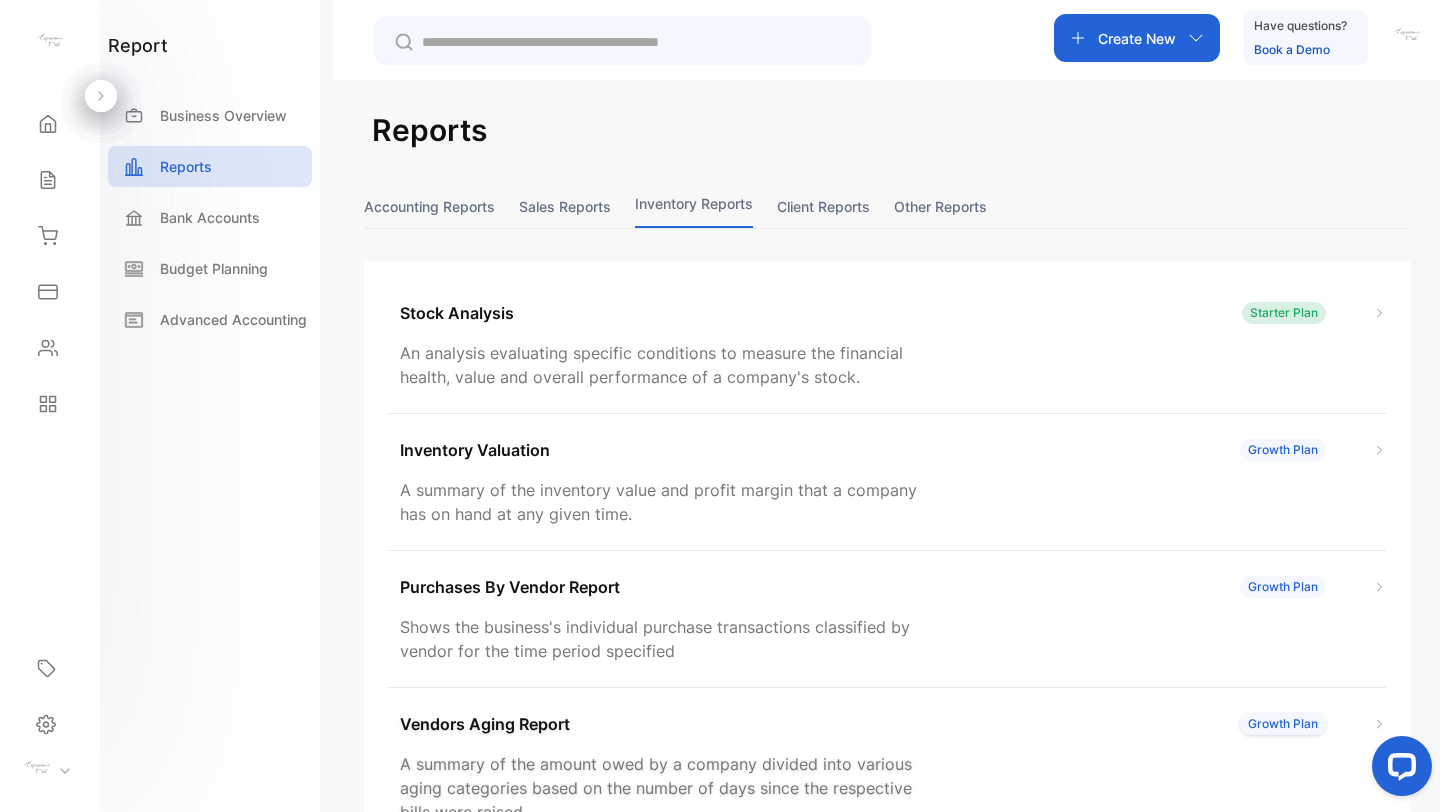 scroll, scrollTop: 0, scrollLeft: 0, axis: both 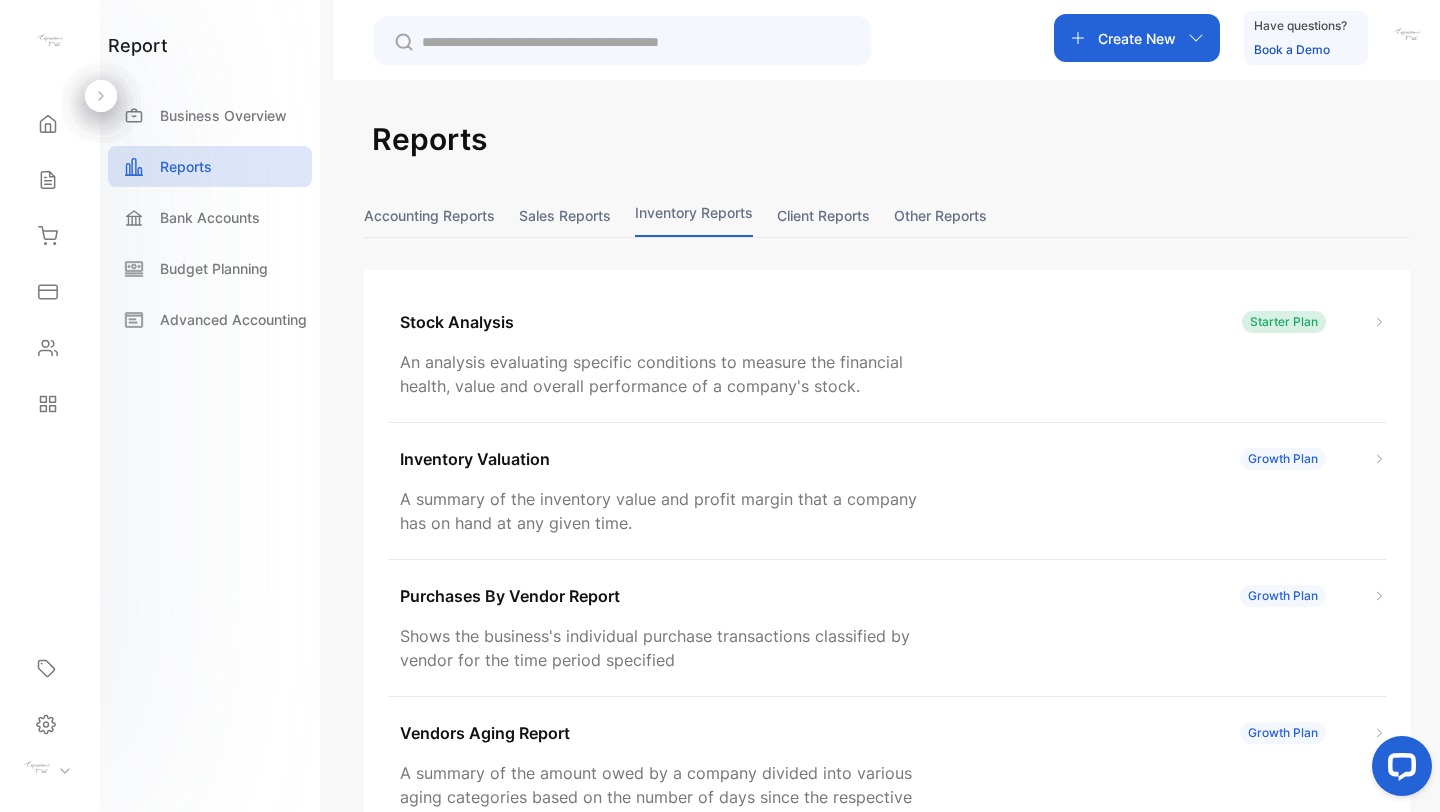 click on "Other reports" at bounding box center [940, 215] 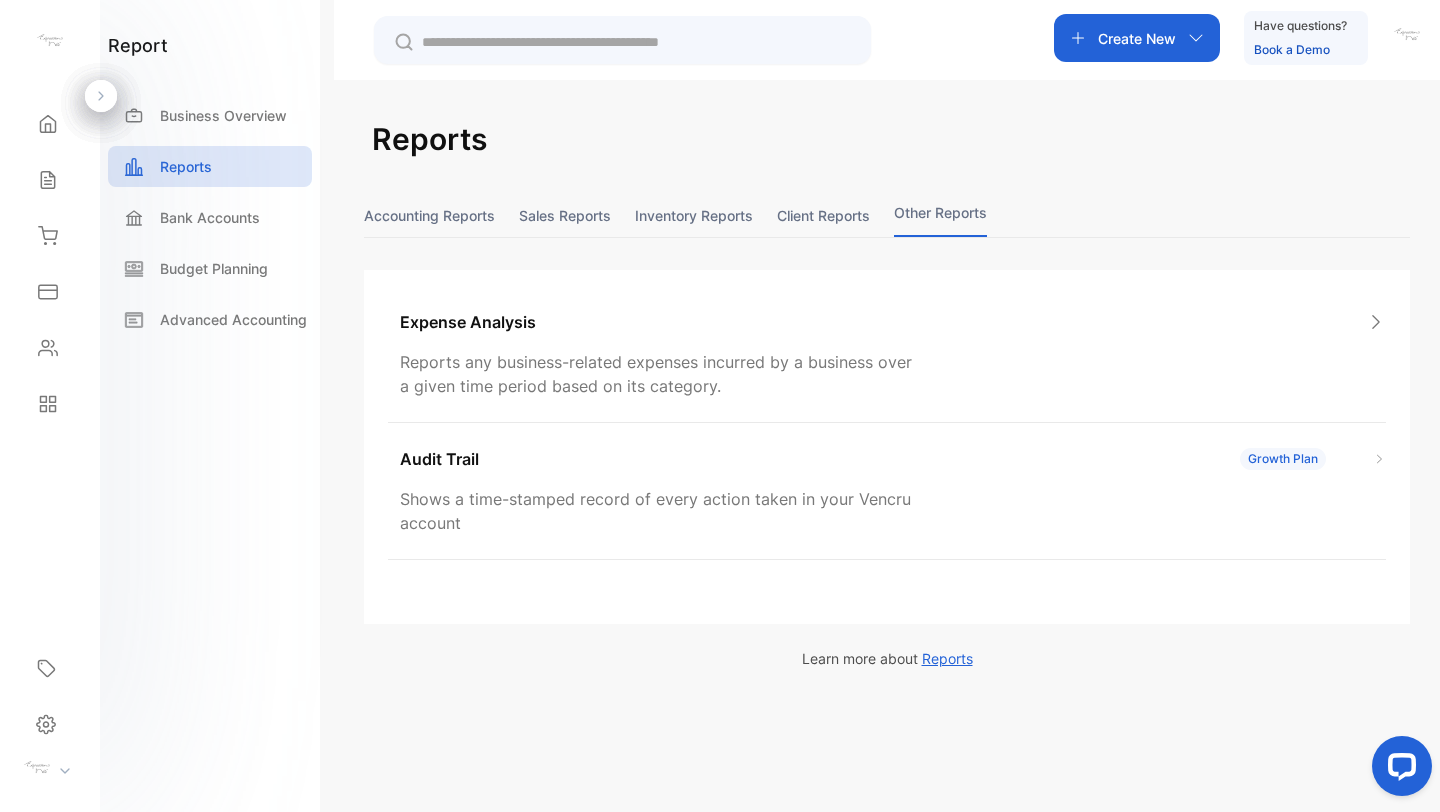 click on "Inventory reports" at bounding box center [694, 215] 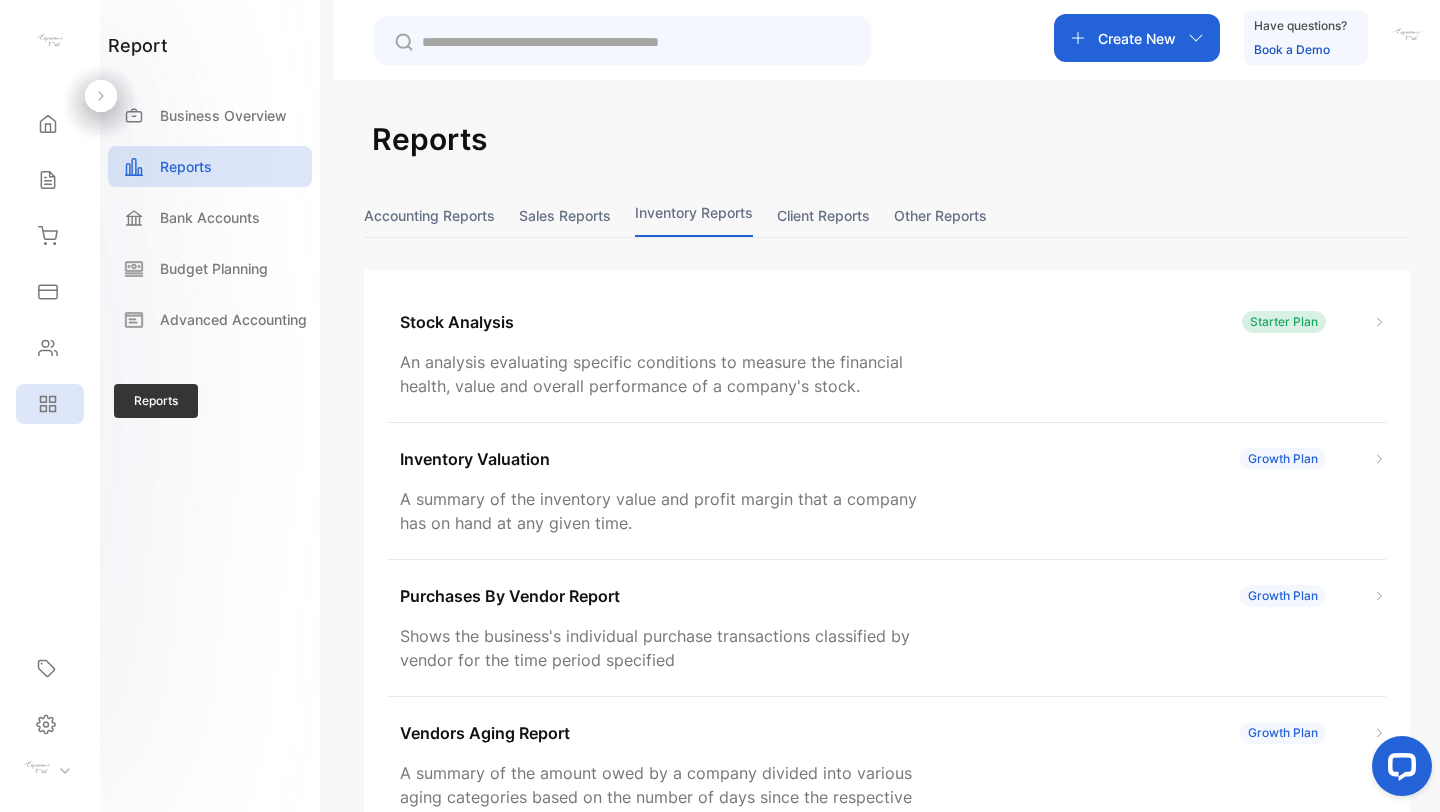 click 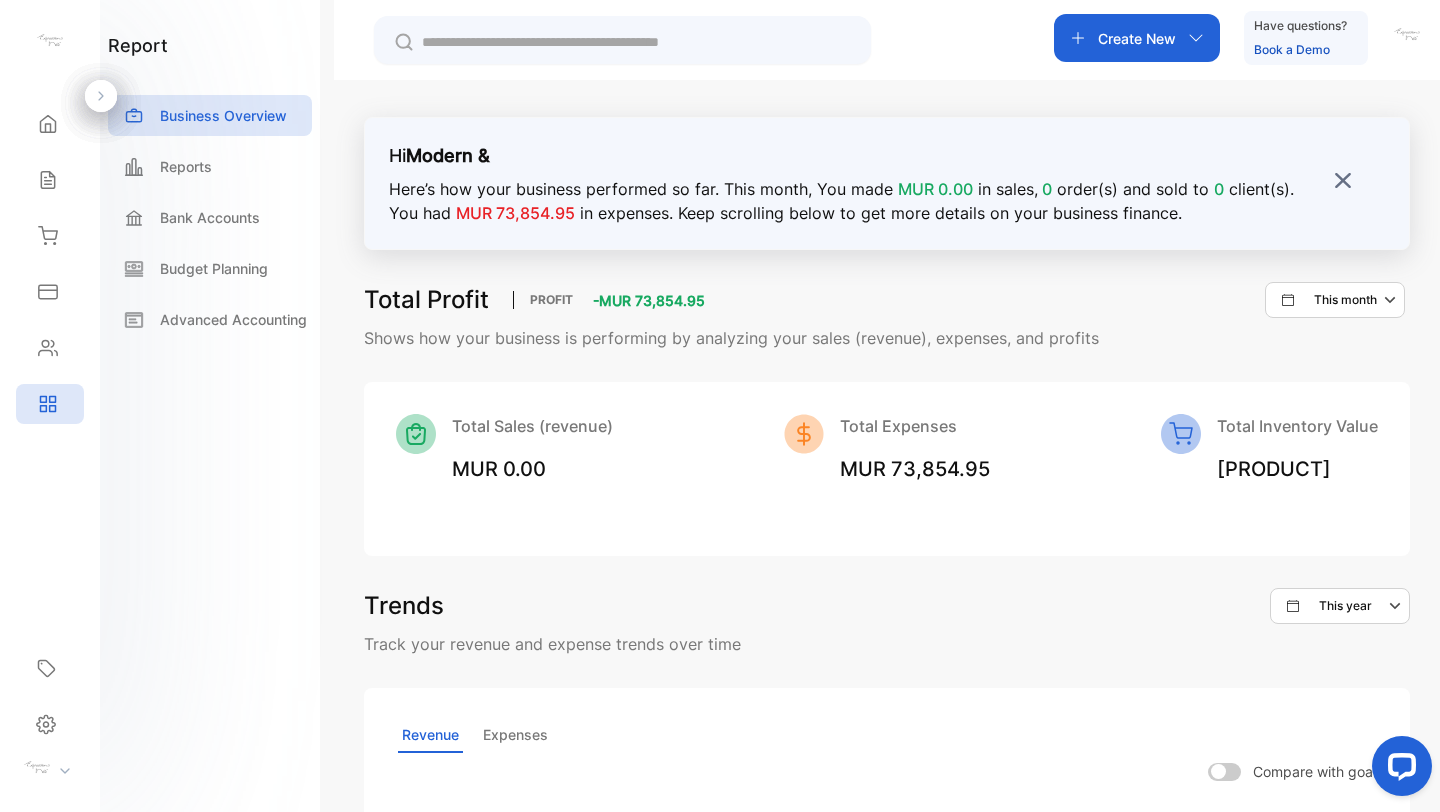 click 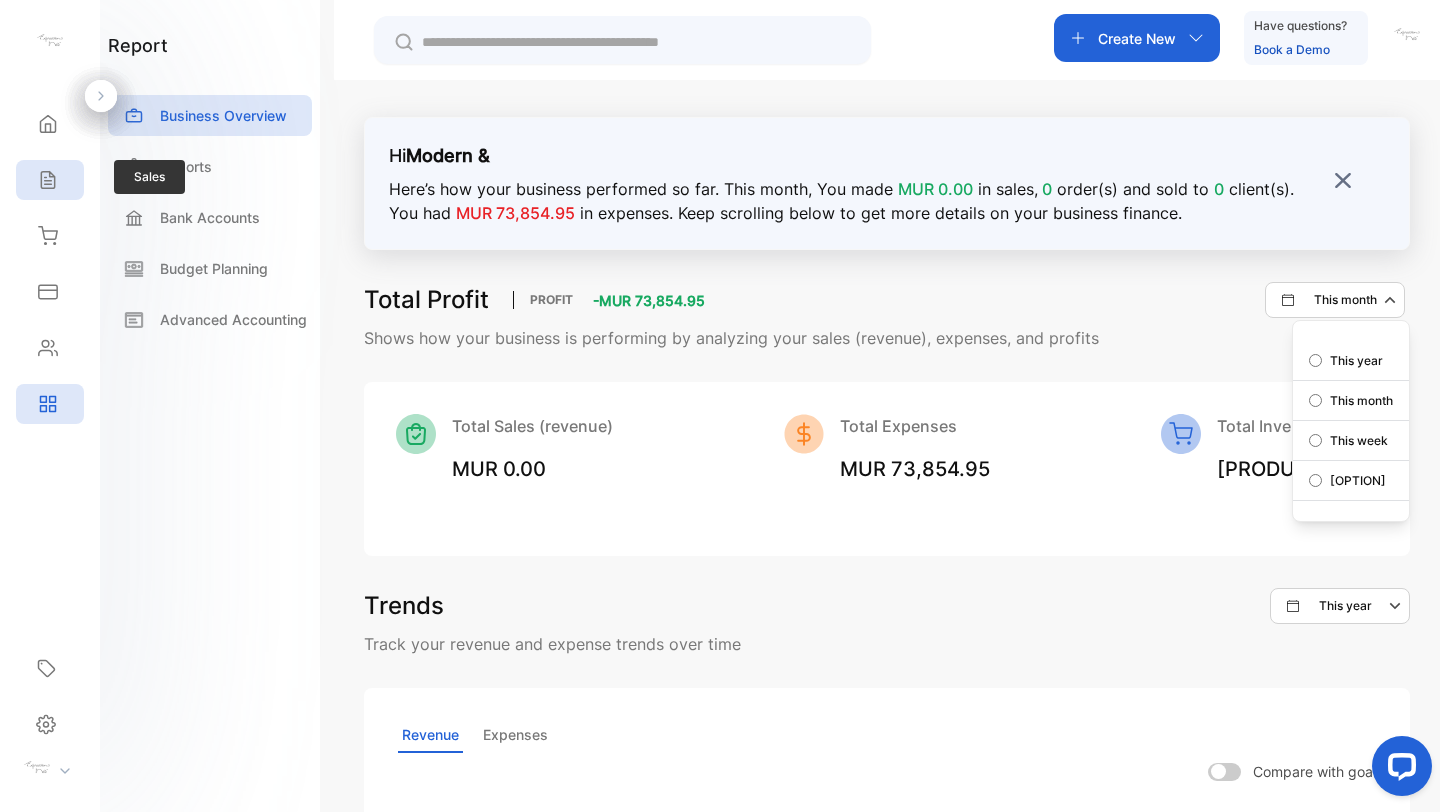 click on "Sales" at bounding box center (50, 180) 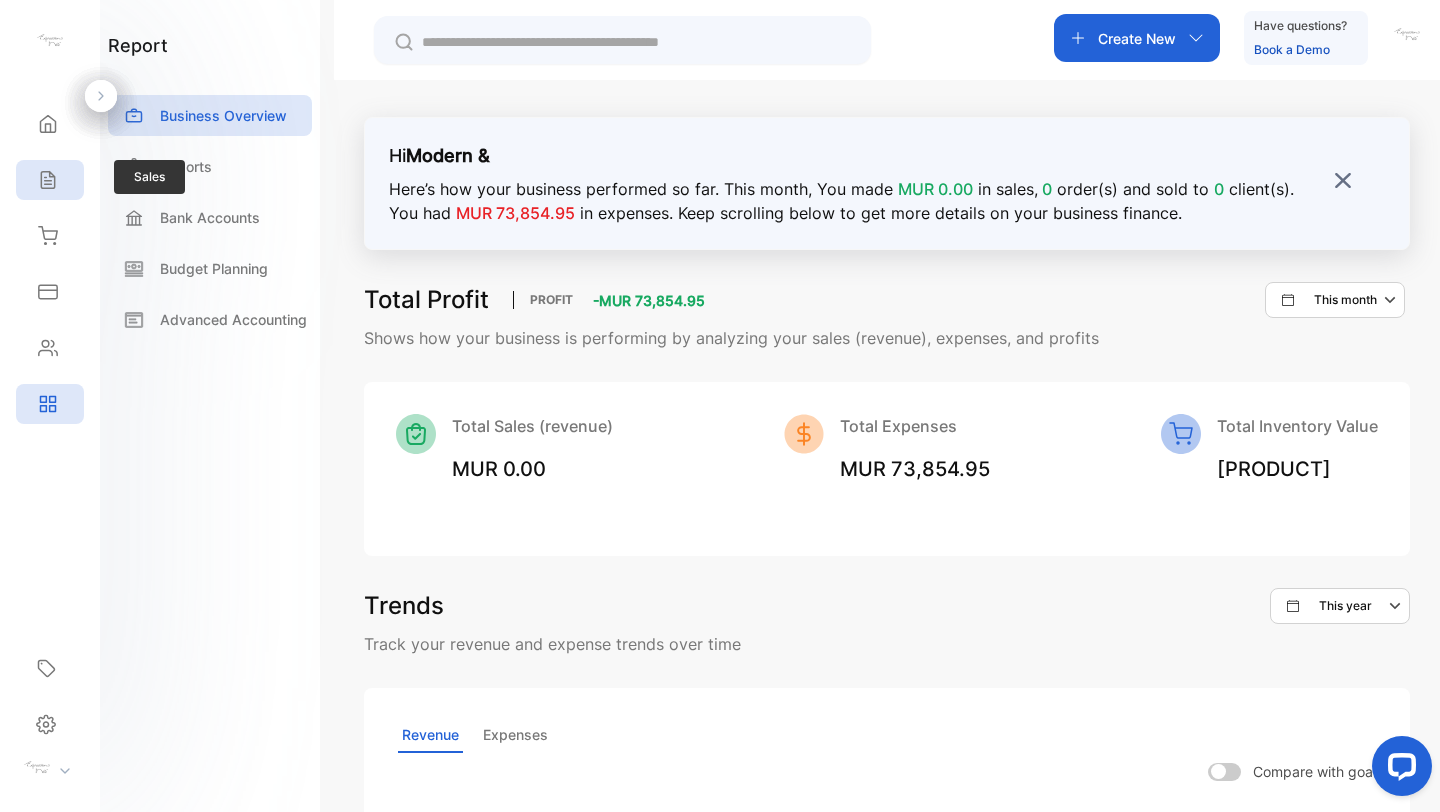 click 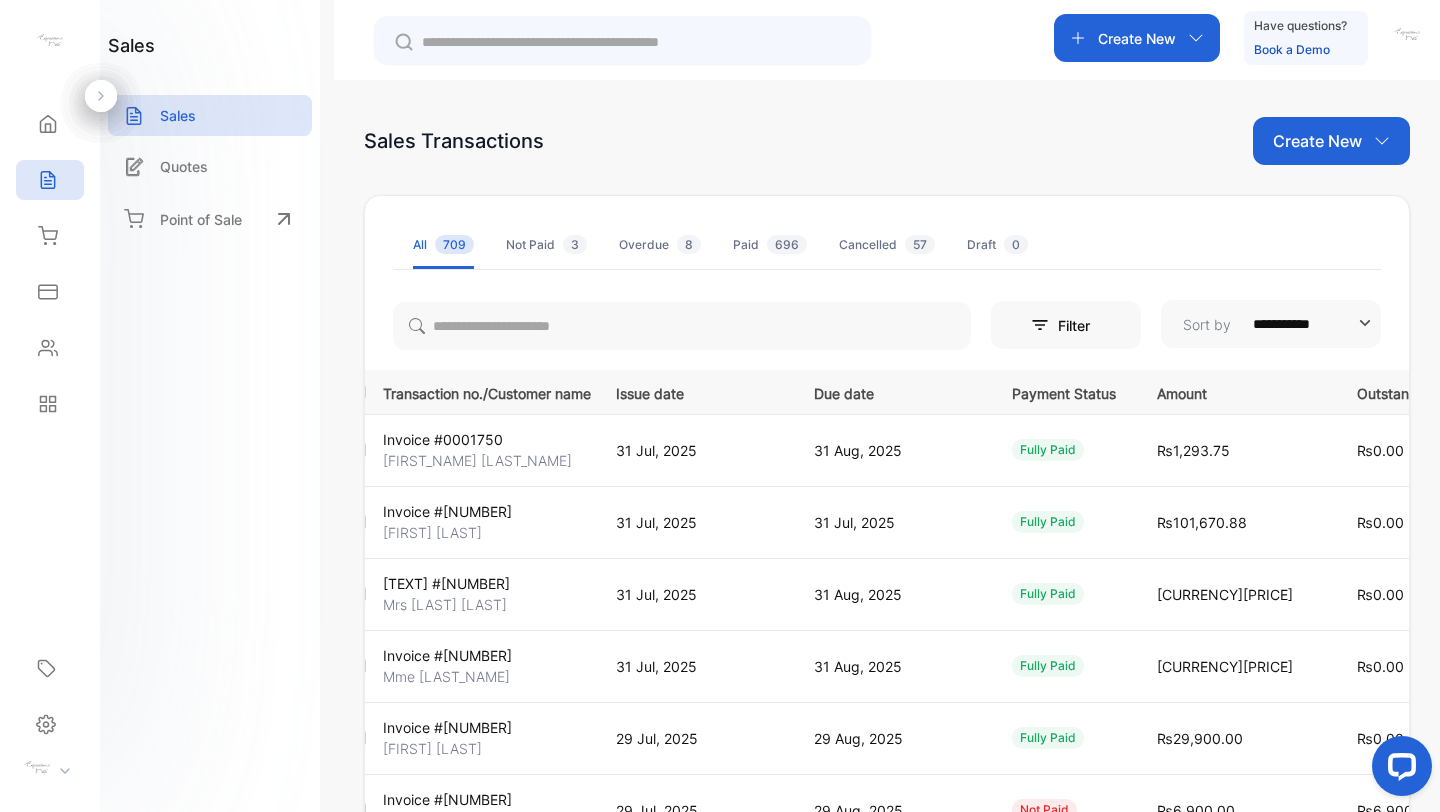 scroll, scrollTop: 0, scrollLeft: 0, axis: both 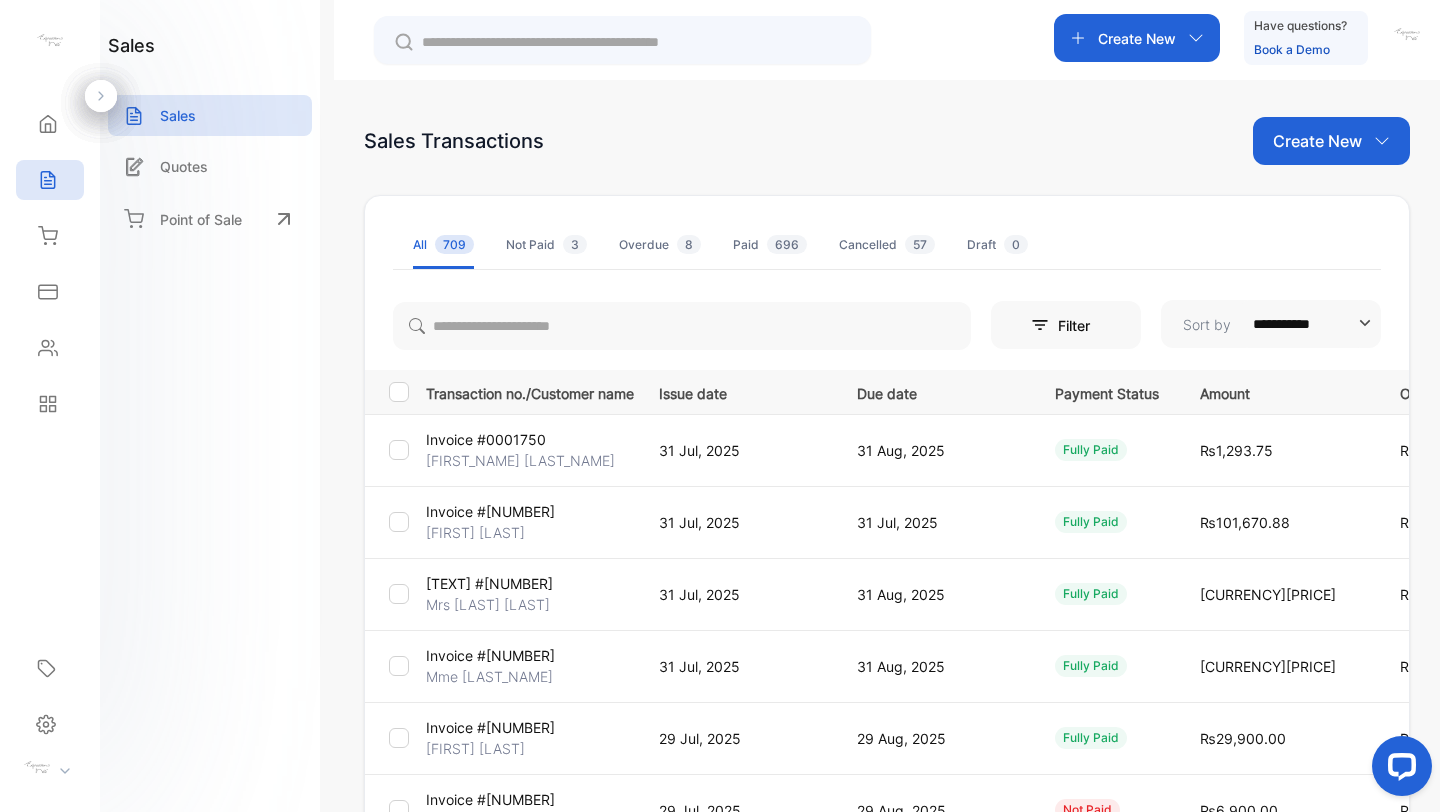click on "Create New" at bounding box center (1331, 141) 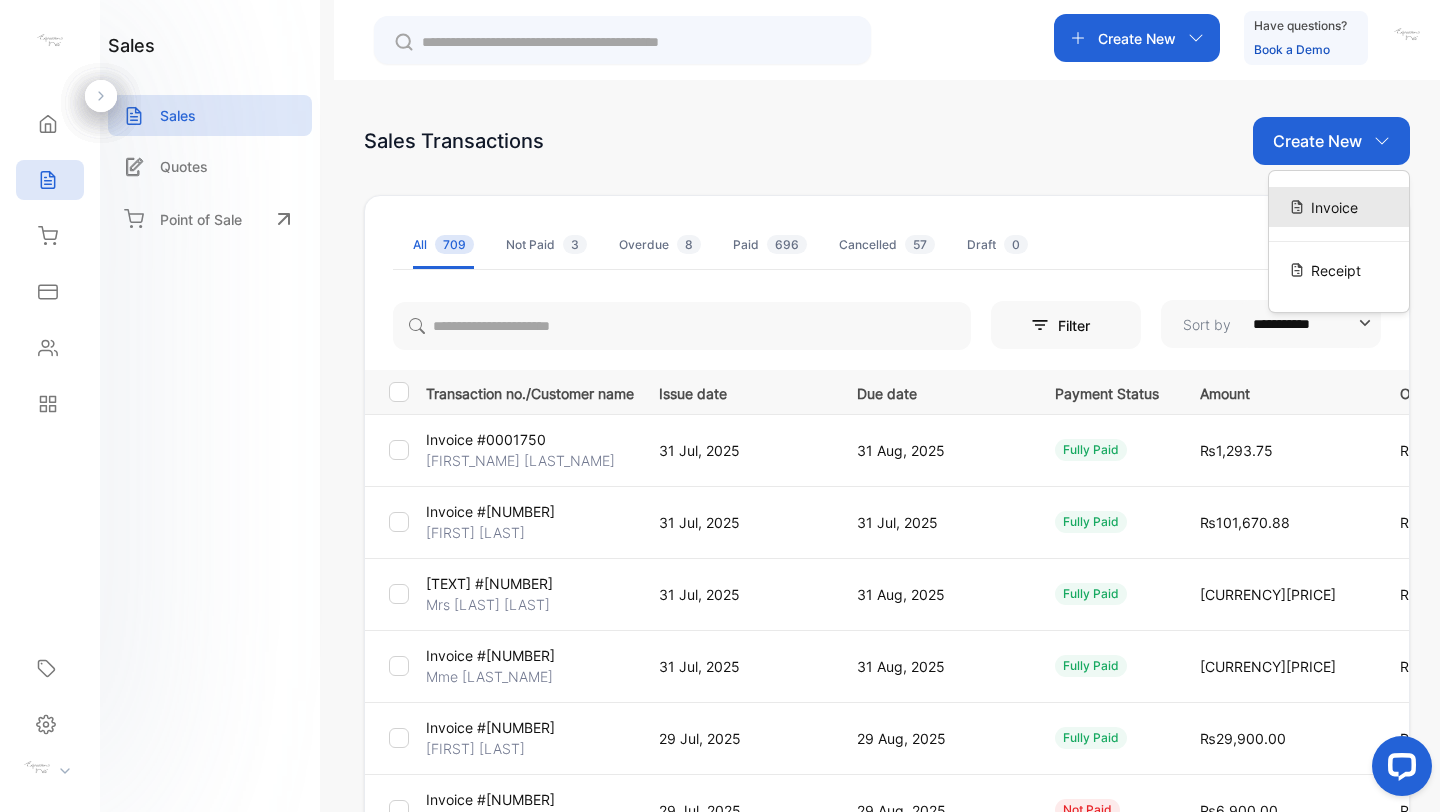 click on "Invoice" at bounding box center [1334, 207] 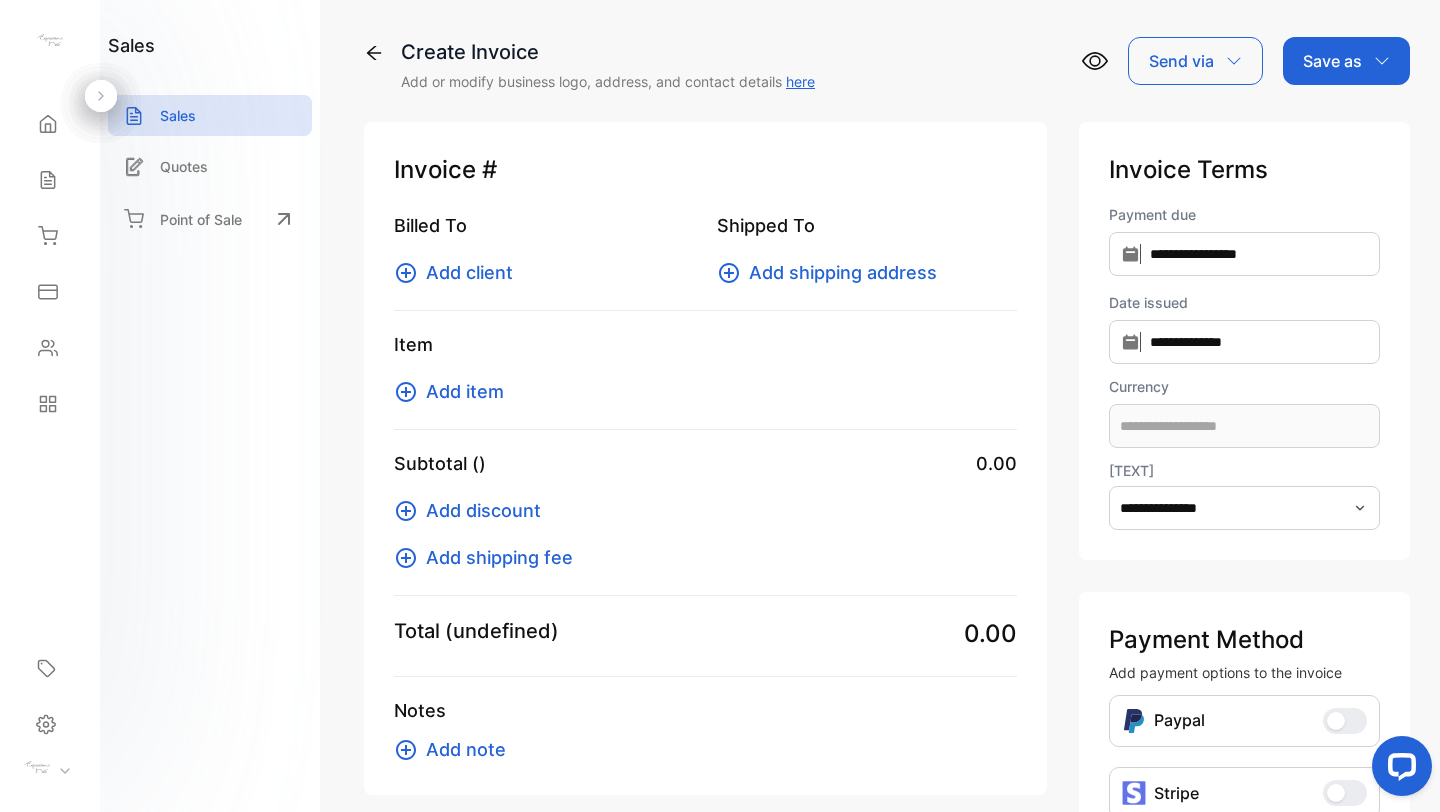 type on "**********" 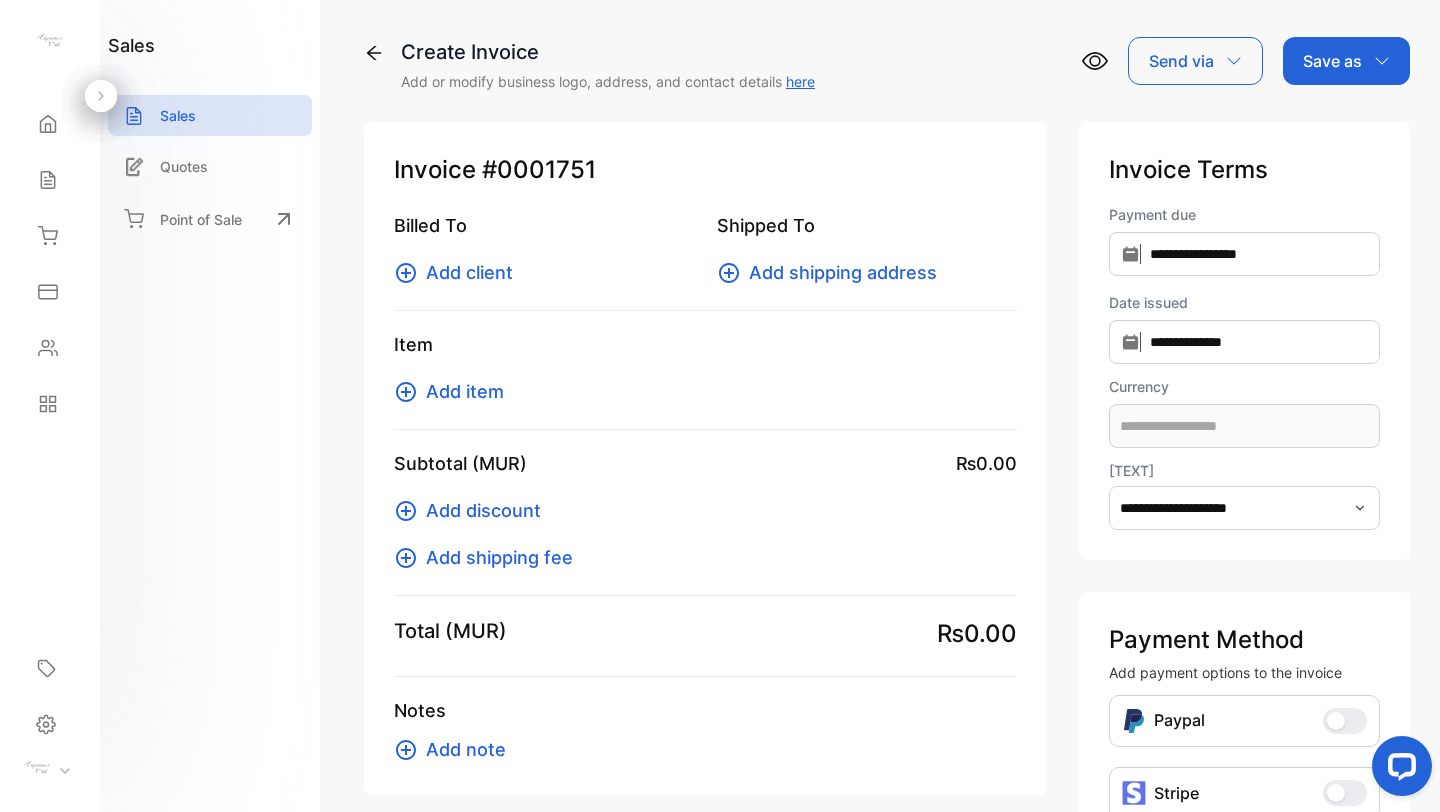 type on "**********" 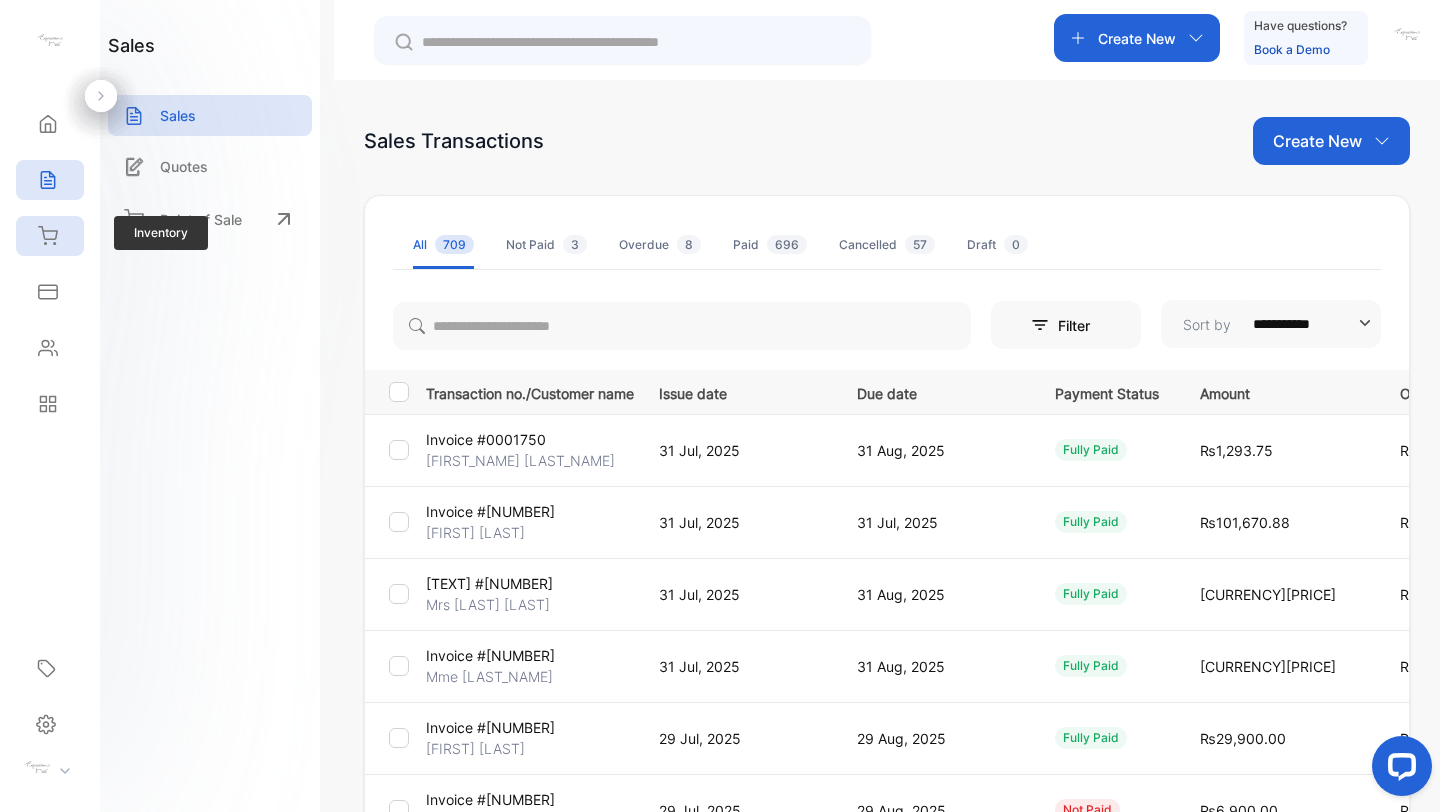 click 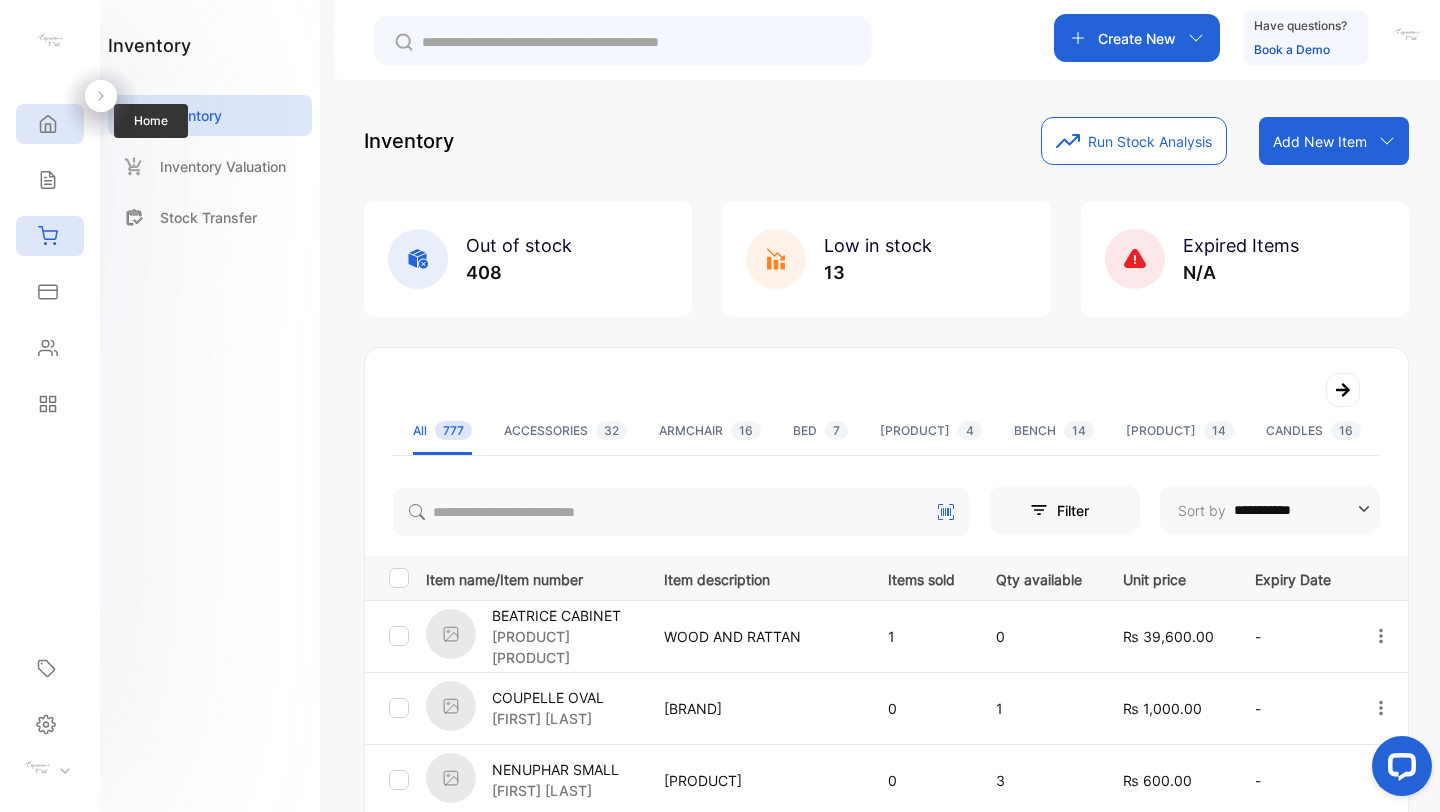 click 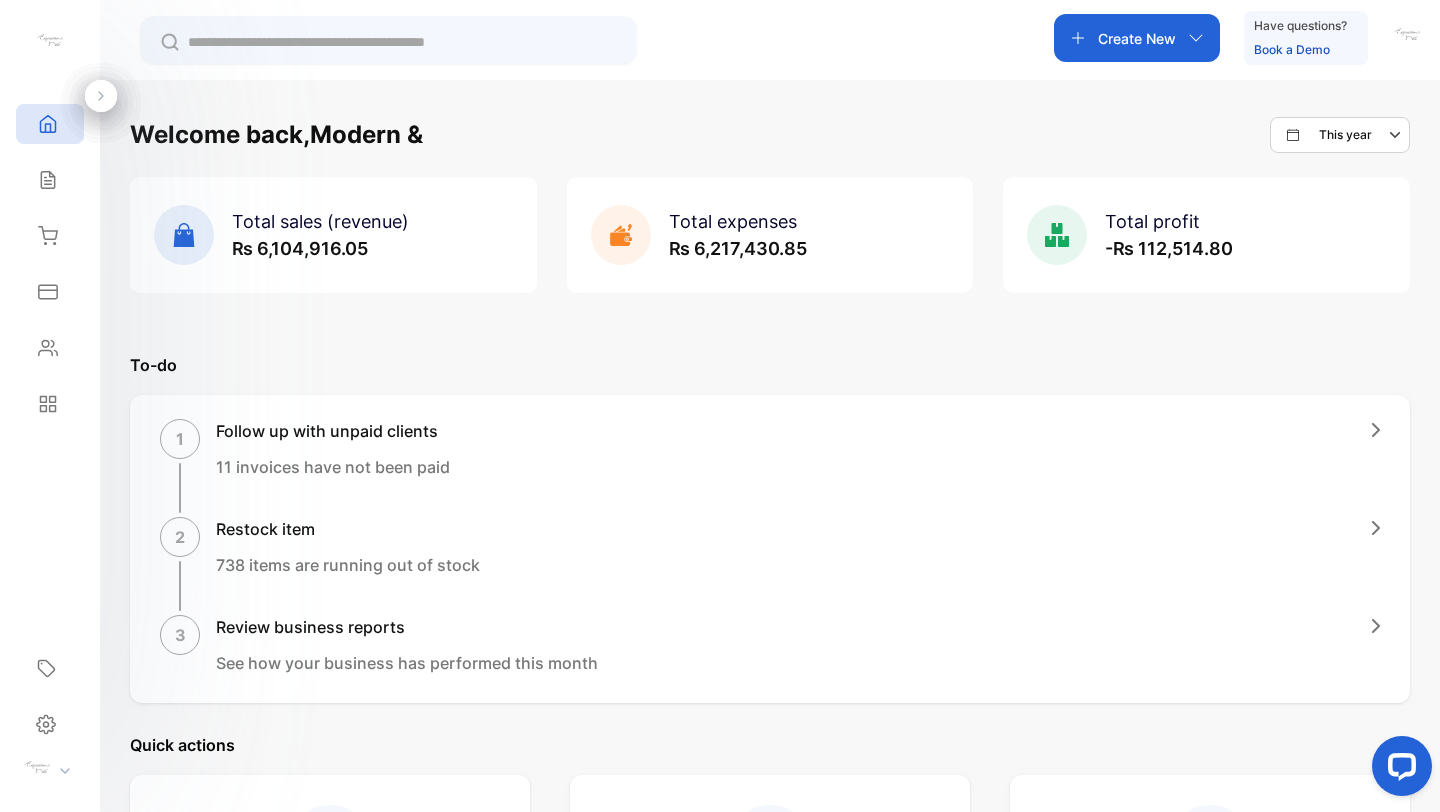 click on "₨ 6,217,430.85" at bounding box center [738, 248] 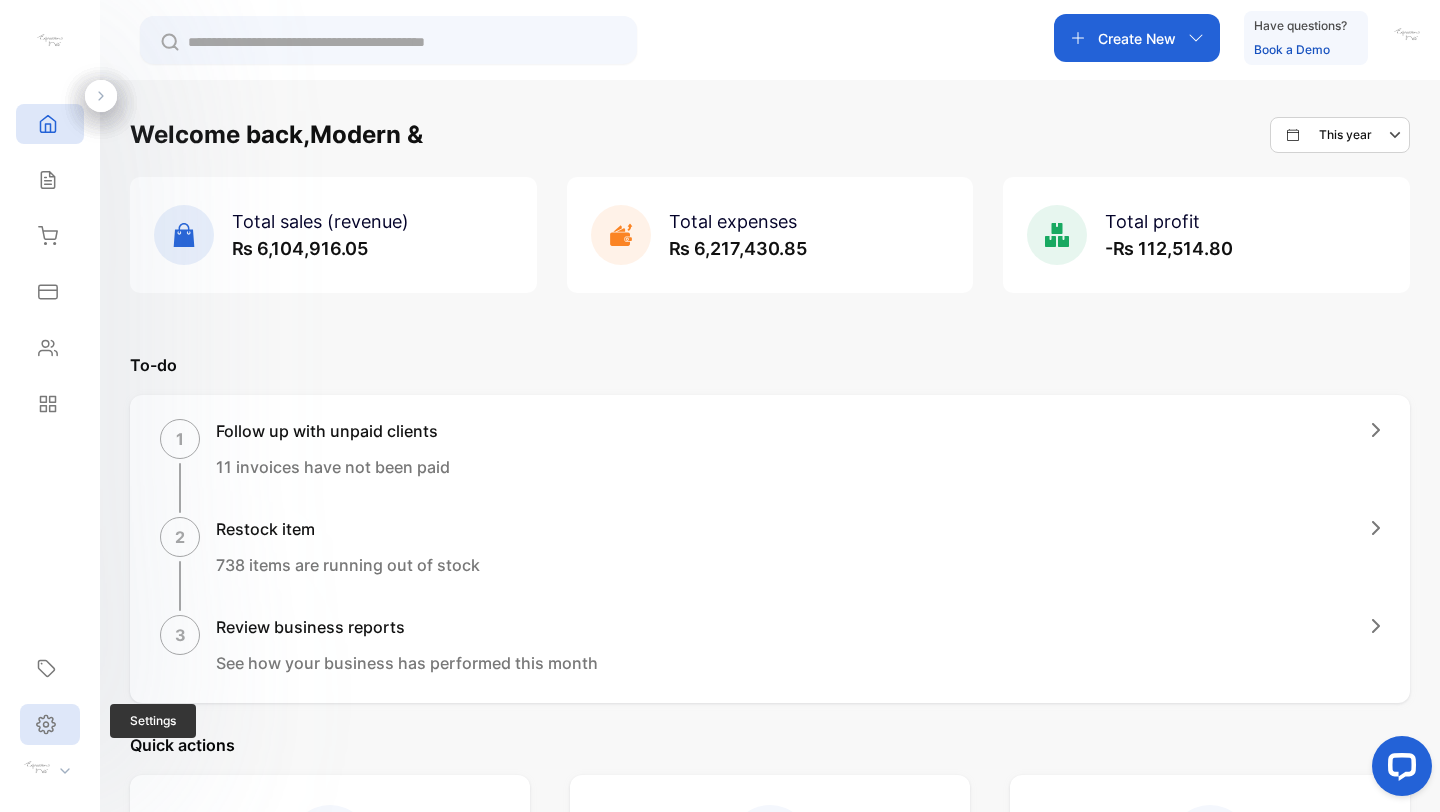 click 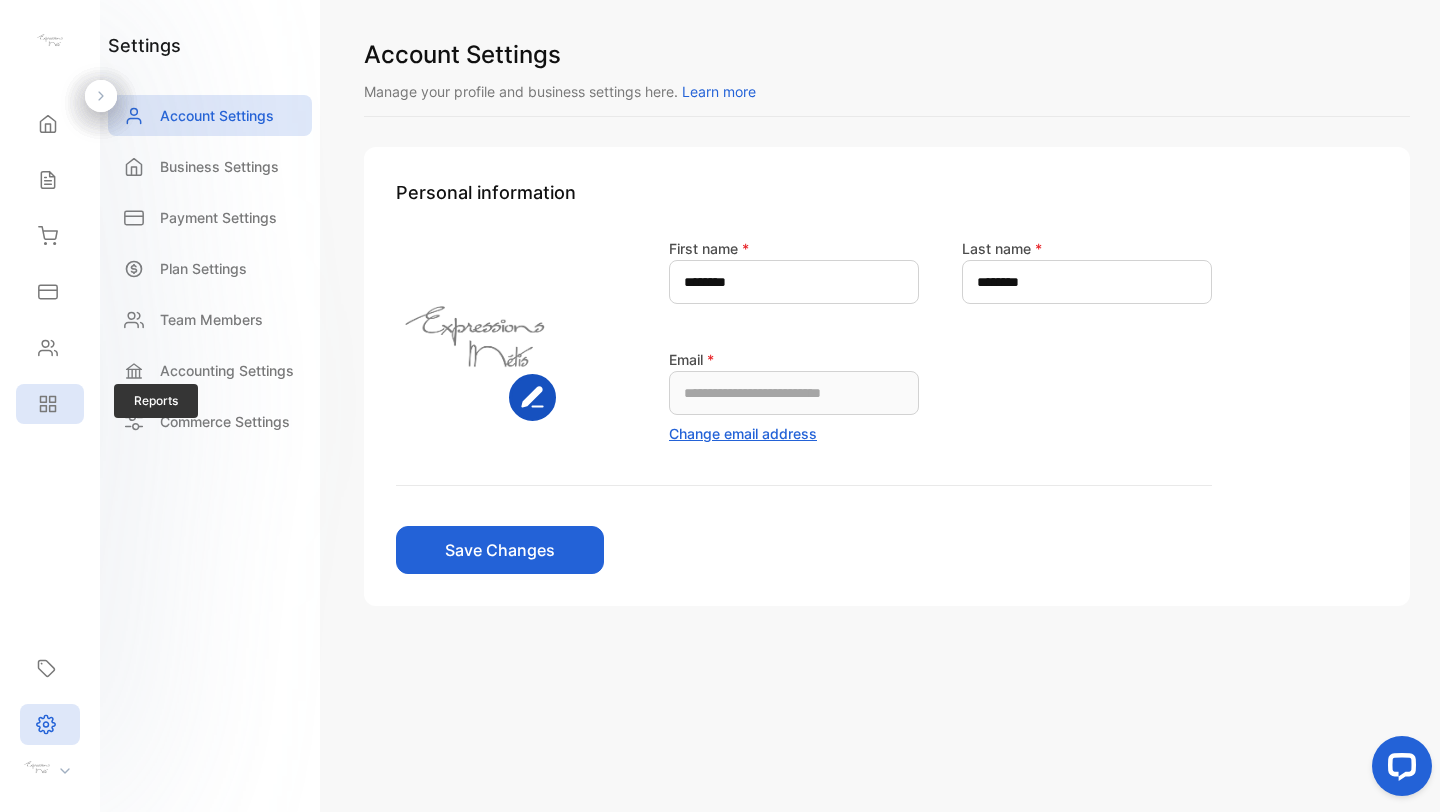 click on "Reports" at bounding box center (50, 404) 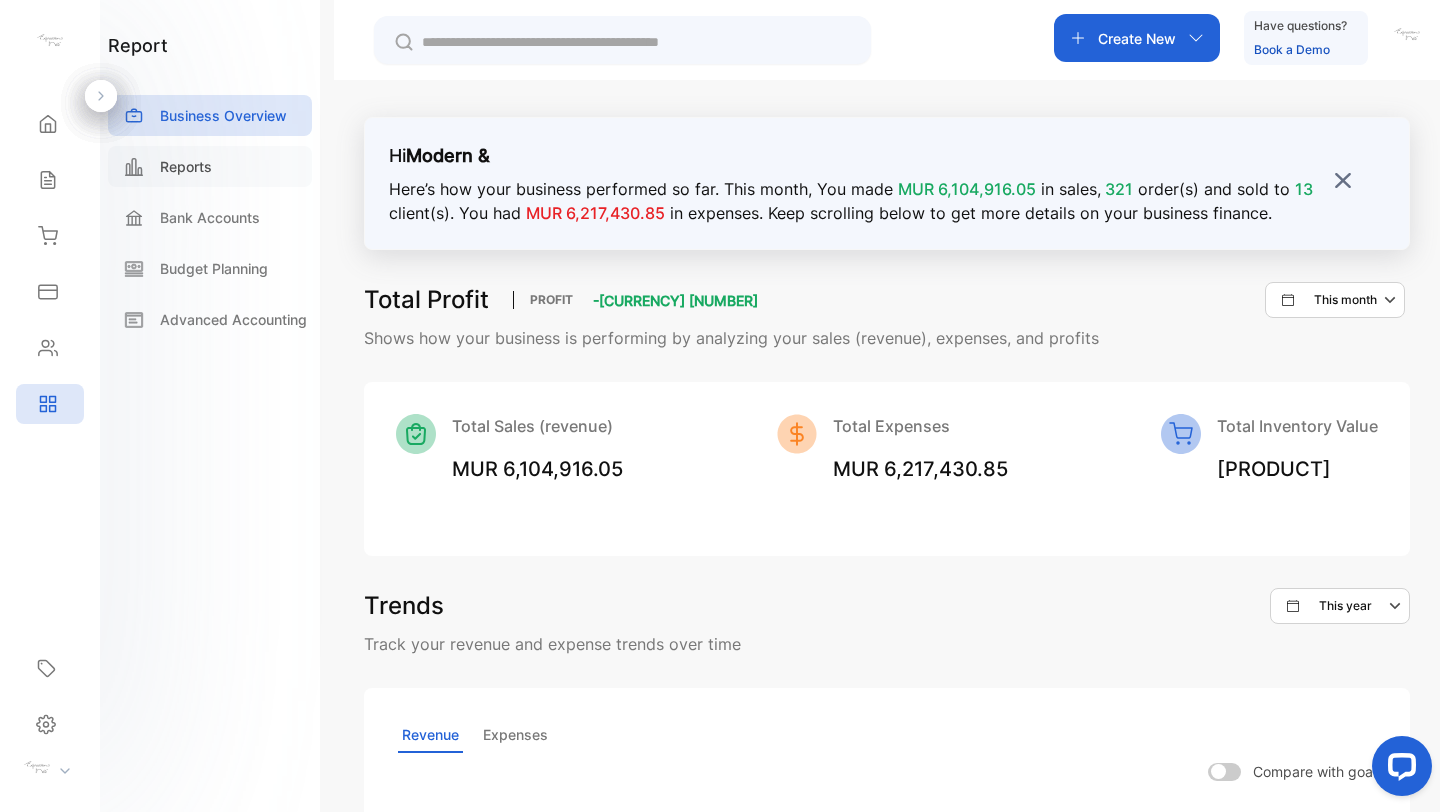 click on "Reports" at bounding box center [186, 166] 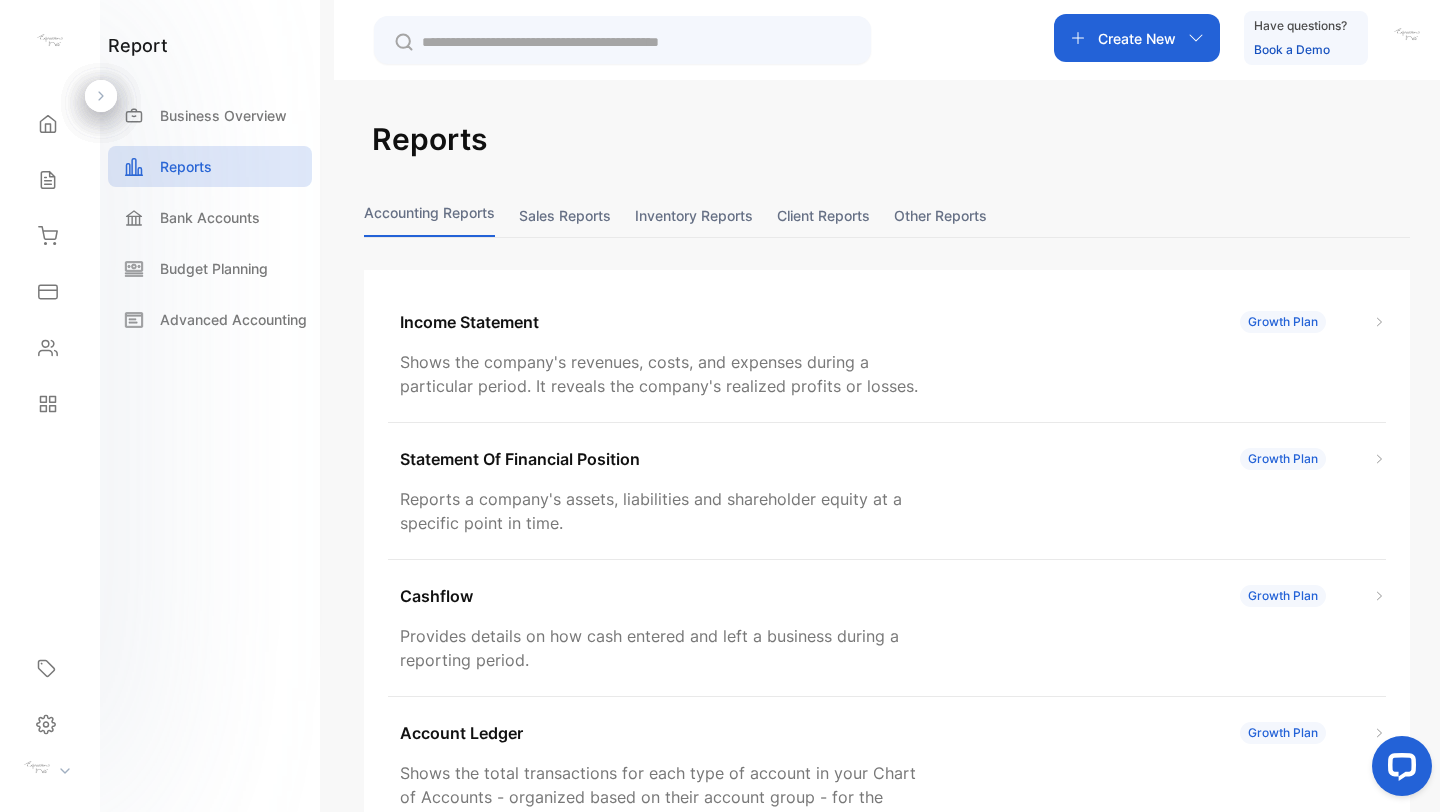 click on "Other reports" at bounding box center (940, 215) 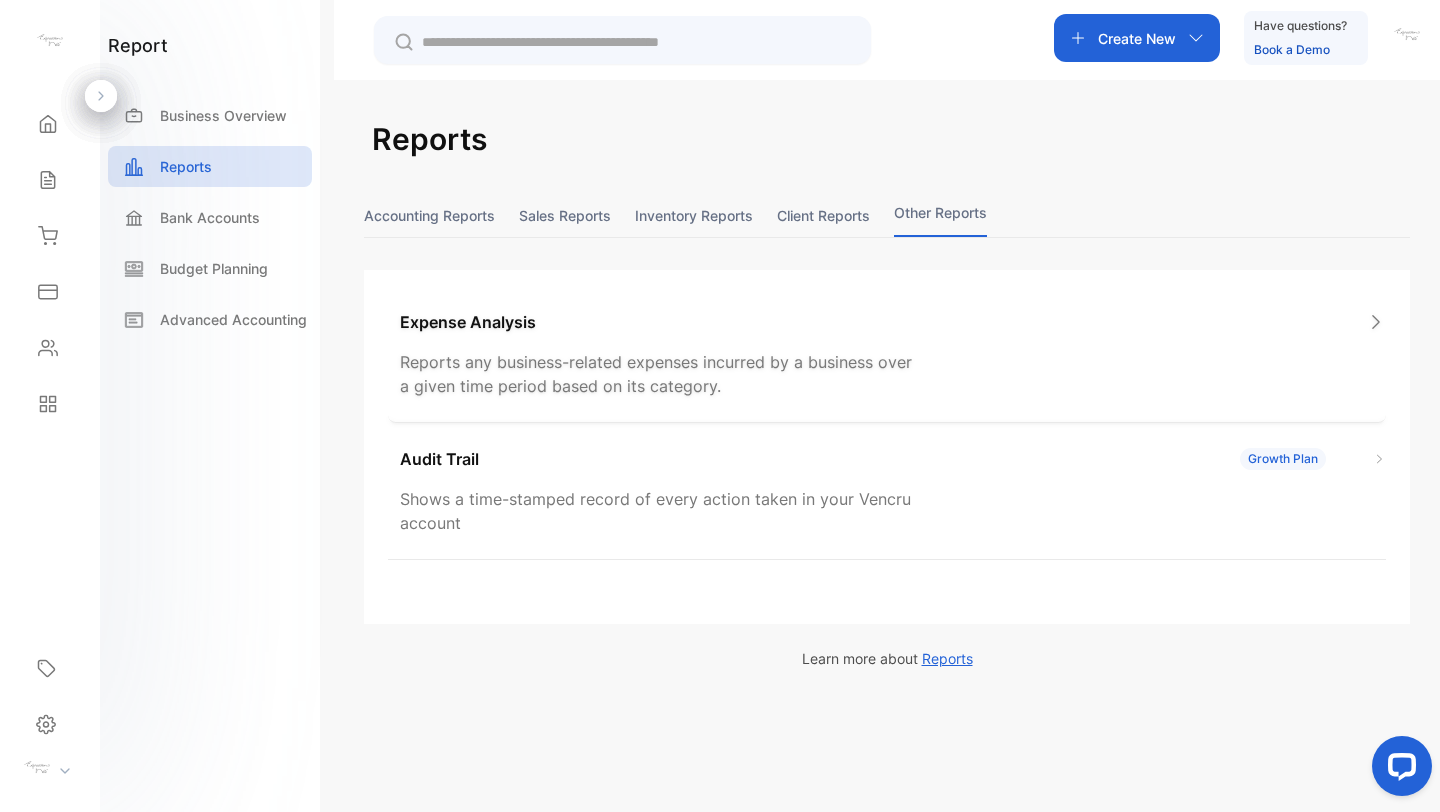 click on "Expense Analysis" at bounding box center (468, 322) 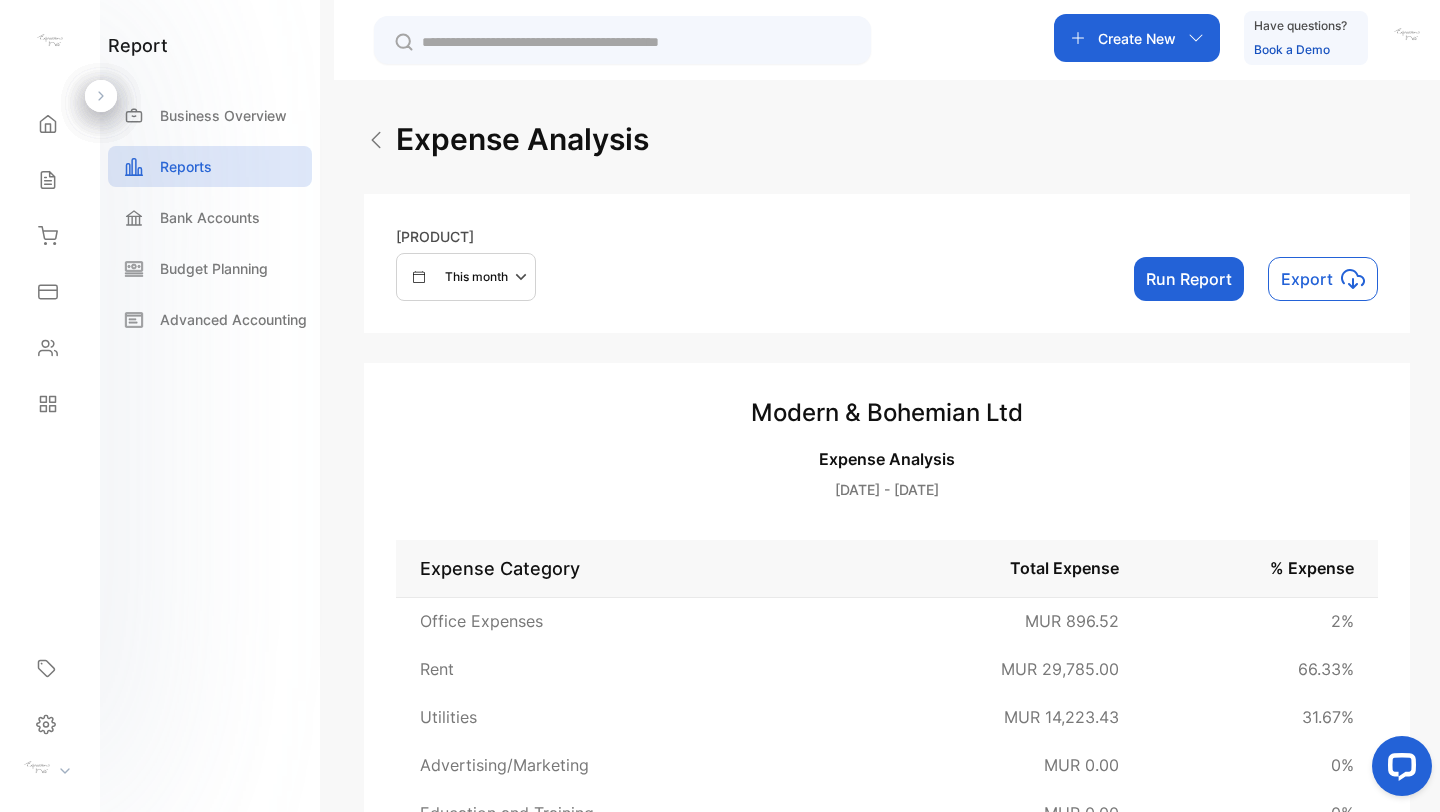 click 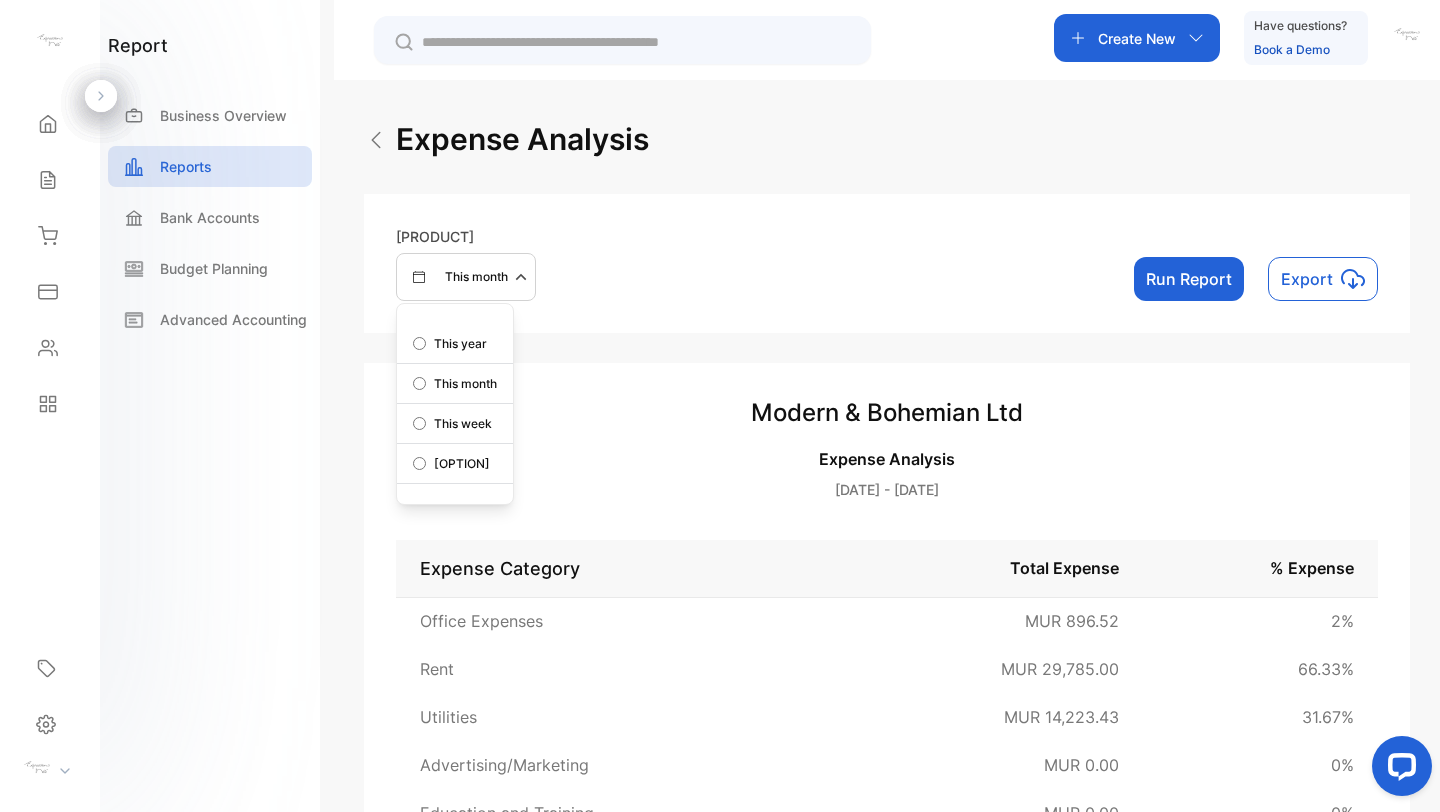click on "[OPTION]" at bounding box center [455, 464] 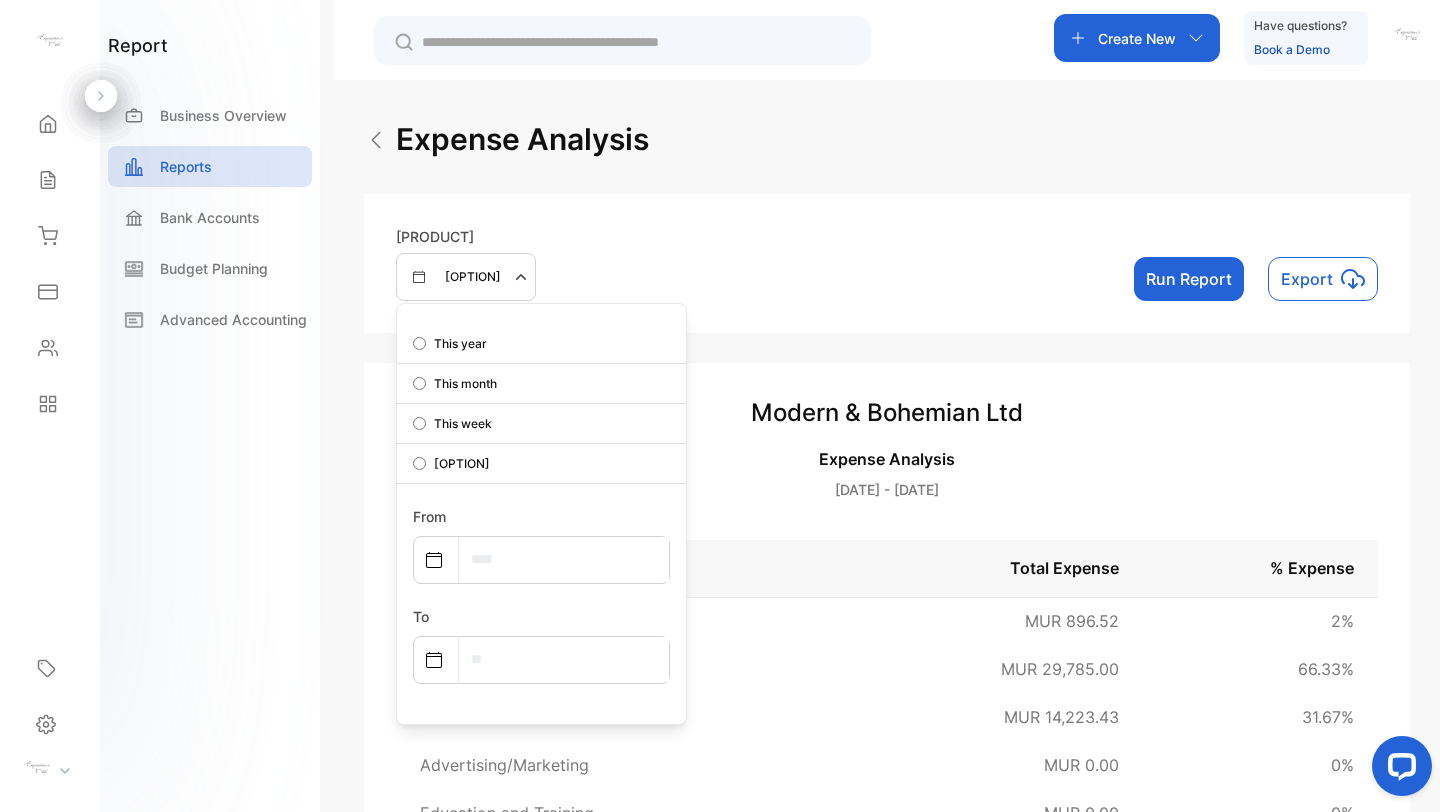 click at bounding box center [564, 559] 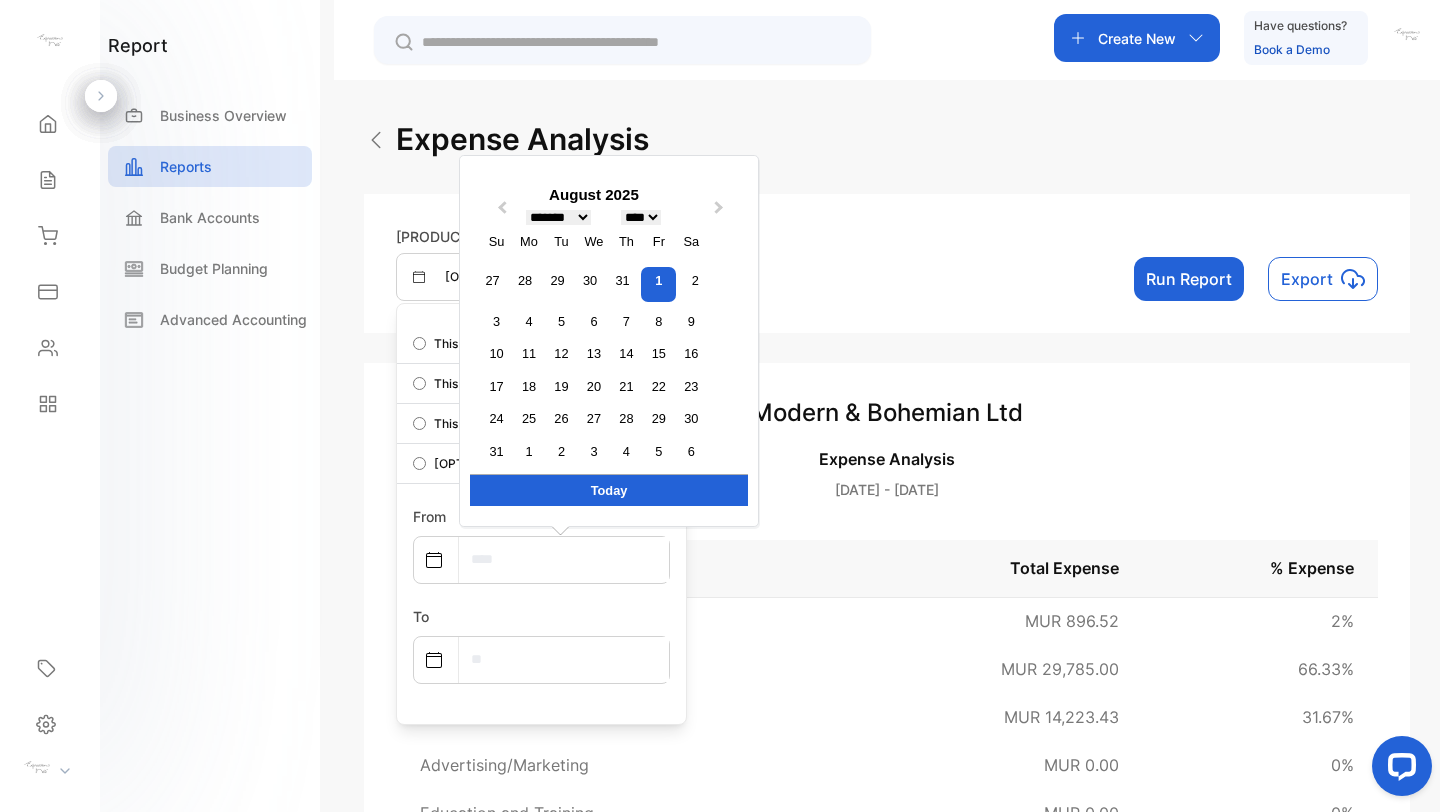 click on "**********" at bounding box center (558, 217) 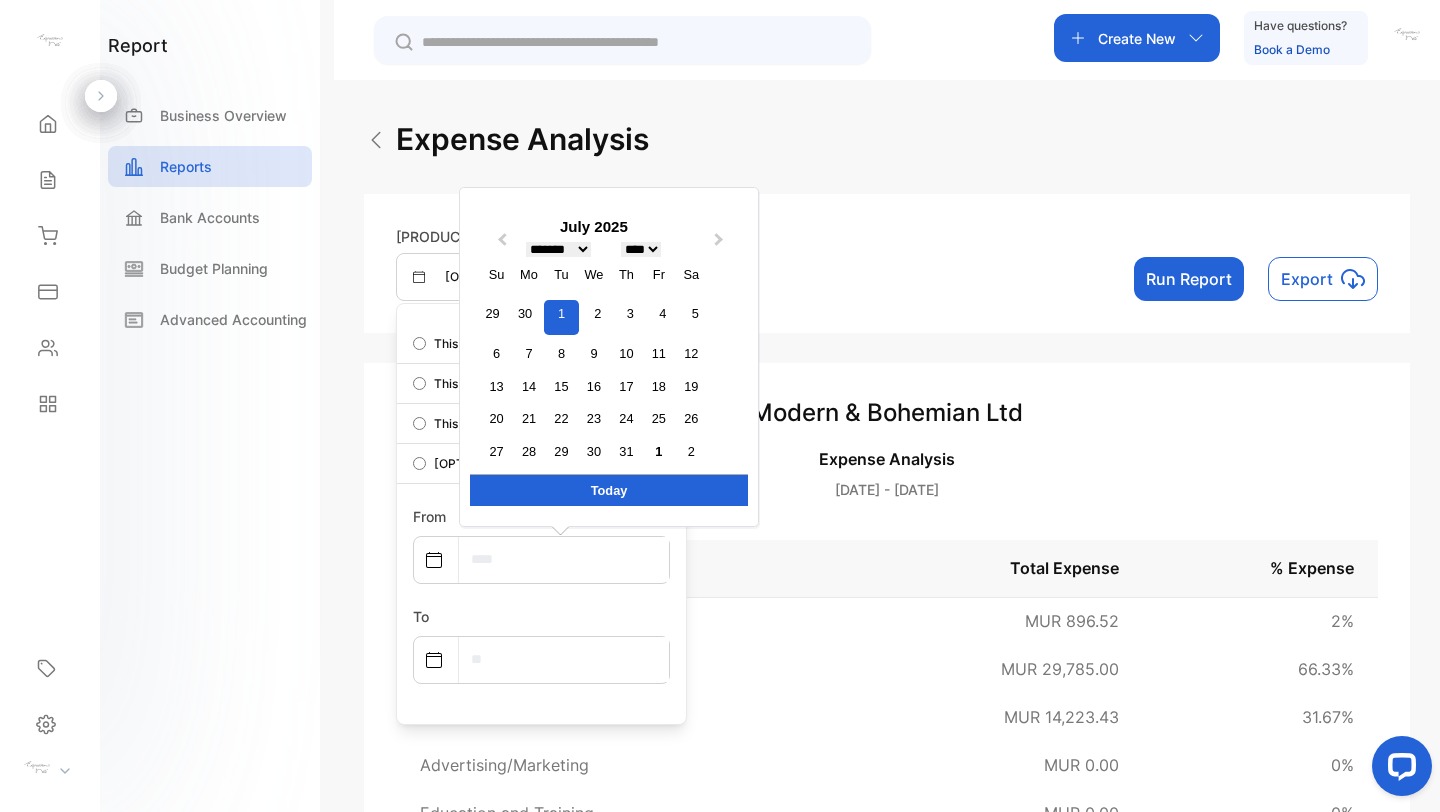 click on "1" at bounding box center [561, 317] 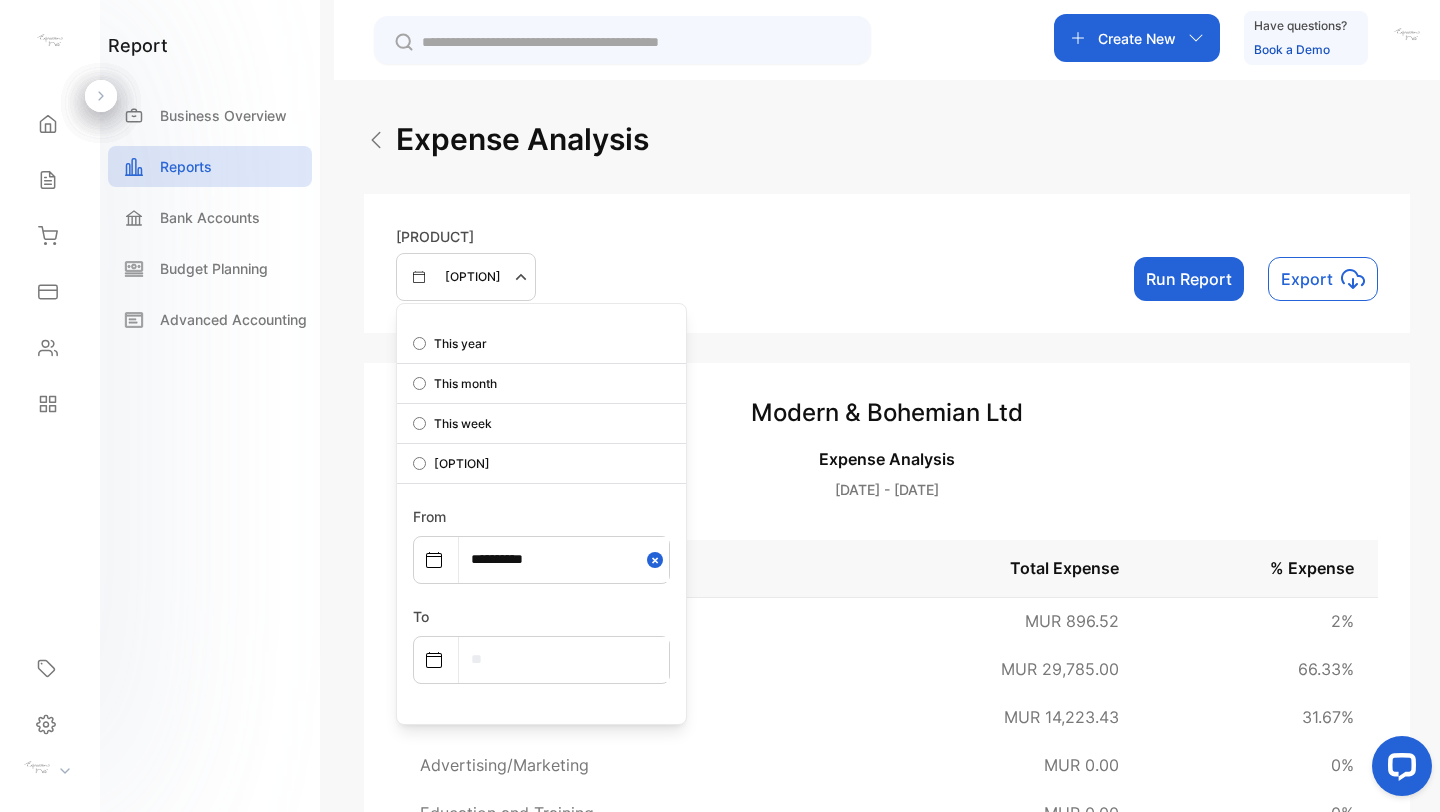 click on "**********" at bounding box center (564, 559) 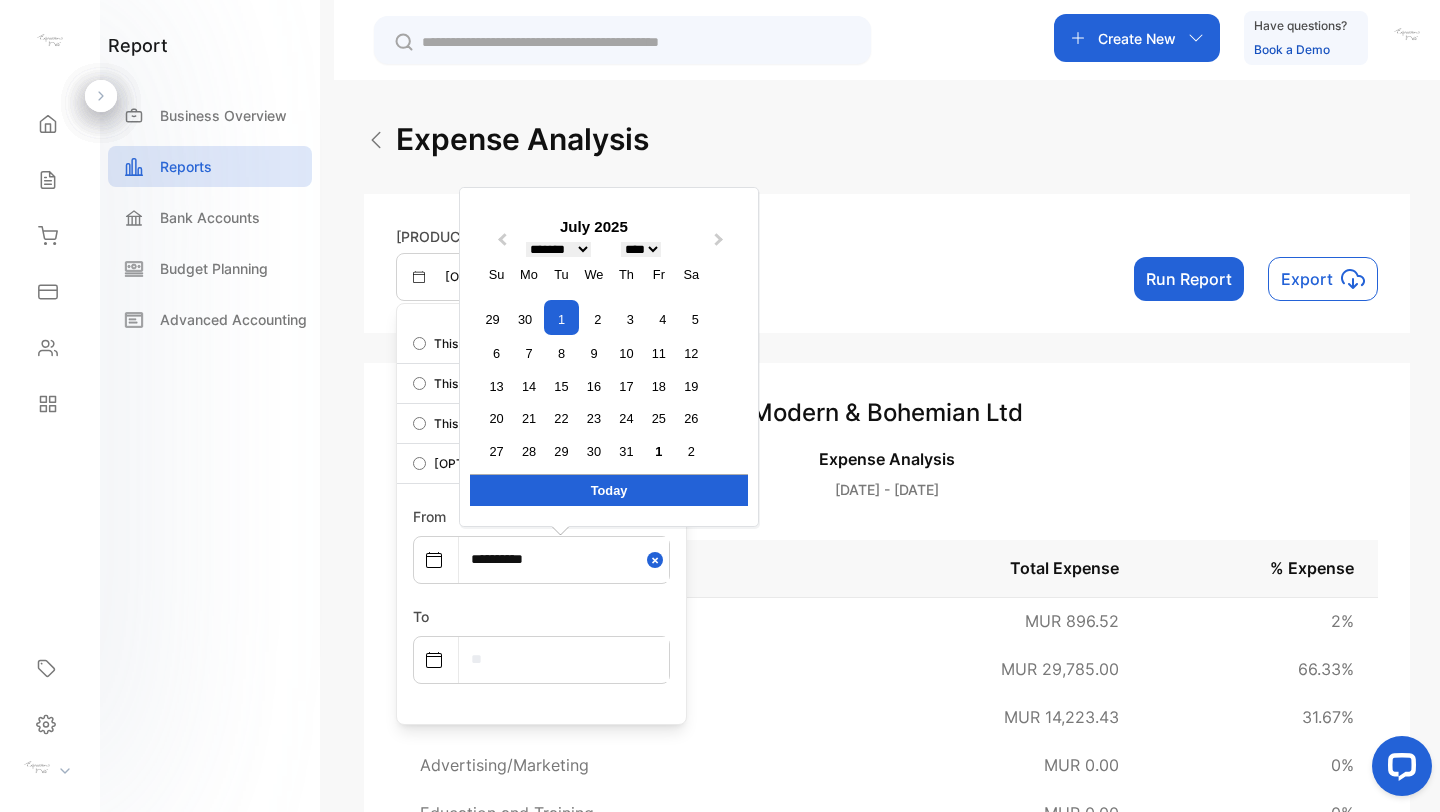 click on "**** **** **** **** **** **** **** **** **** **** **** **** **** **** **** **** **** **** **** **** **** **** **** **** **** **** **** **** **** **** **** **** **** **** **** **** **** **** **** **** **** **** **** **** **** **** **** **** **** **** **** **** **** **** **** **** **** **** **** **** **** **** **** **** **** **** **** **** **** **** **** **** **** **** **** **** **** **** **** **** **** **** **** **** **** **** **** **** **** **** **** **** **** **** **** **** **** **** **** **** **** **** **** **** **** **** **** **** **** **** **** **** **** **** **** **** **** **** **** **** **** **** **** **** **** **** **** **** **** **** **** **** **** **** **** **** **** **** **** **** **** **** **** **** **** **** **** **** **** **** **** **** **** **** **** **** **** **** **** **** **** **** **** **** **** **** **** **** **** **** **** **** **** **** **** **** **** **** **** **** **** **** **** **** **** **** **** **** **** **** **** **** **** **** **** **** **** **** **** **** ****" at bounding box center (641, 248) 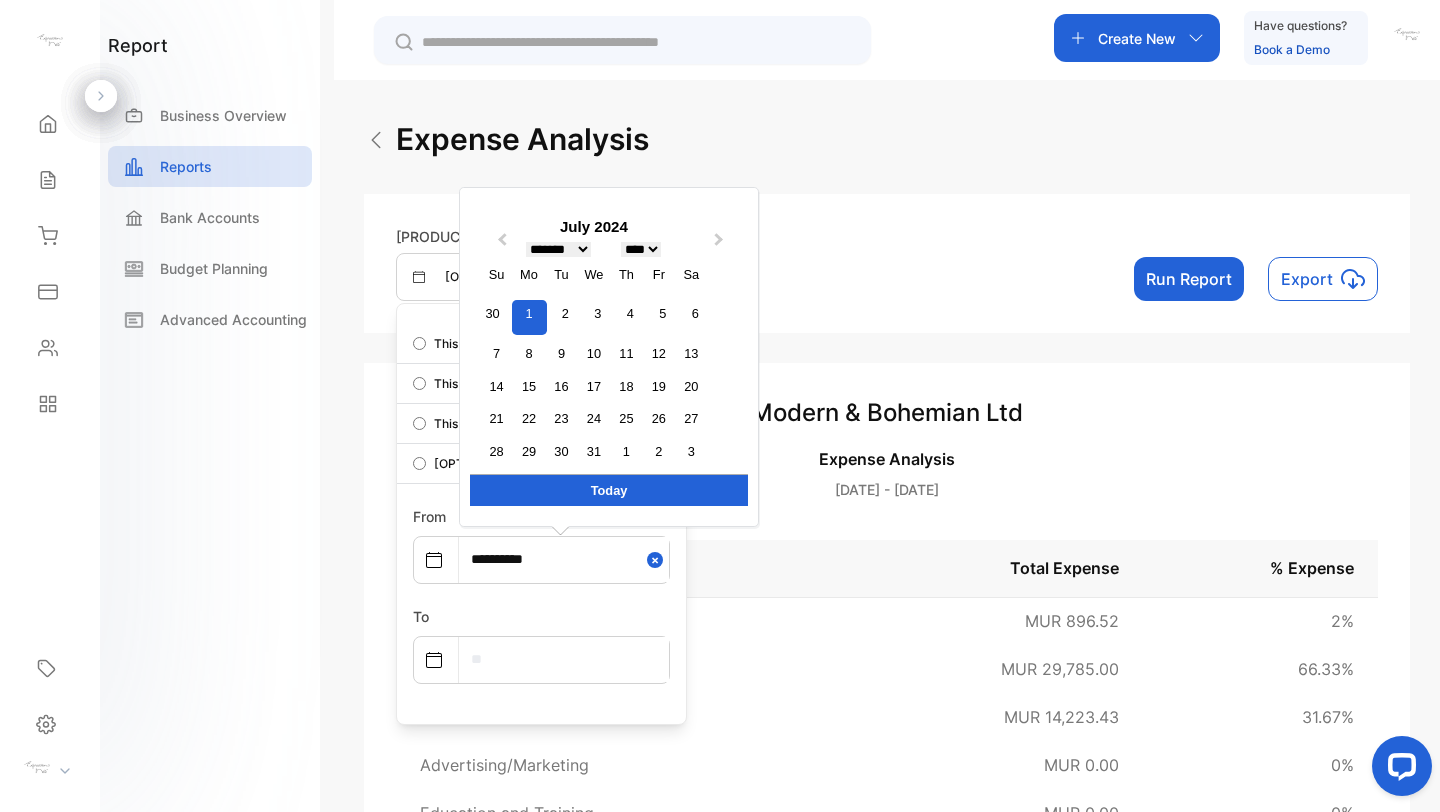 click on "1" at bounding box center (529, 317) 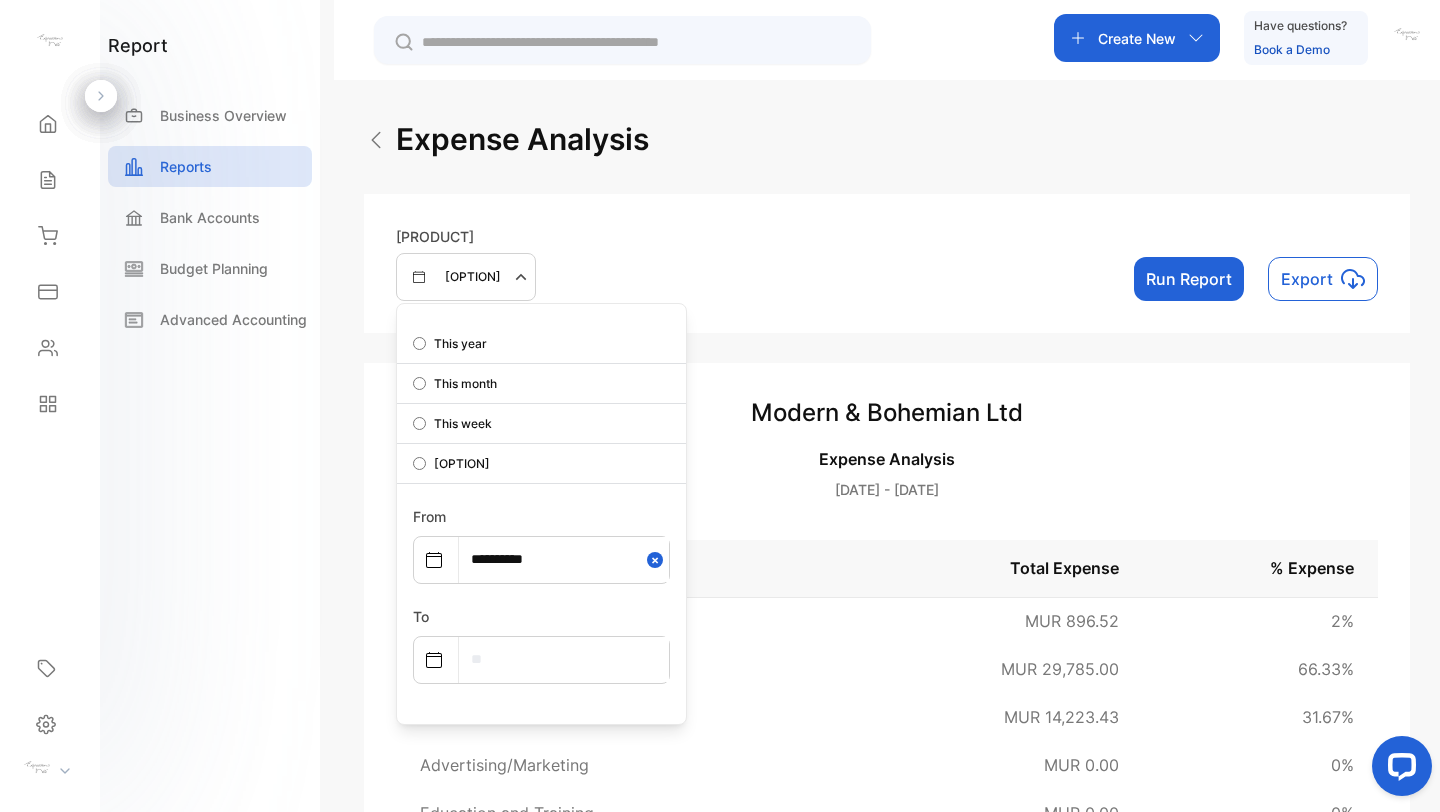 click at bounding box center (564, 659) 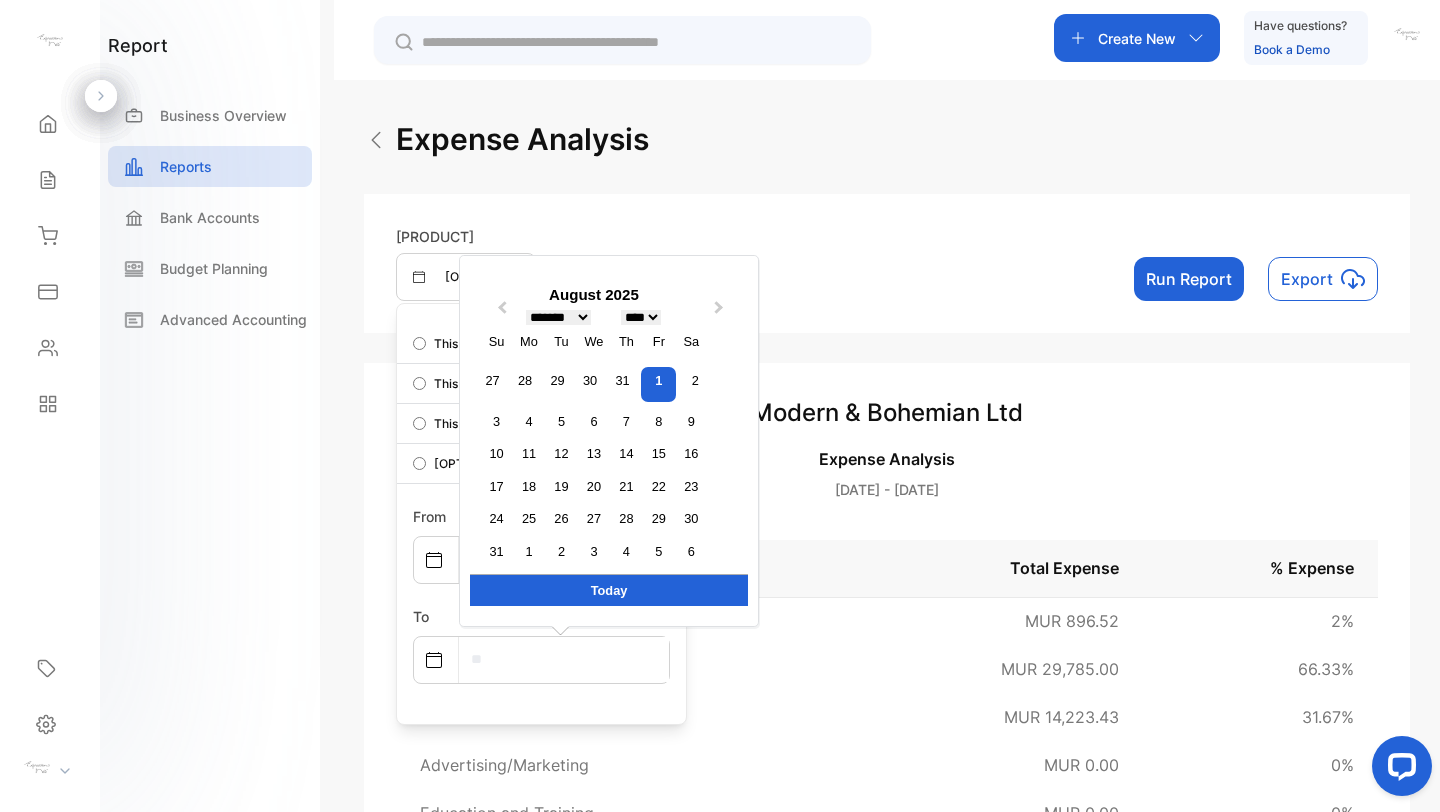 click on "**********" at bounding box center (641, 317) 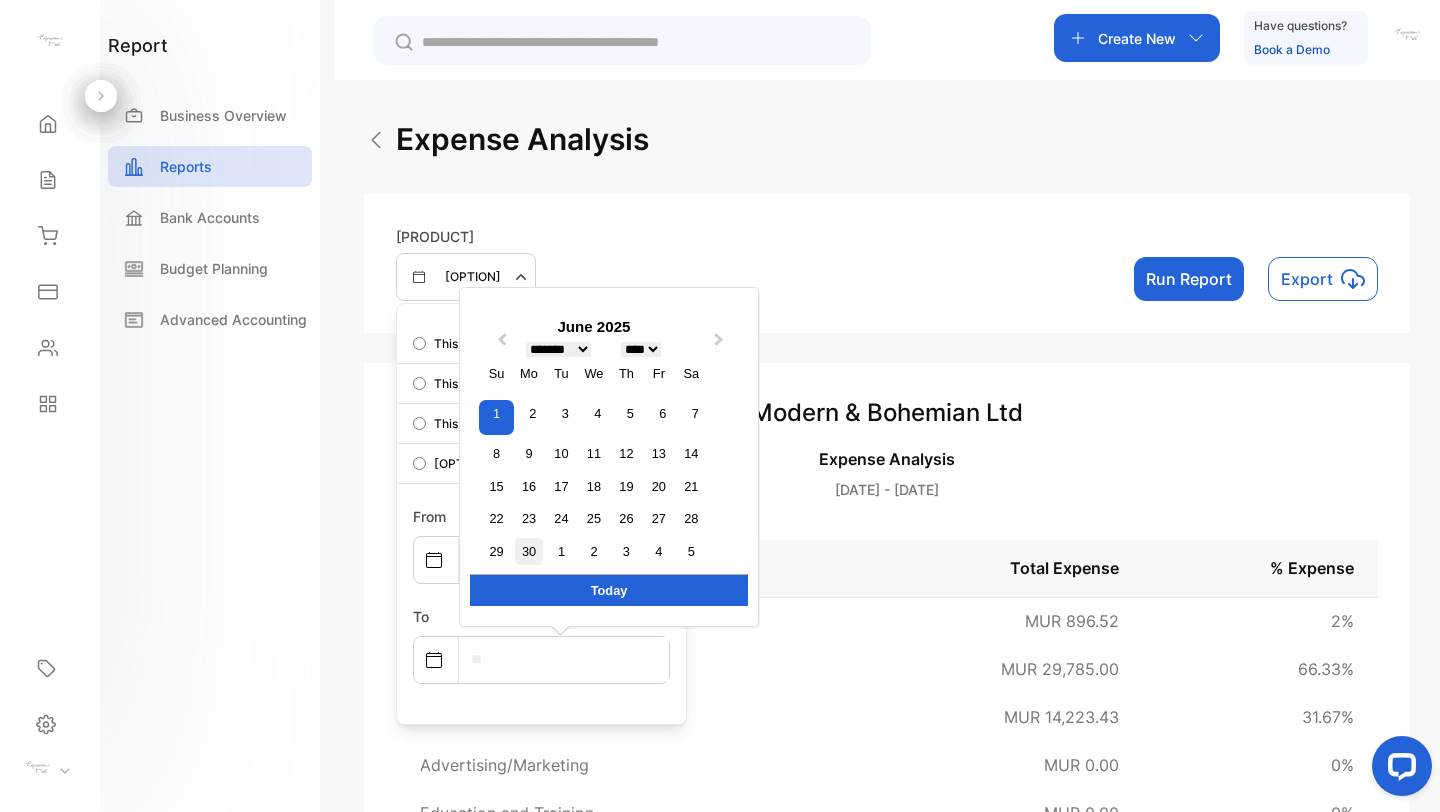 click on "30" at bounding box center (528, 551) 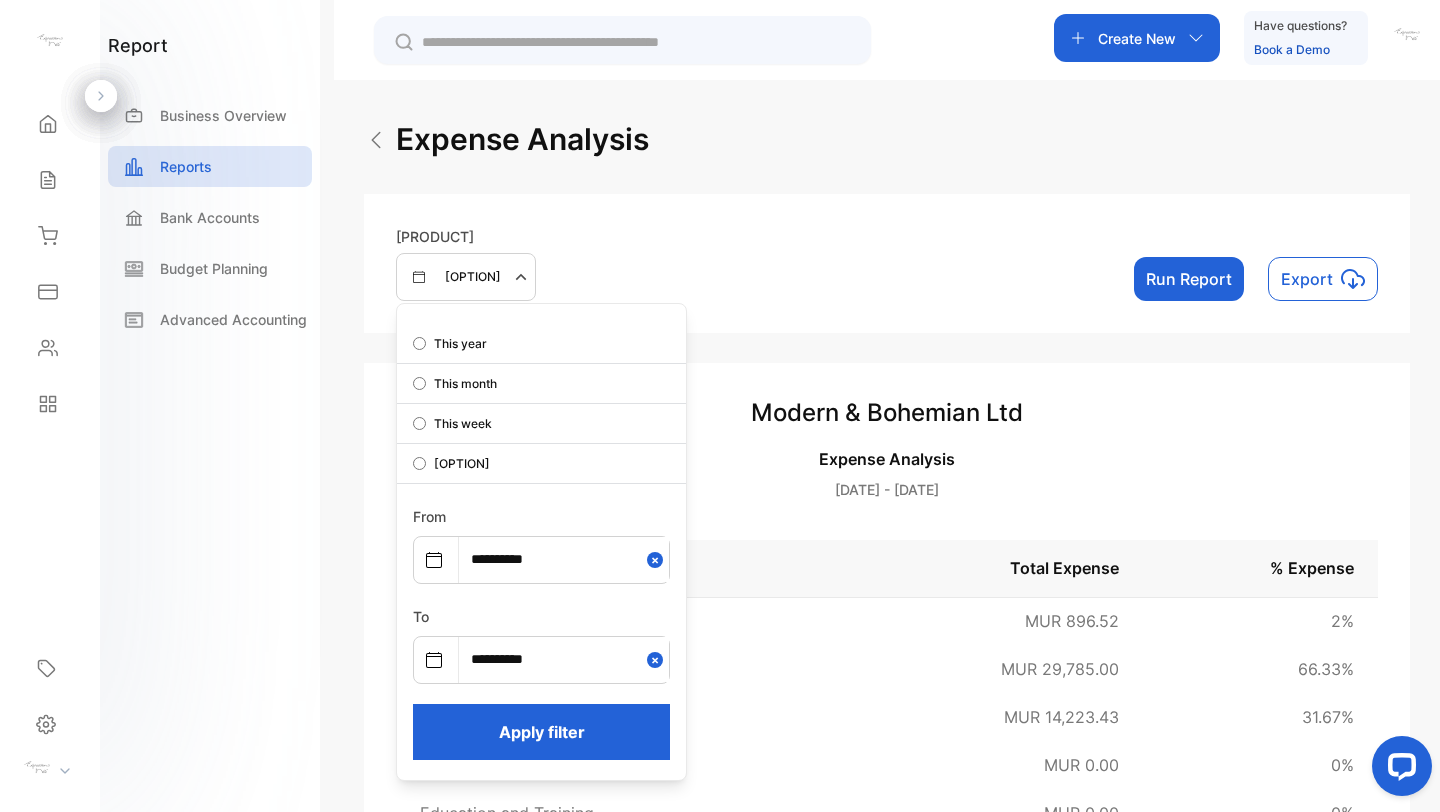 click on "Apply filter" at bounding box center (541, 732) 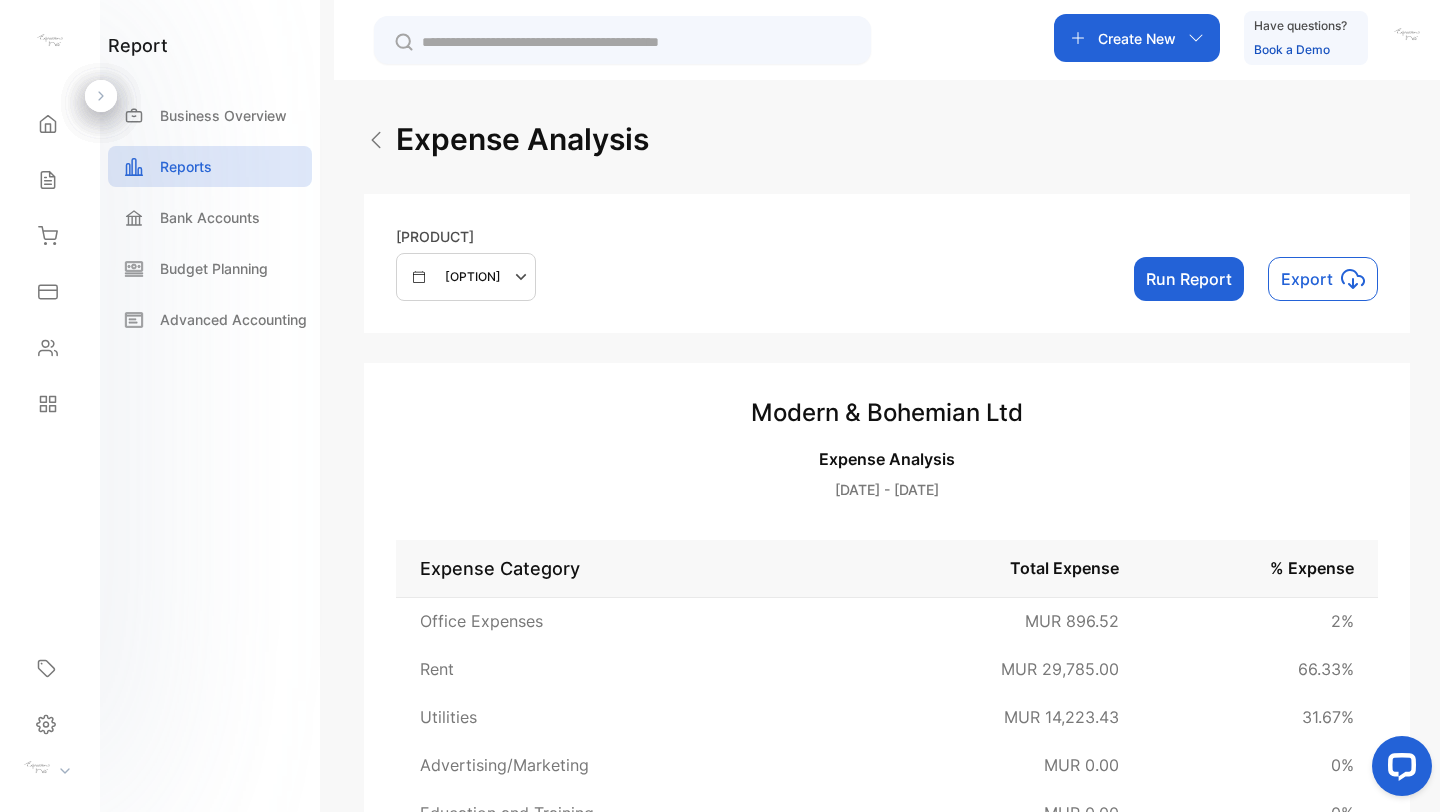 click on "Run Report" at bounding box center (1189, 279) 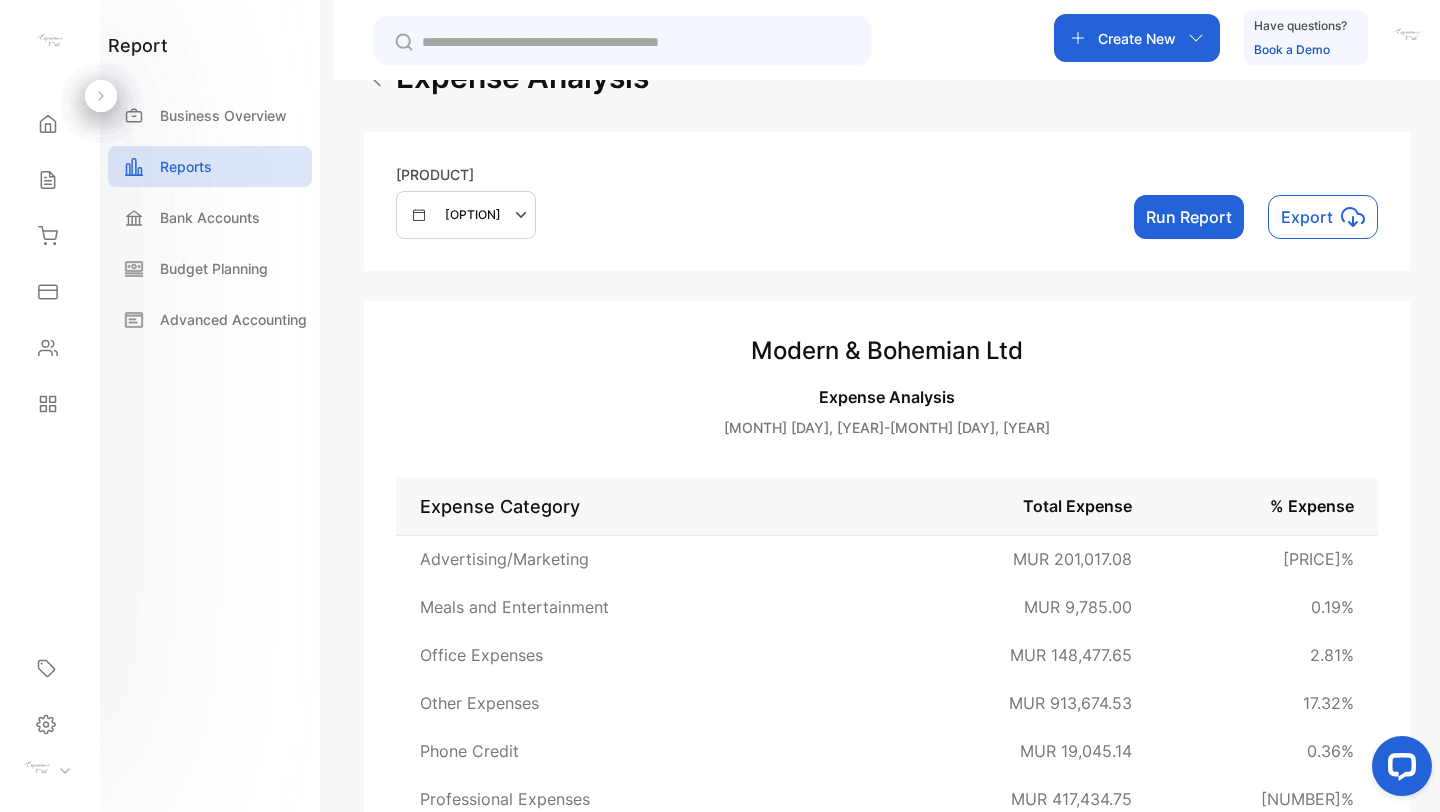 scroll, scrollTop: 0, scrollLeft: 0, axis: both 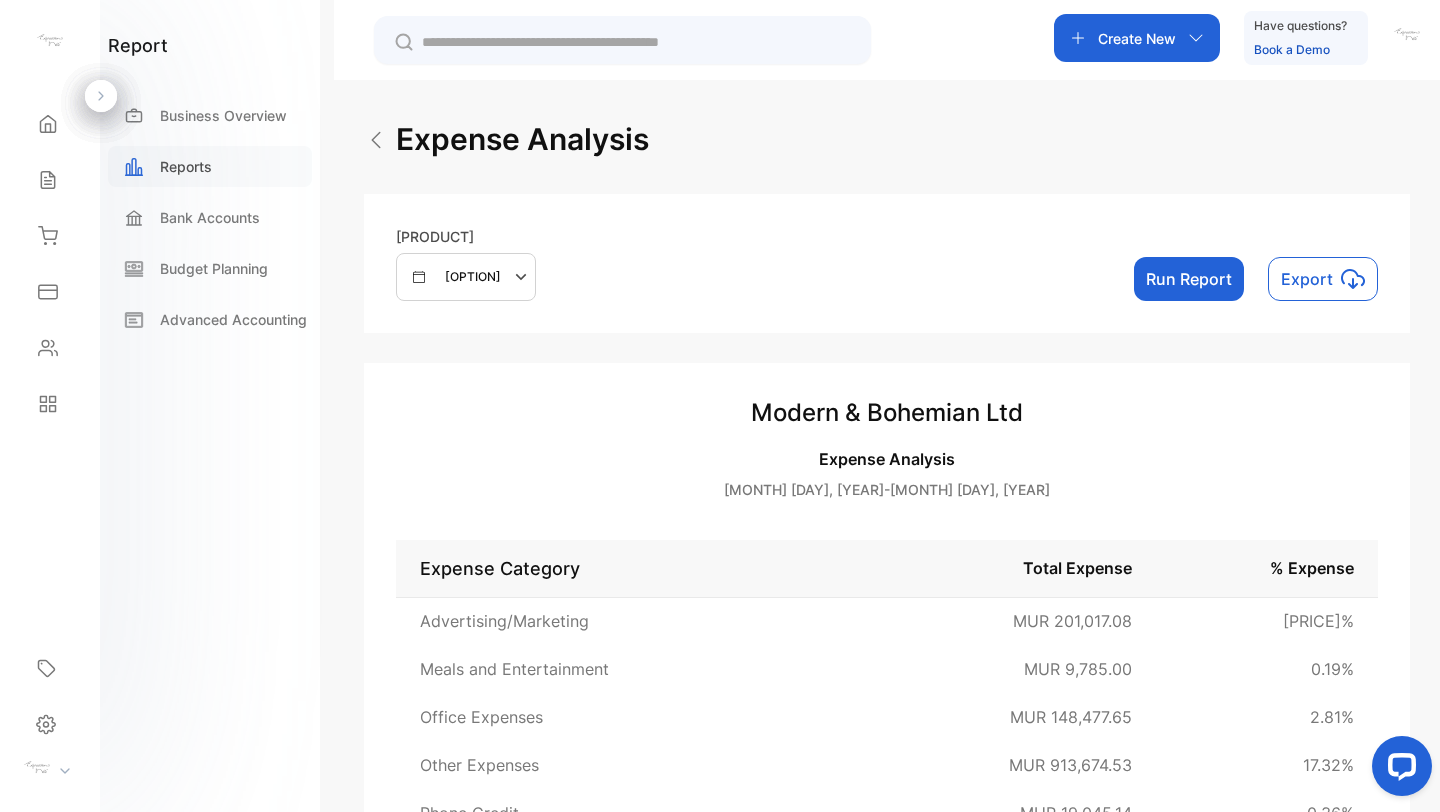 click on "Reports" at bounding box center (186, 166) 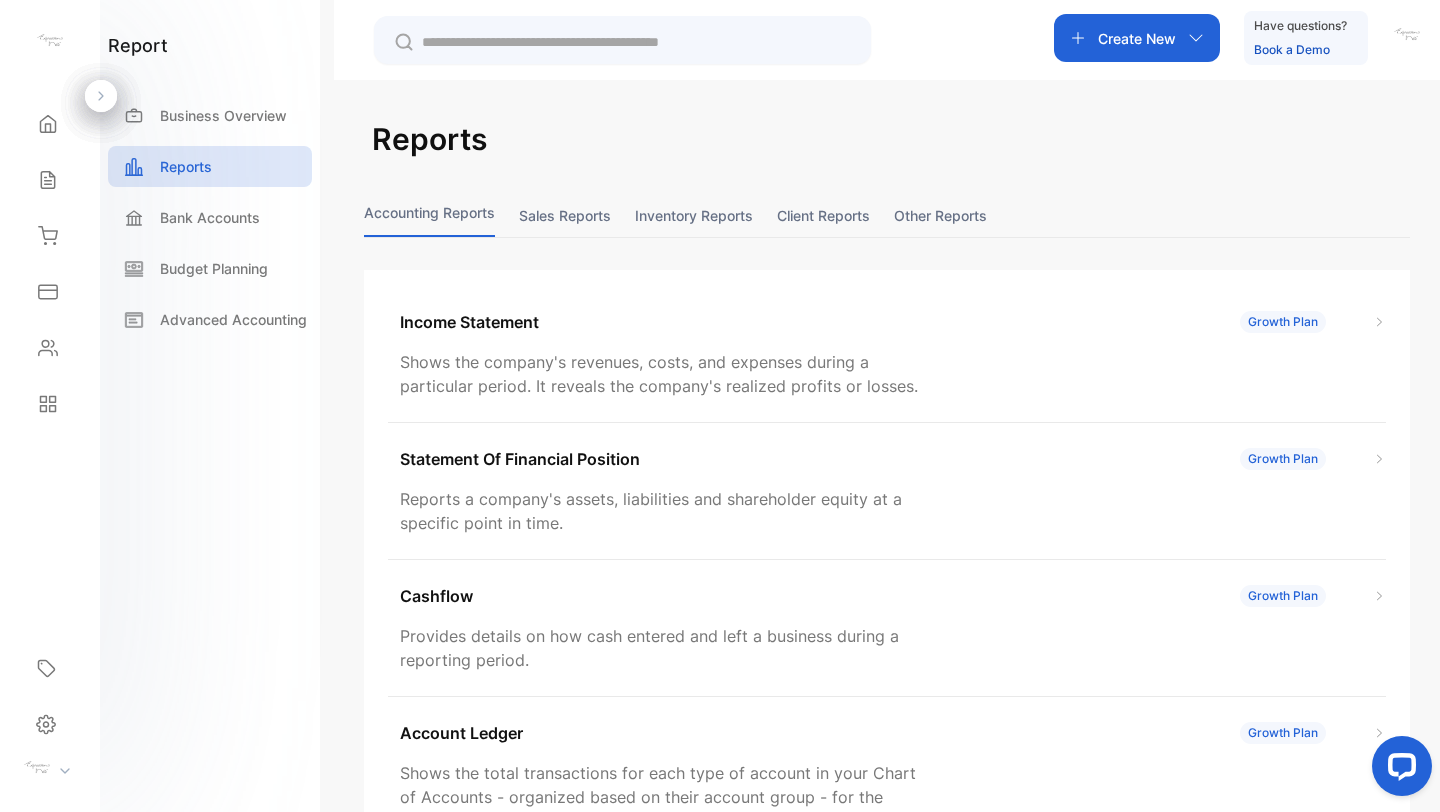 click on "Client reports" at bounding box center (823, 215) 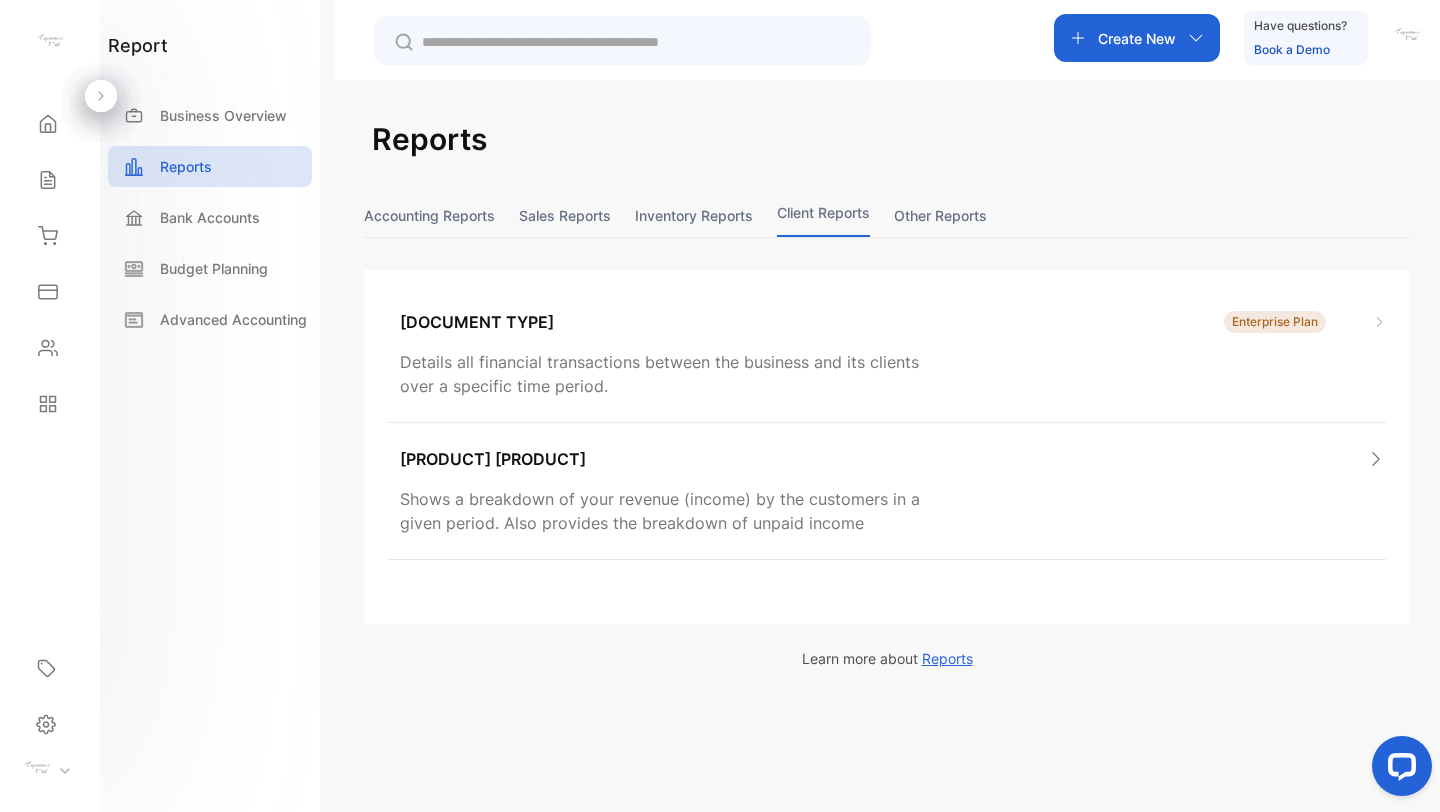 click on "Inventory reports" at bounding box center [694, 215] 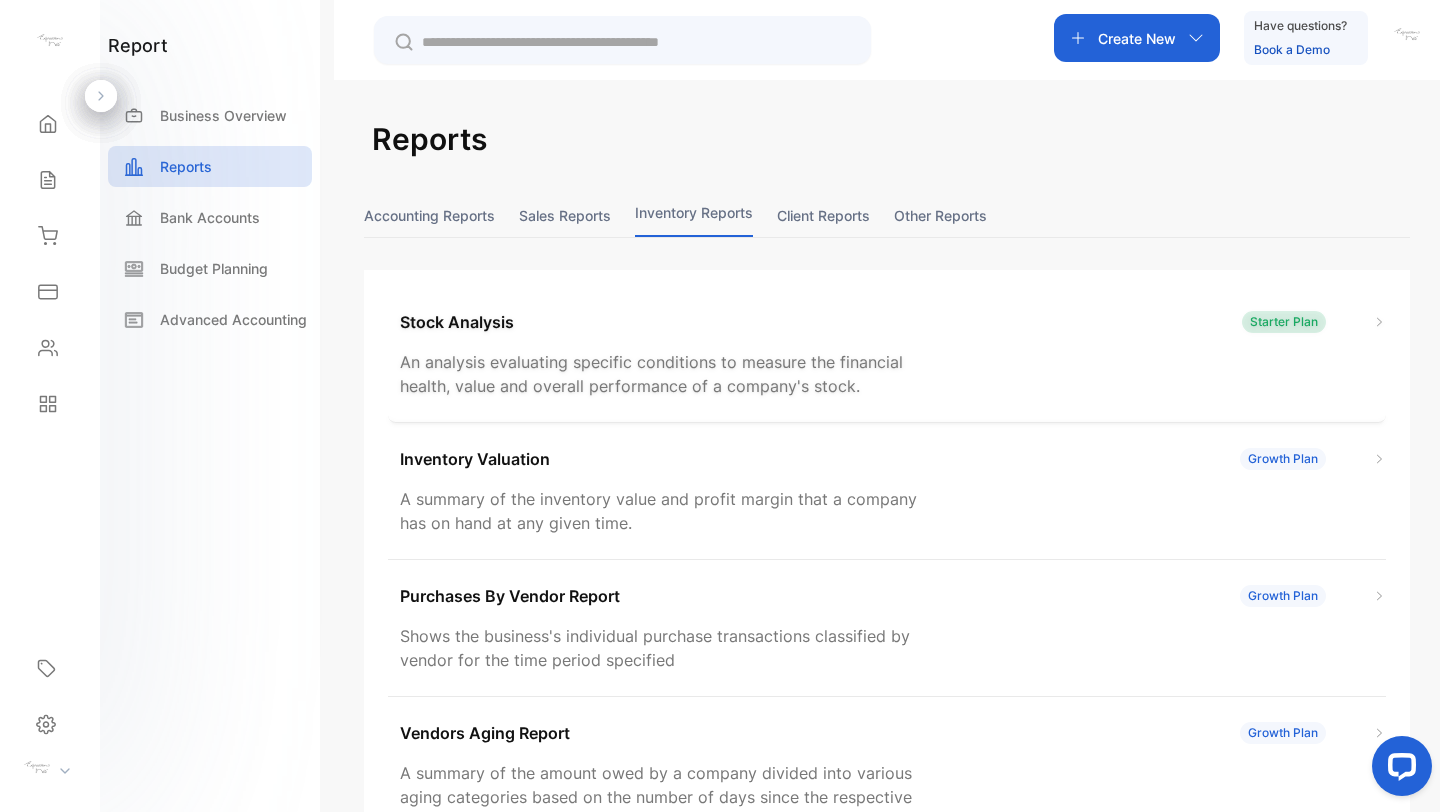 click on "Stock Analysis Starter Plan" at bounding box center [893, 322] 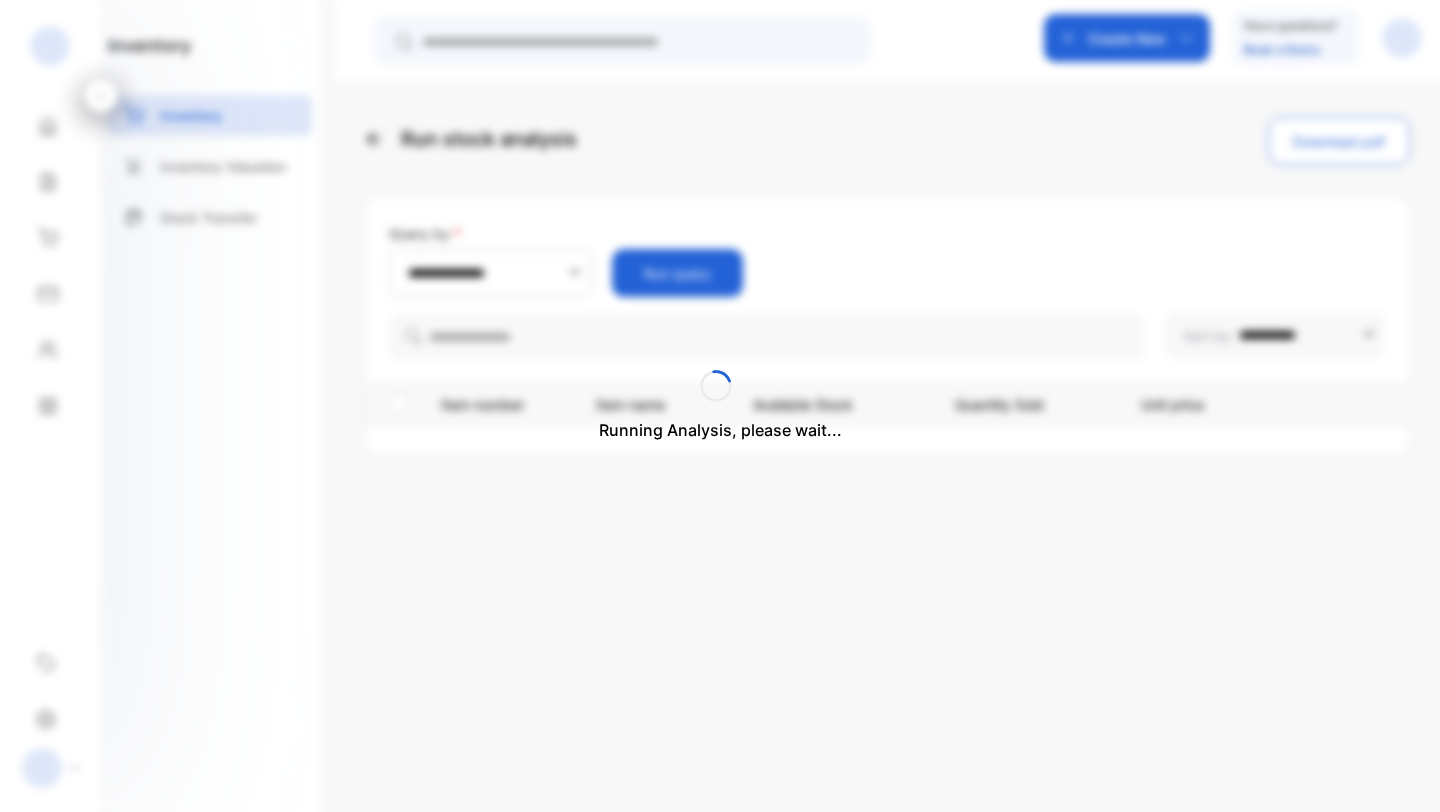 scroll, scrollTop: 0, scrollLeft: 0, axis: both 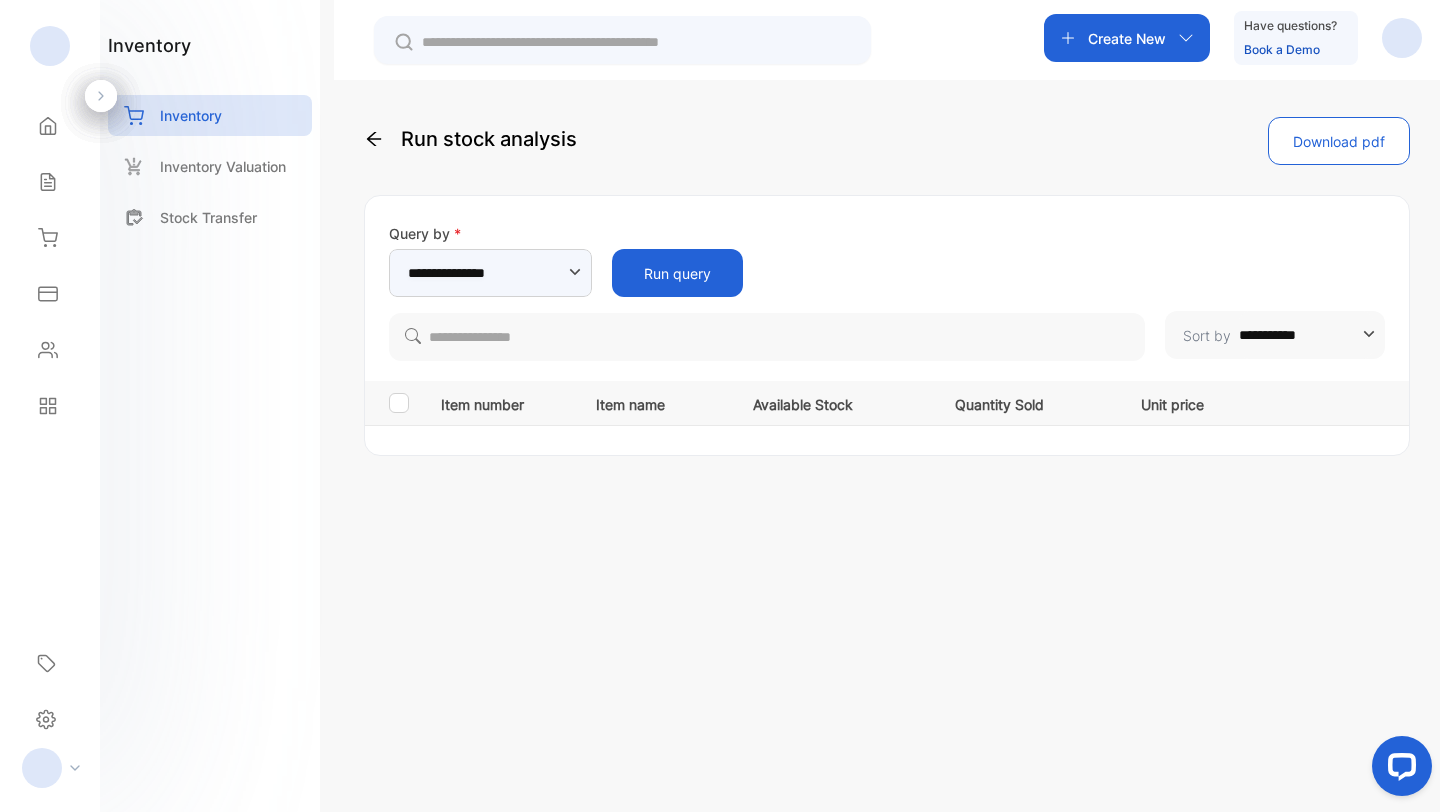 click 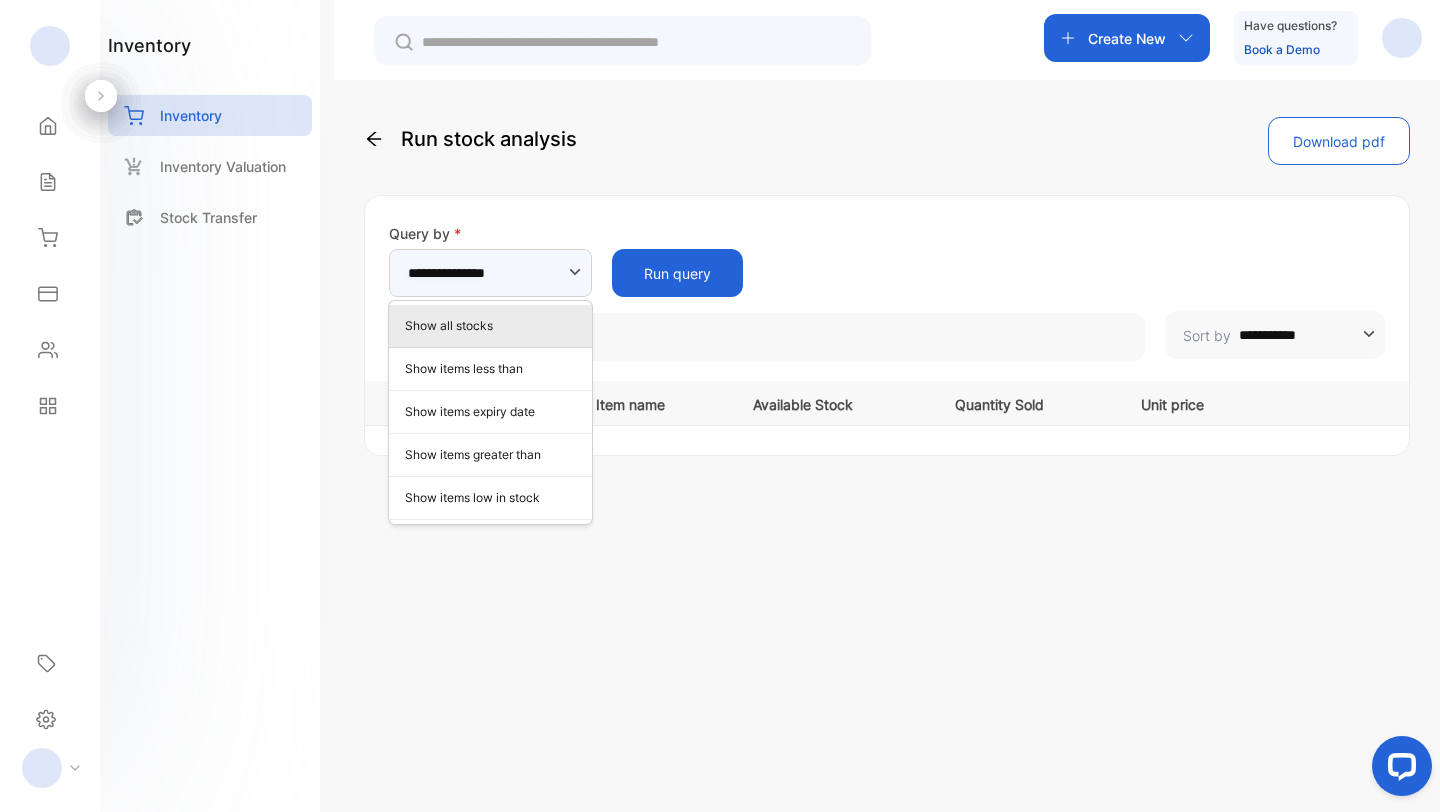 click on "Run query" at bounding box center (677, 273) 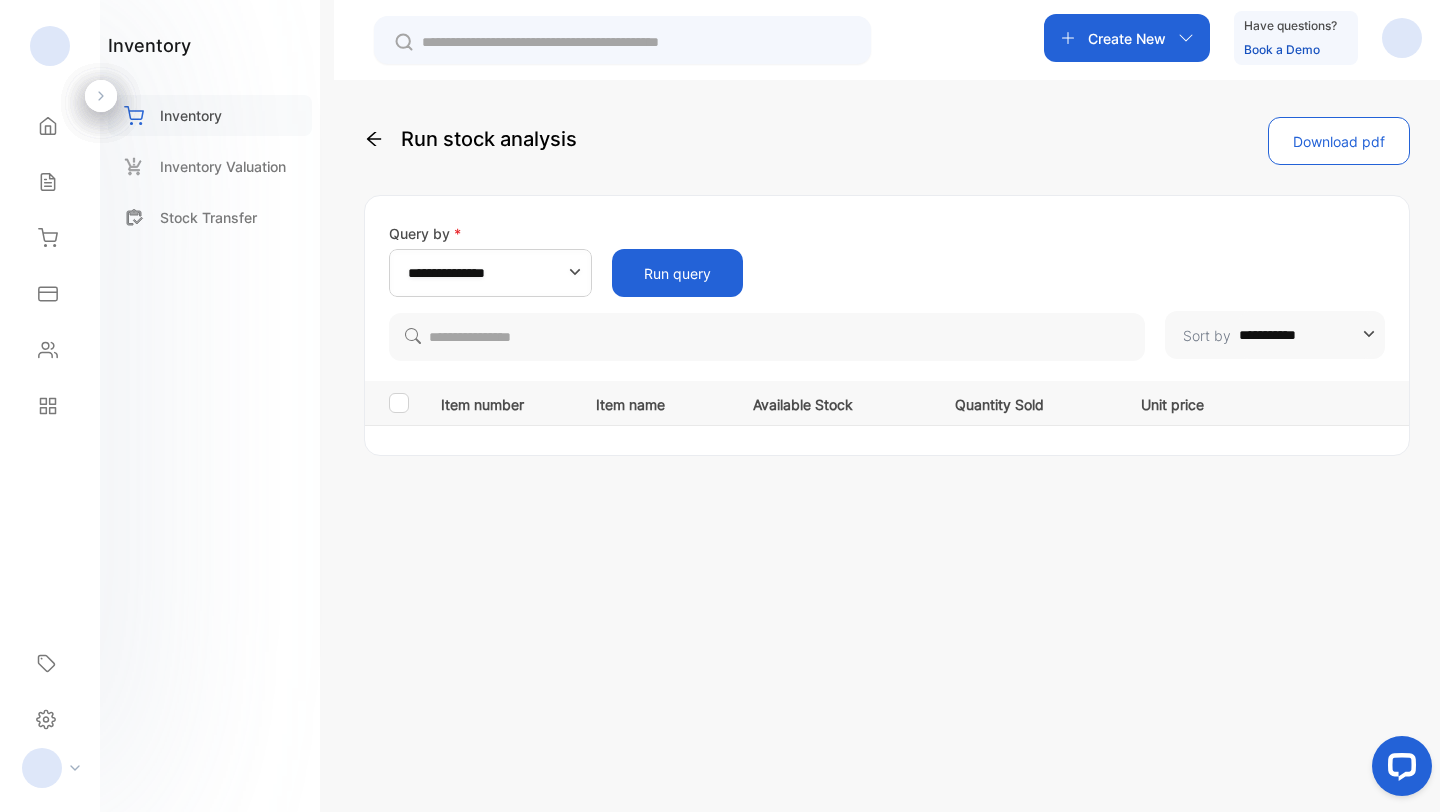 click on "Inventory" at bounding box center [191, 115] 